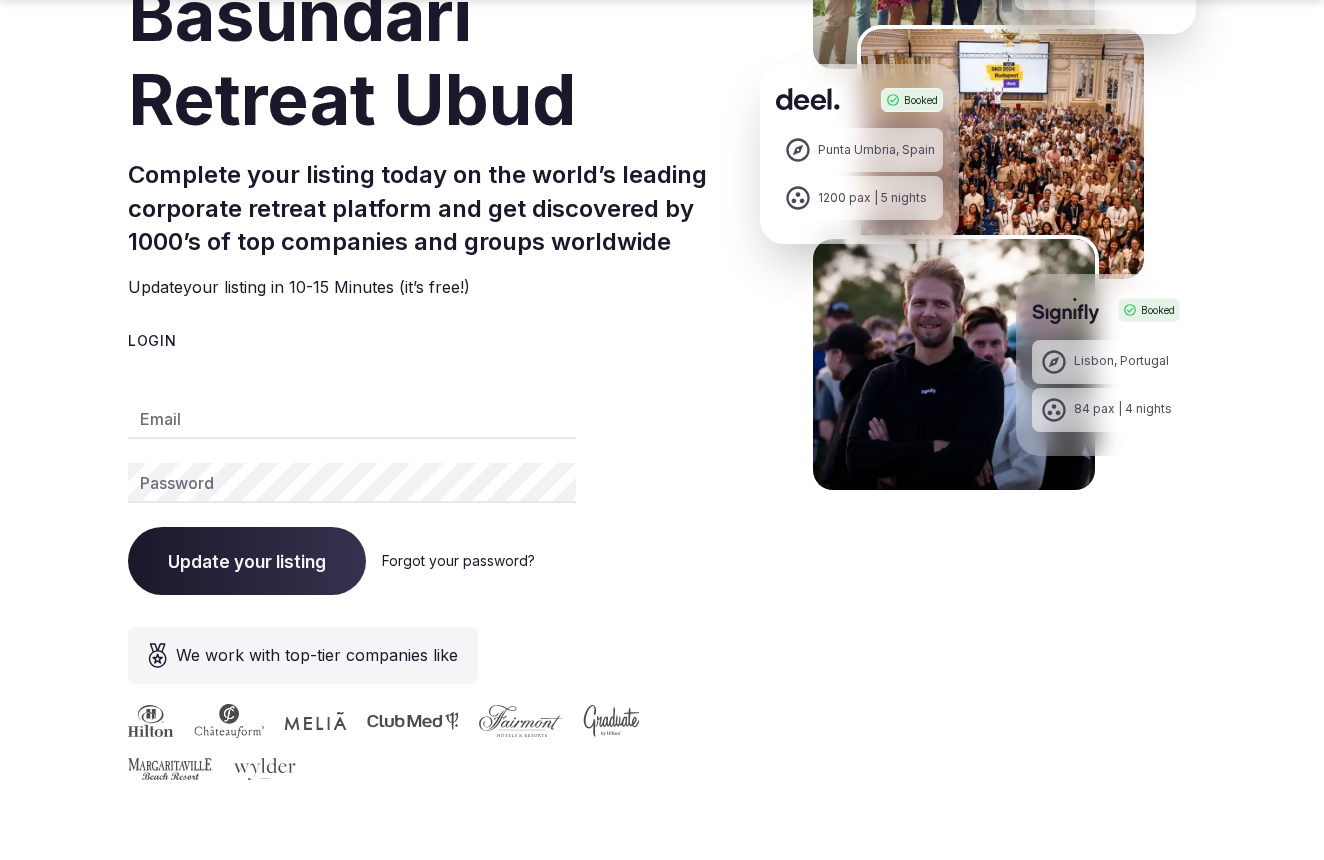 scroll, scrollTop: 327, scrollLeft: 0, axis: vertical 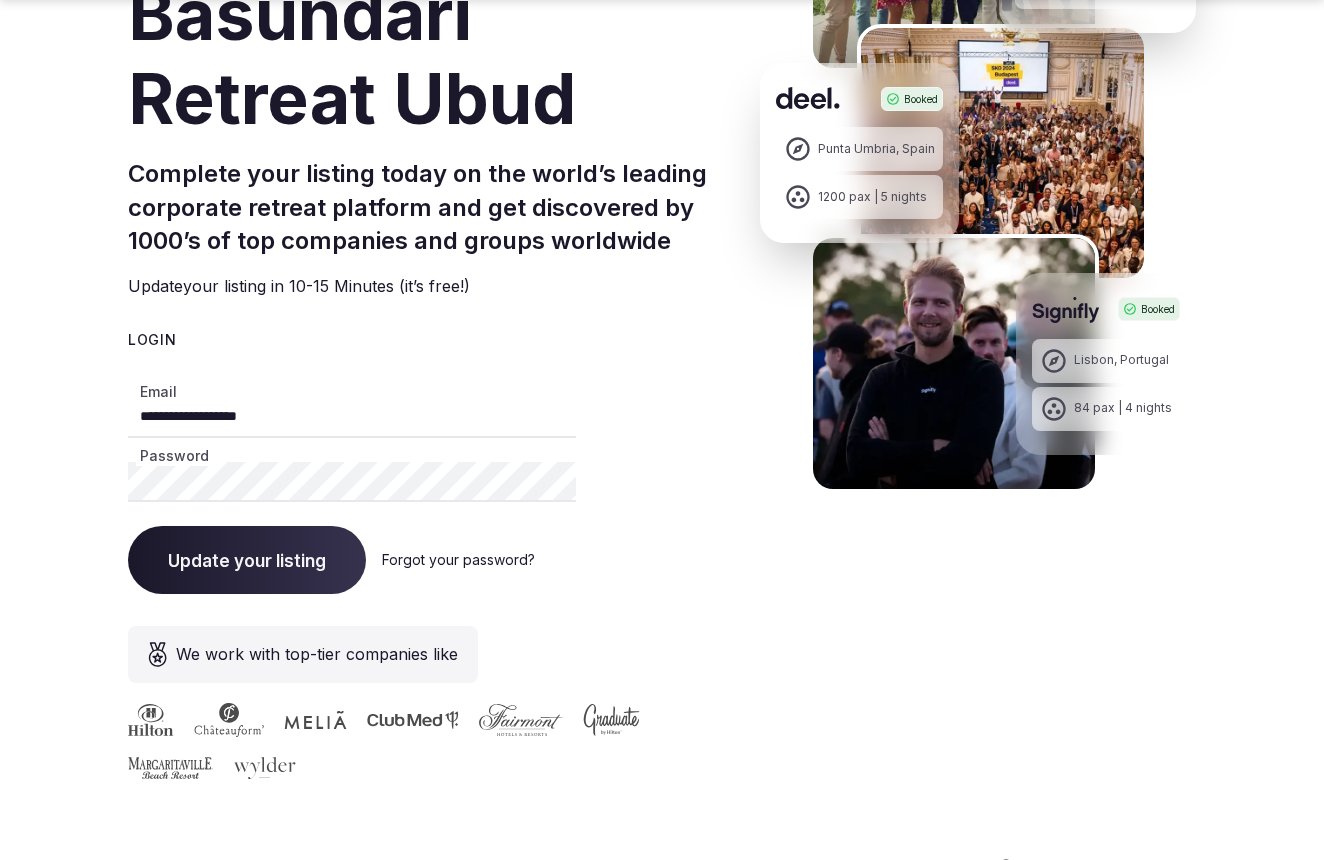click on "Update your listing" at bounding box center (247, 560) 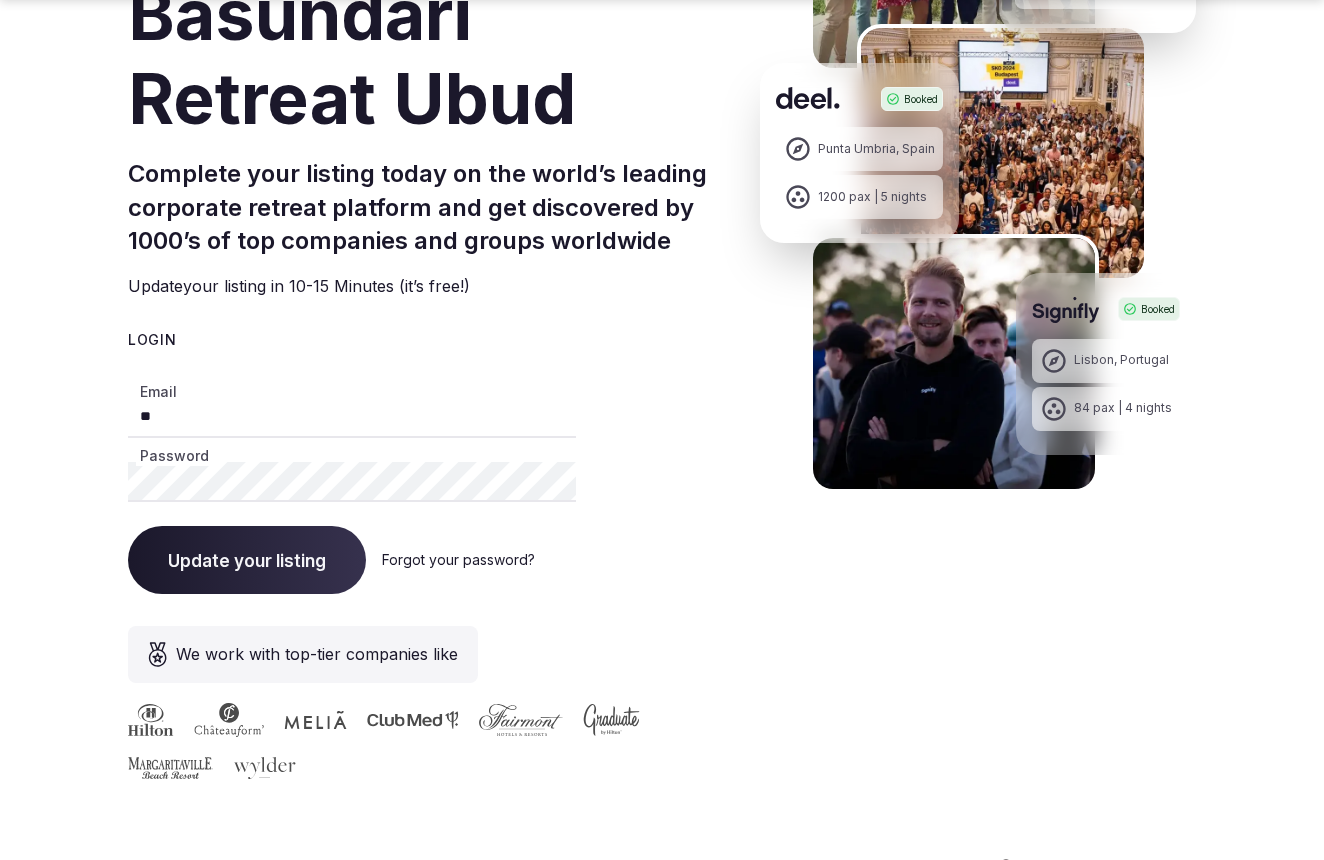 type on "*" 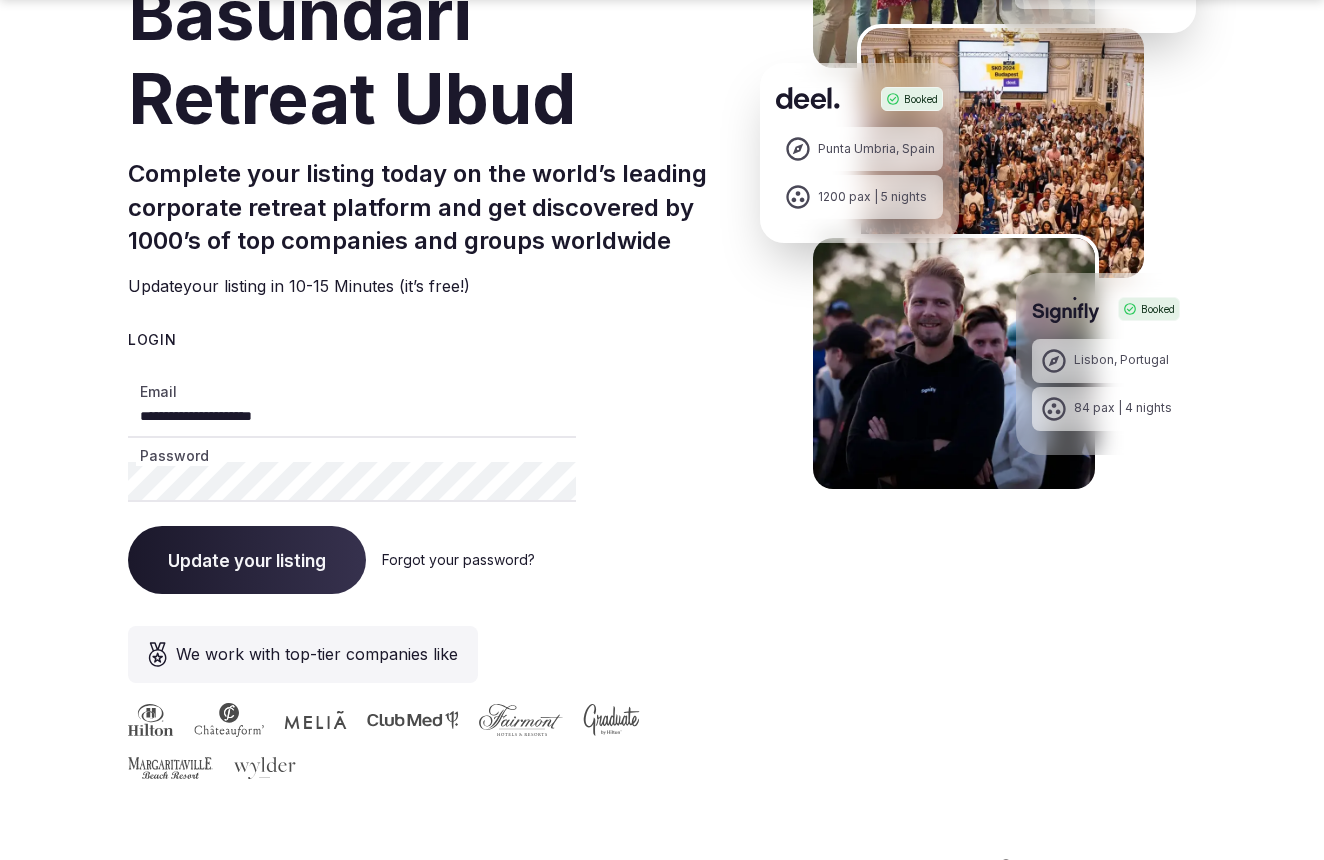 click on "Update your listing" at bounding box center [247, 560] 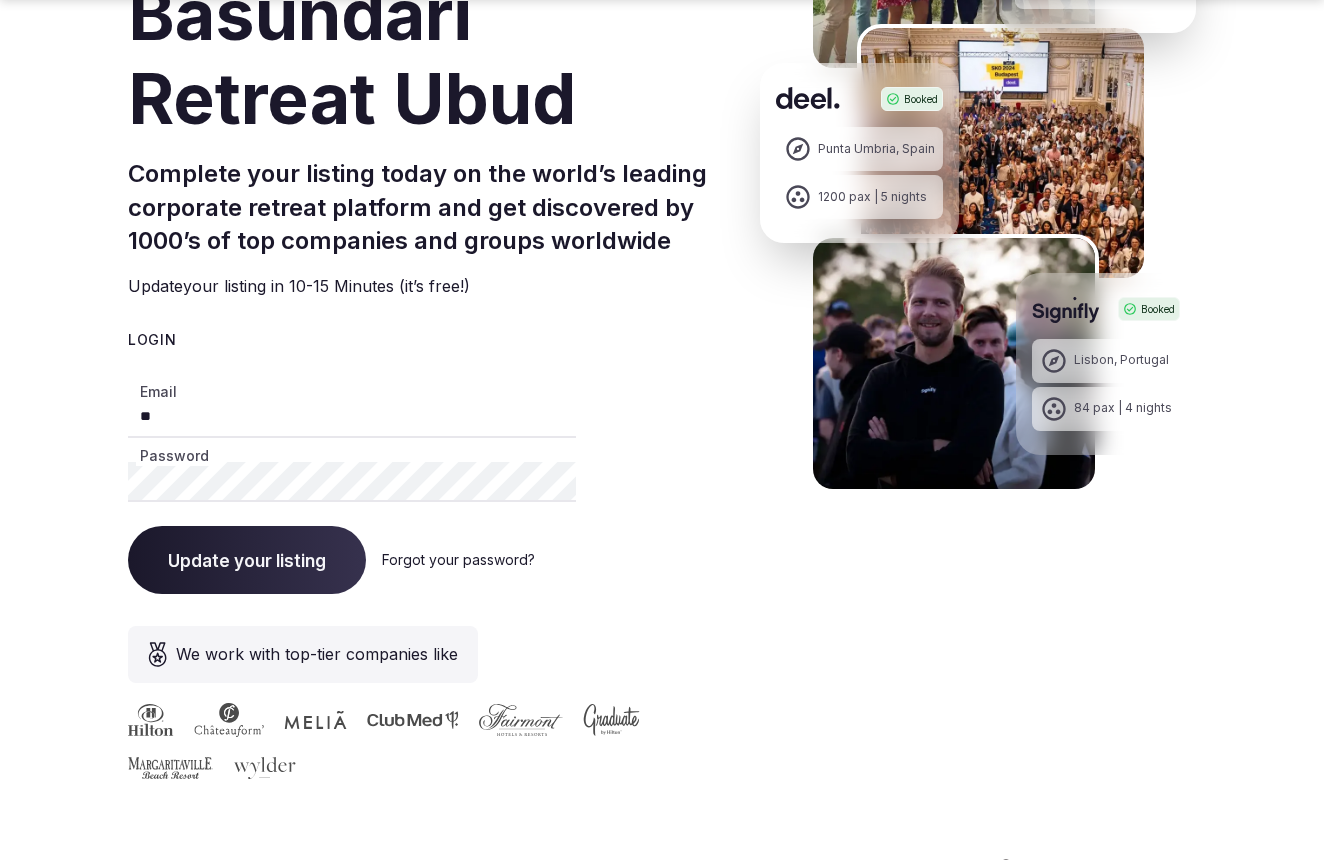 type on "*" 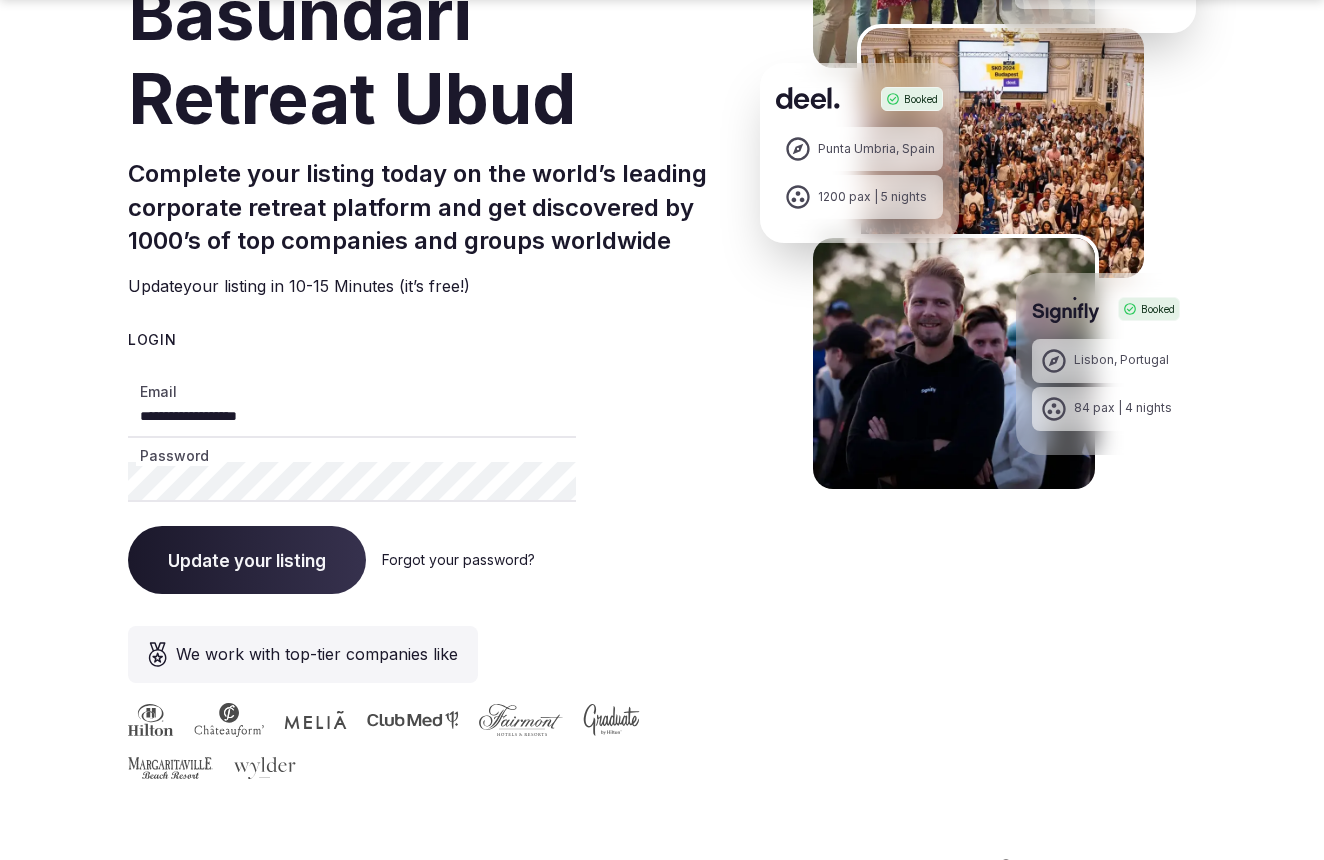 type on "**********" 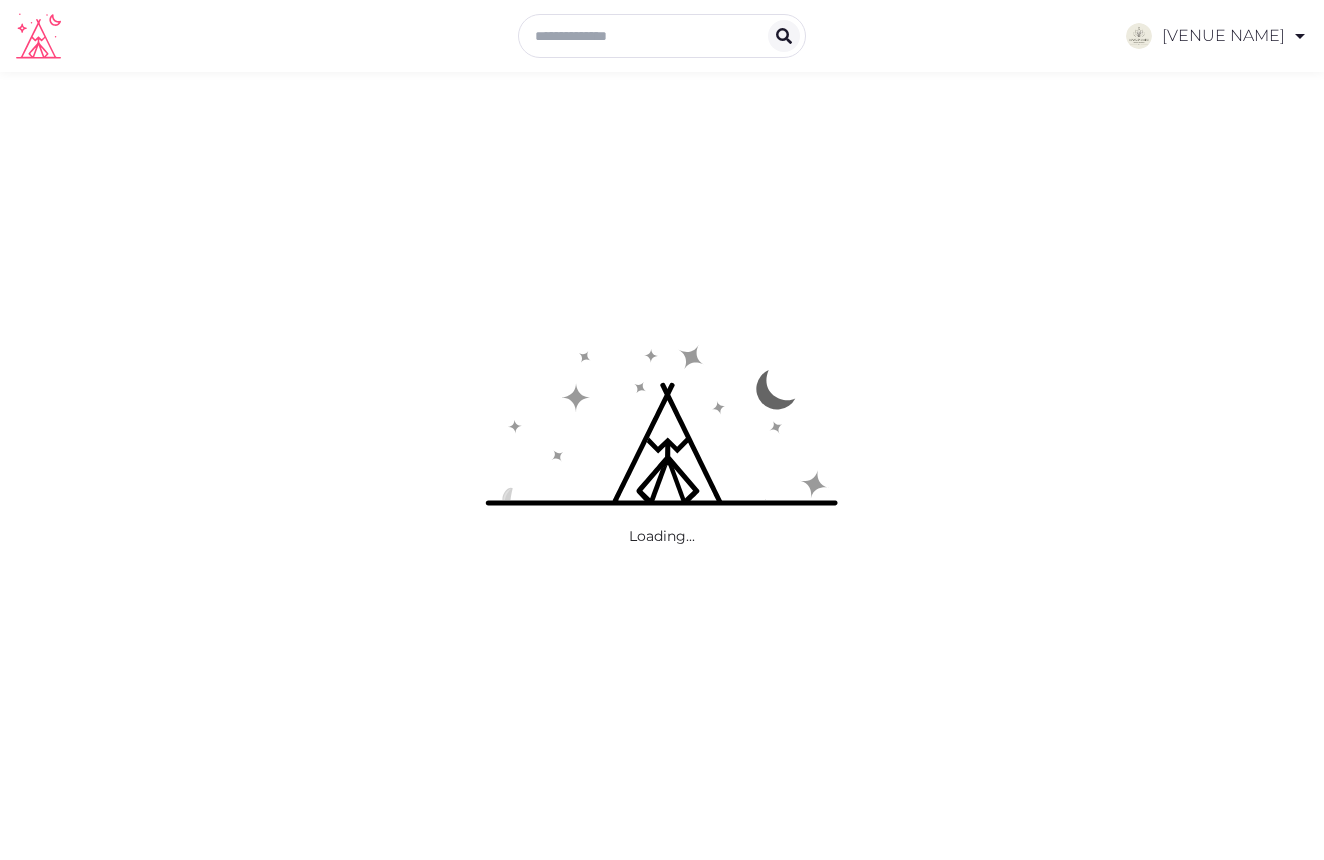 scroll, scrollTop: 0, scrollLeft: 0, axis: both 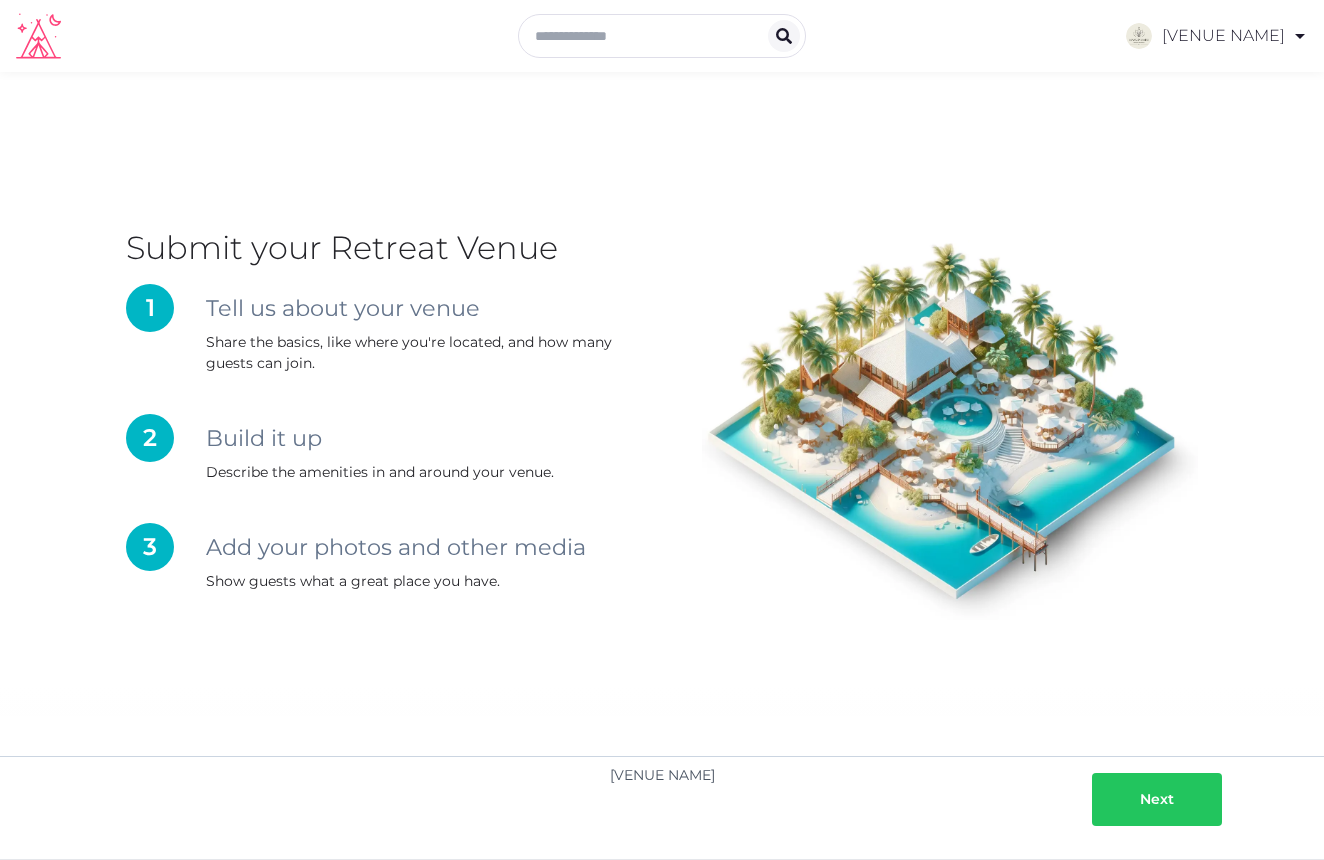 click on "Next" at bounding box center (1157, 799) 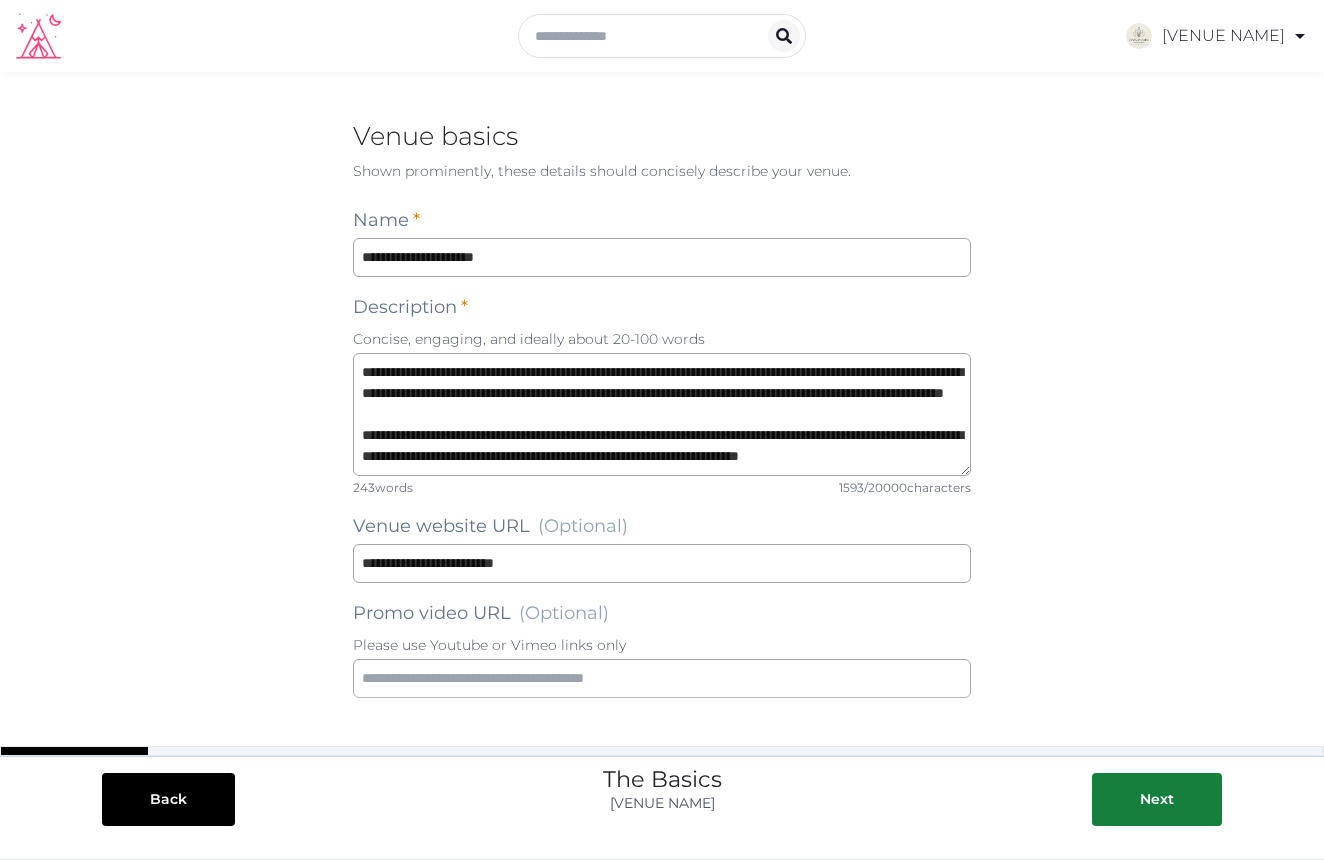 scroll, scrollTop: 525, scrollLeft: 0, axis: vertical 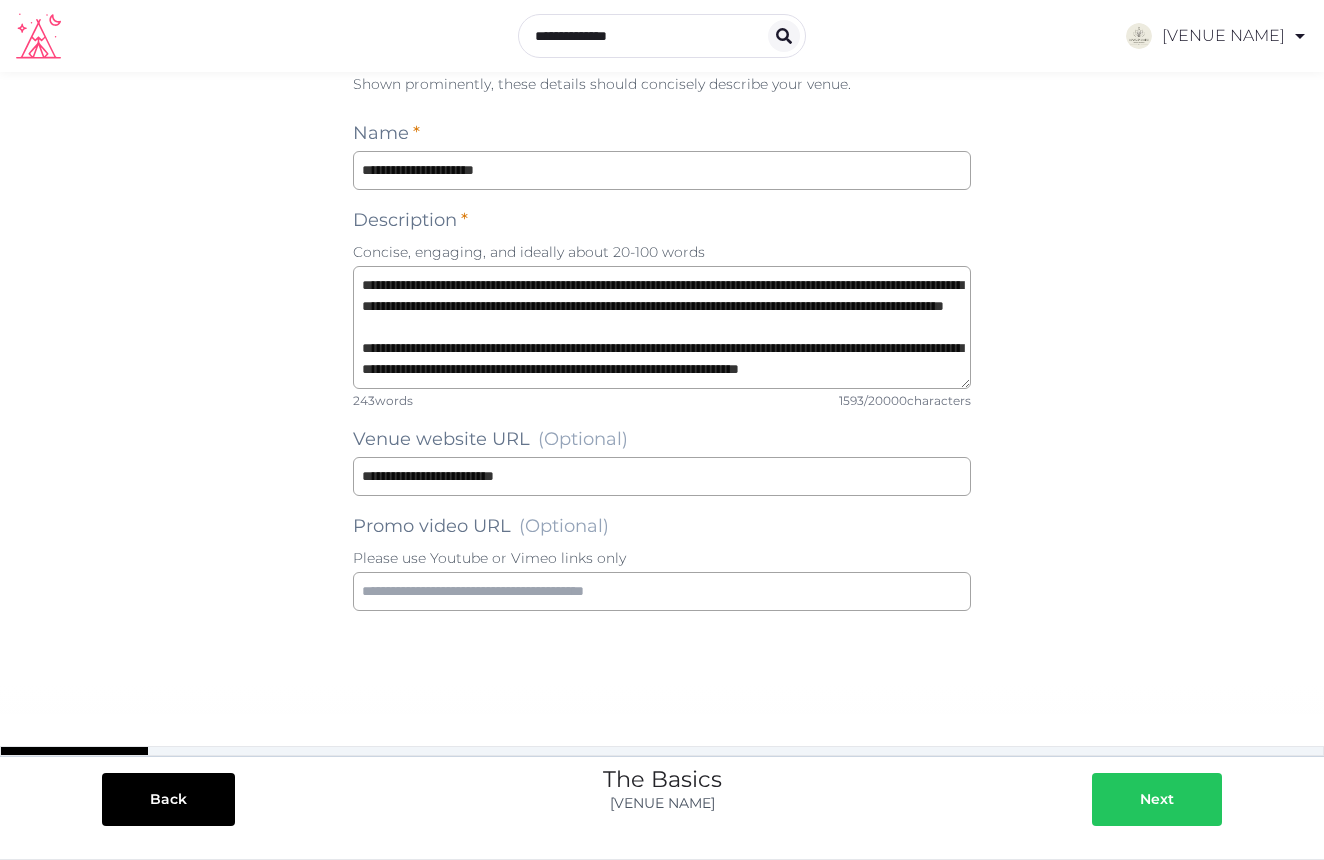 click at bounding box center [1120, 799] 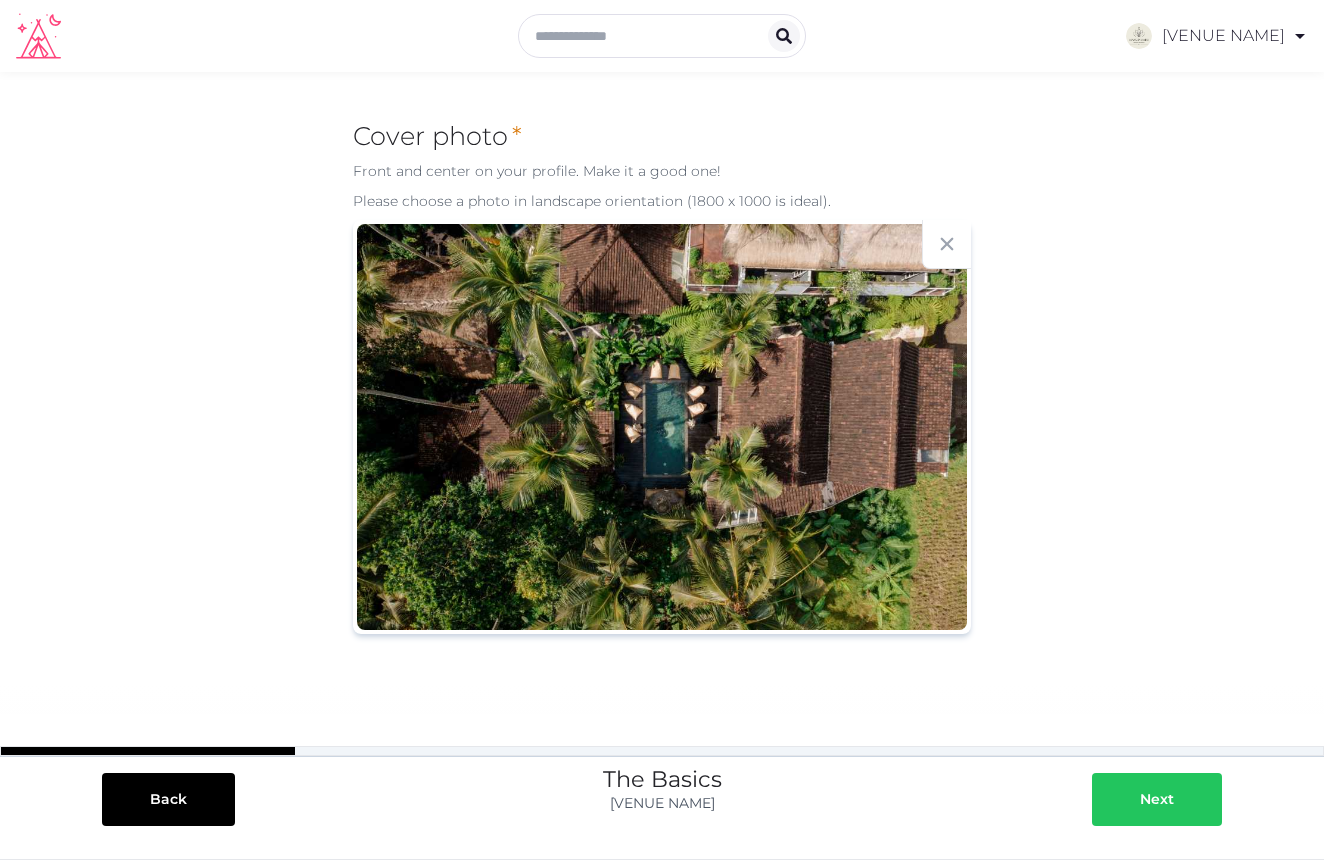 click on "Next" at bounding box center [1157, 799] 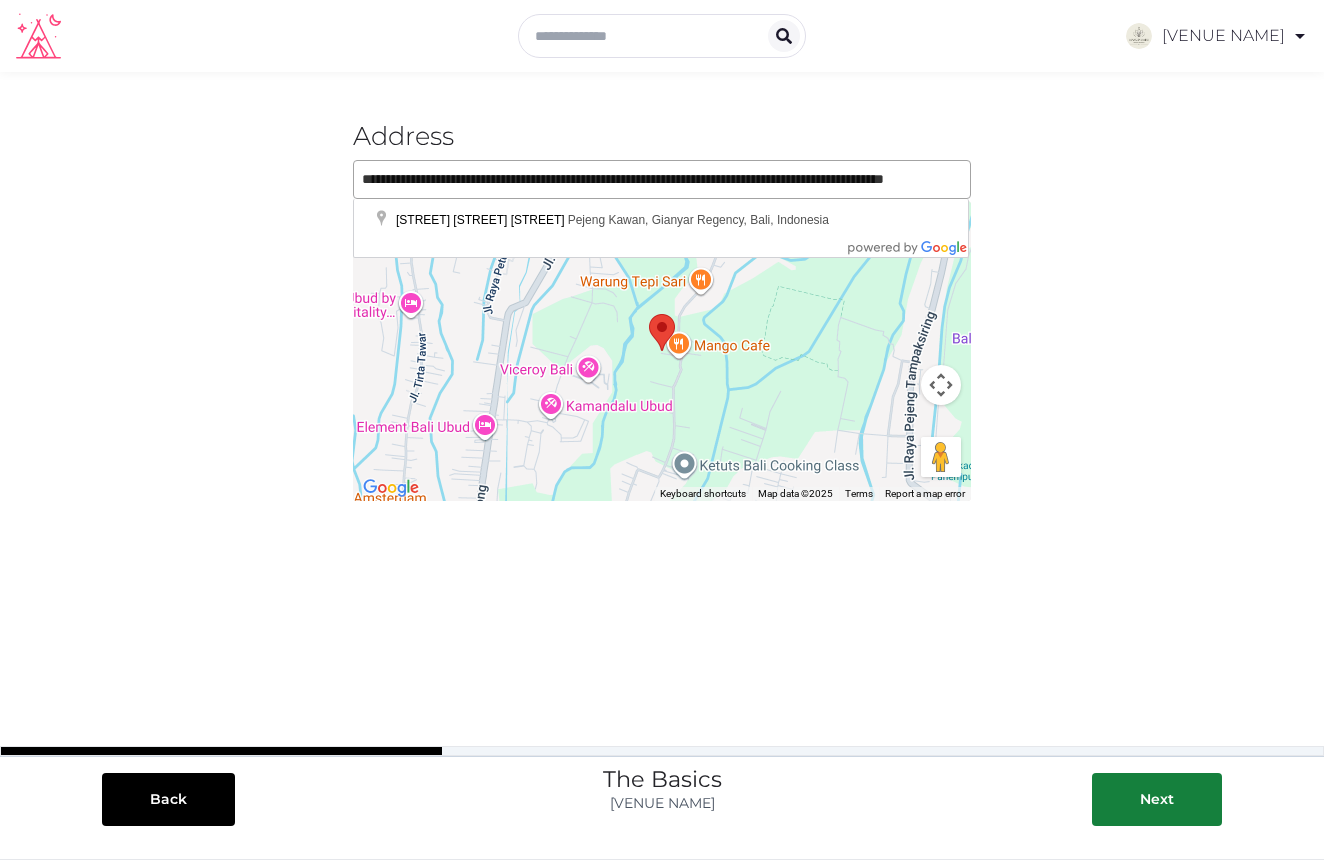 click on "**********" at bounding box center [662, 422] 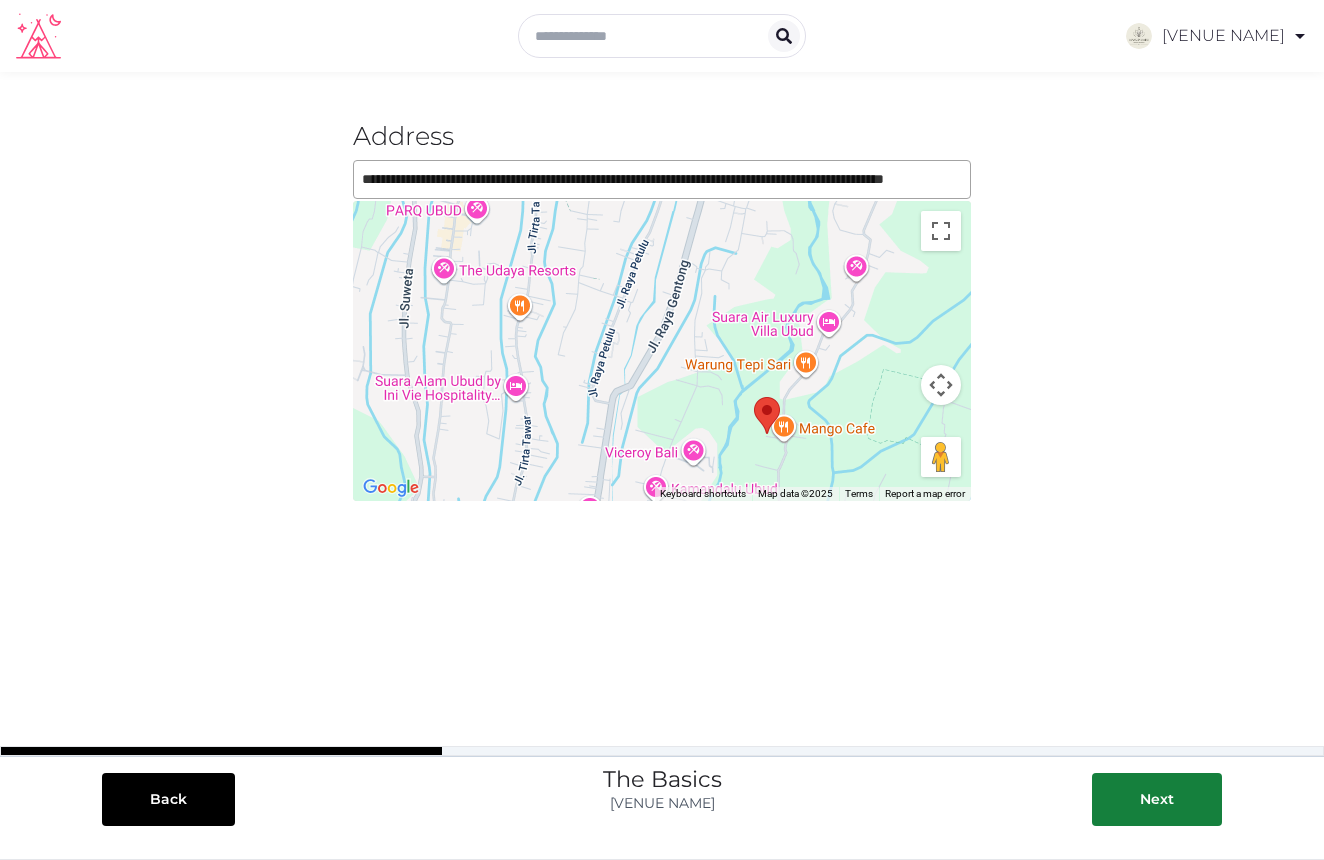 drag, startPoint x: 733, startPoint y: 312, endPoint x: 767, endPoint y: 414, distance: 107.51744 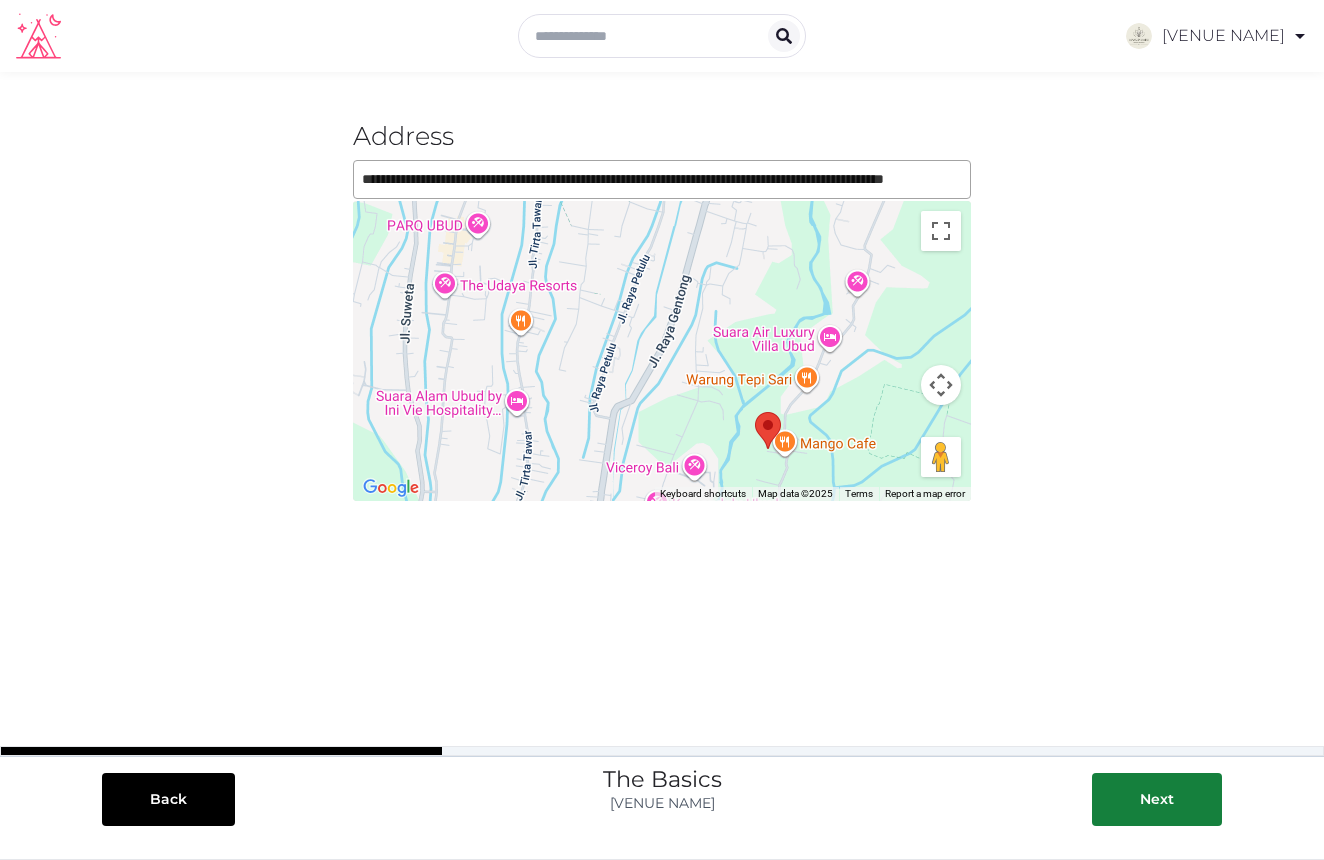 drag, startPoint x: 767, startPoint y: 414, endPoint x: 768, endPoint y: 432, distance: 18.027756 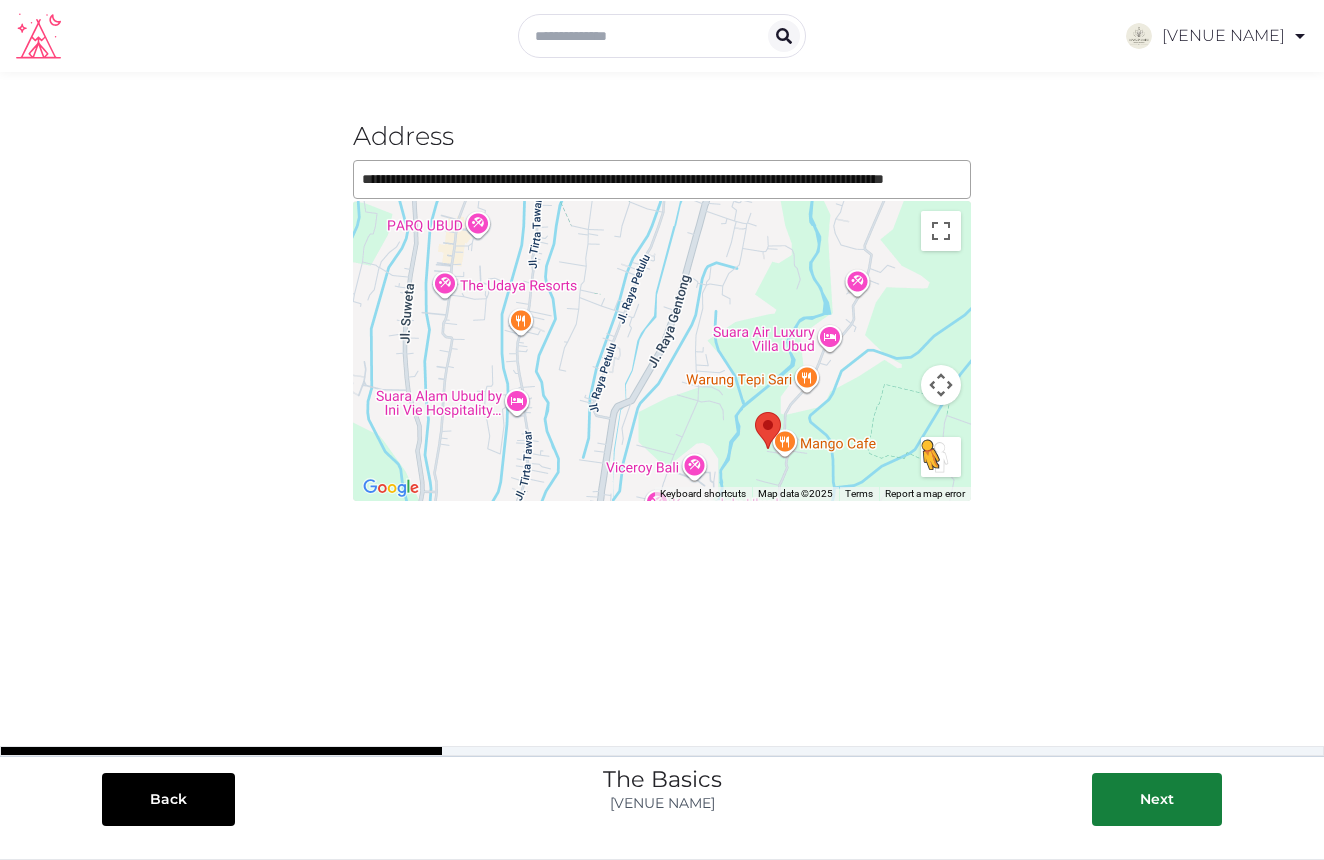 scroll, scrollTop: 0, scrollLeft: 0, axis: both 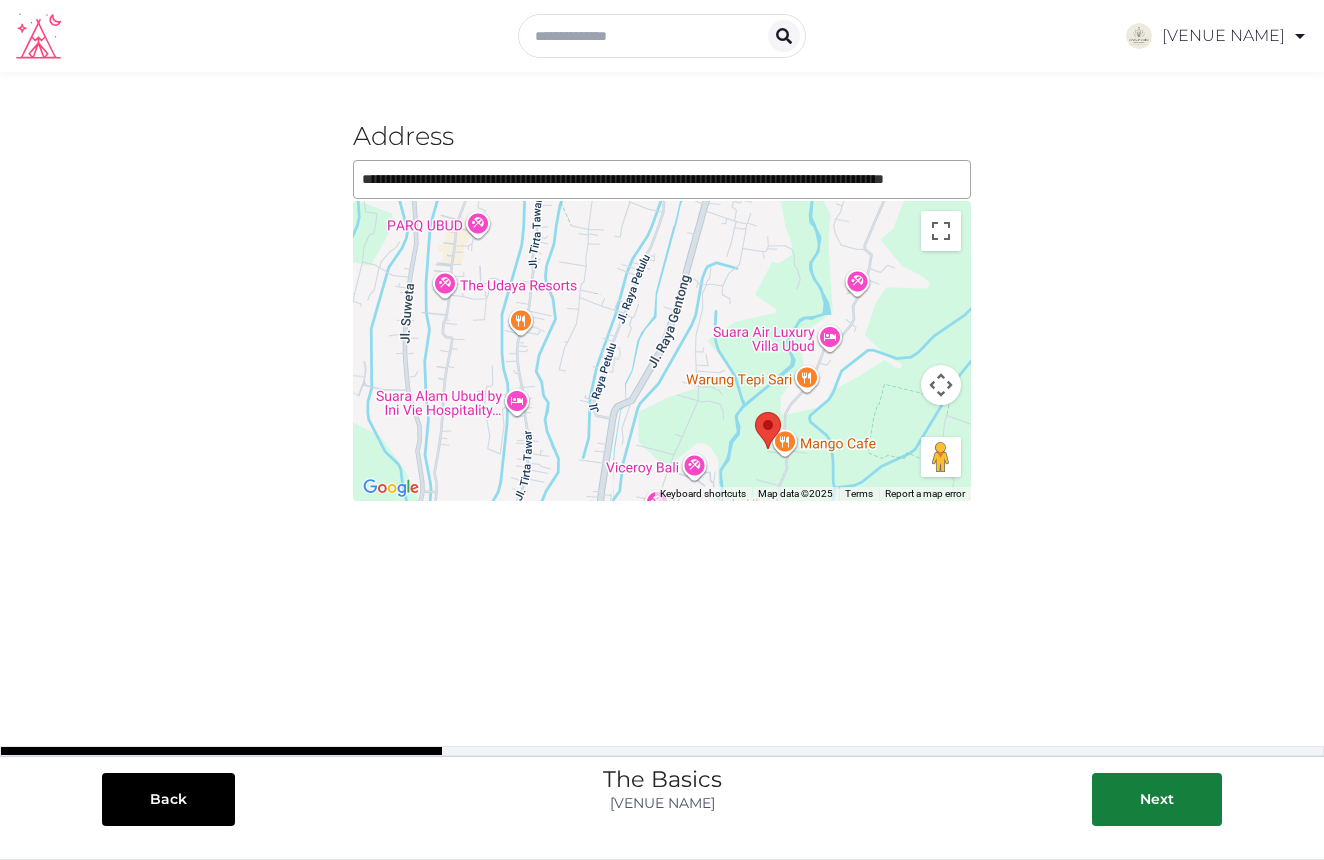 click at bounding box center [941, 385] 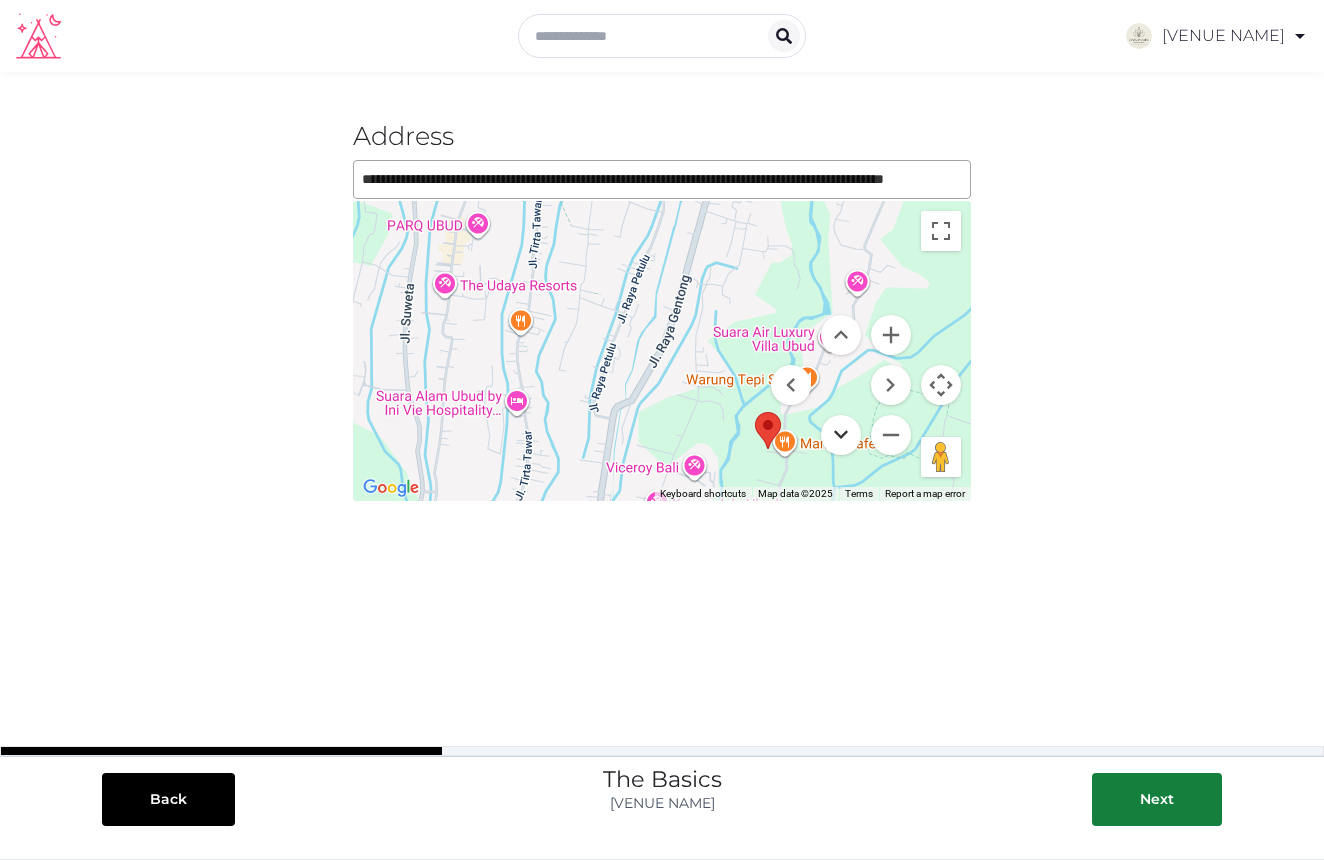 click at bounding box center (841, 435) 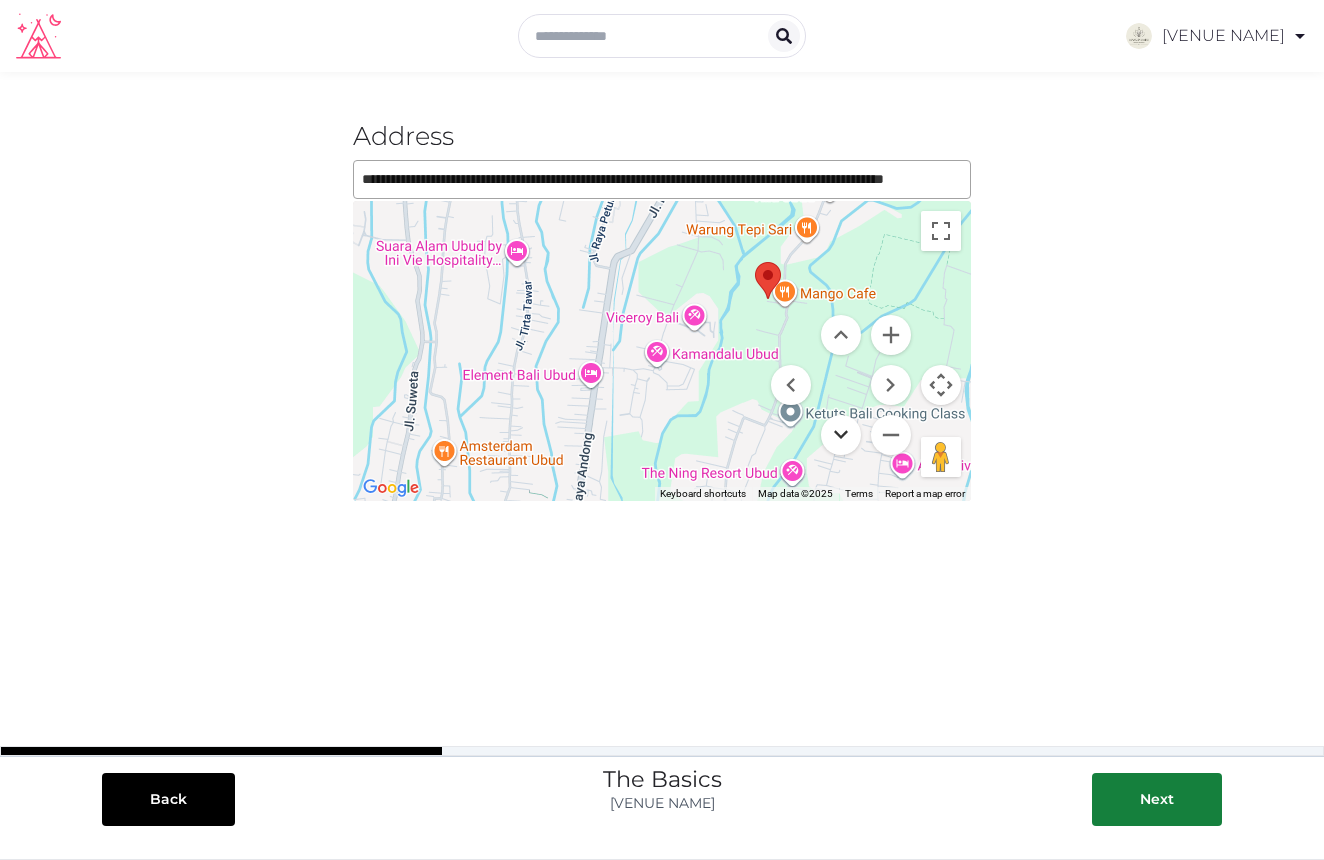 click at bounding box center [841, 435] 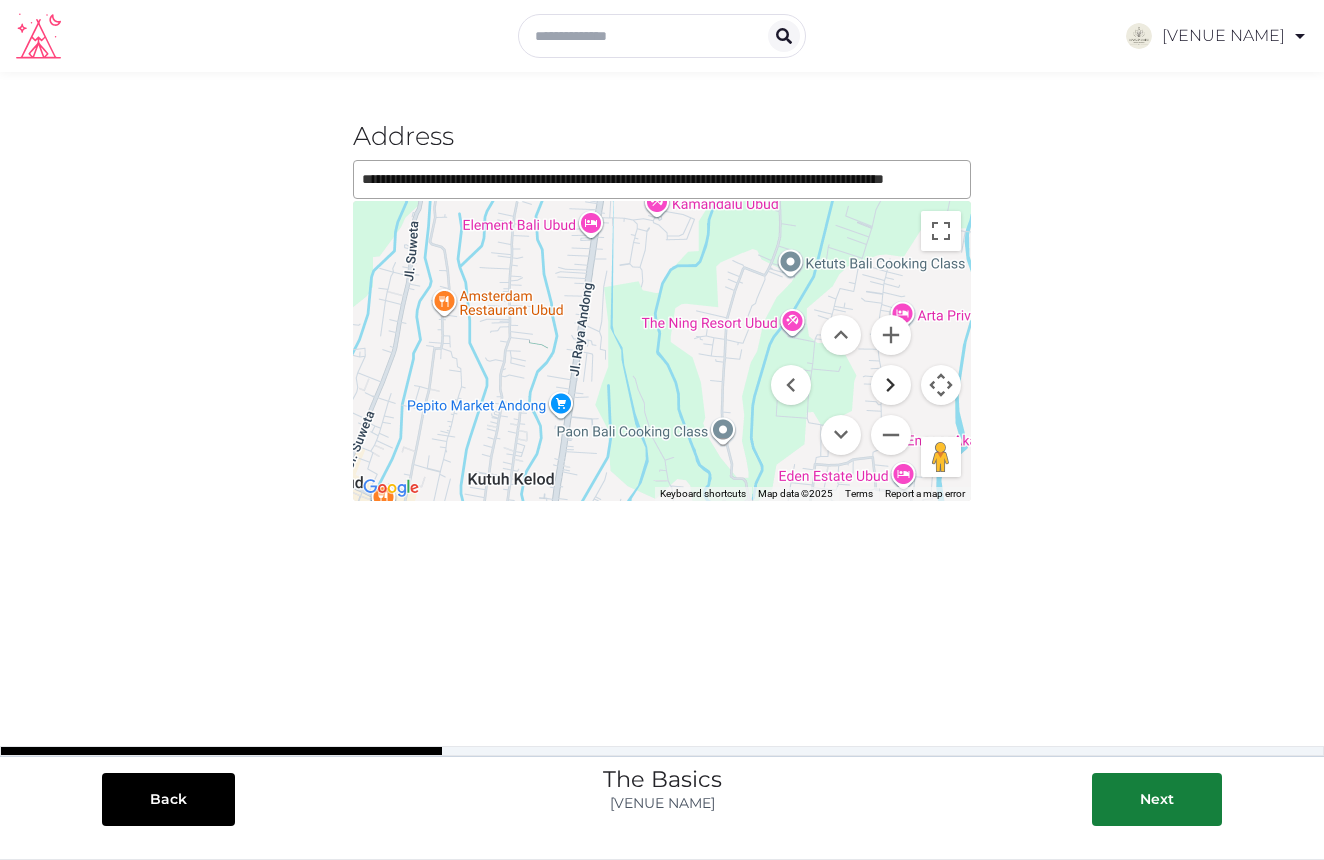 click at bounding box center (891, 385) 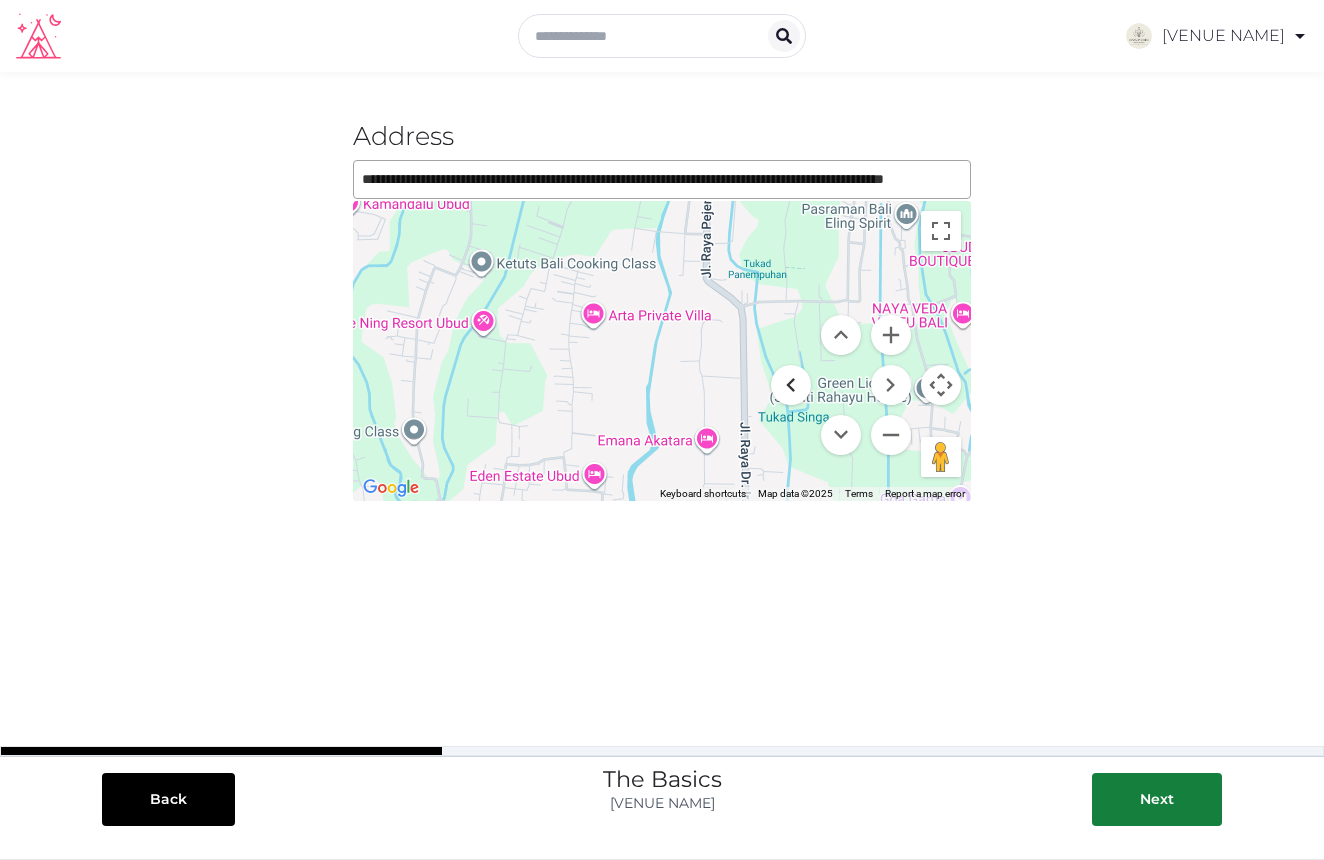 click at bounding box center (791, 385) 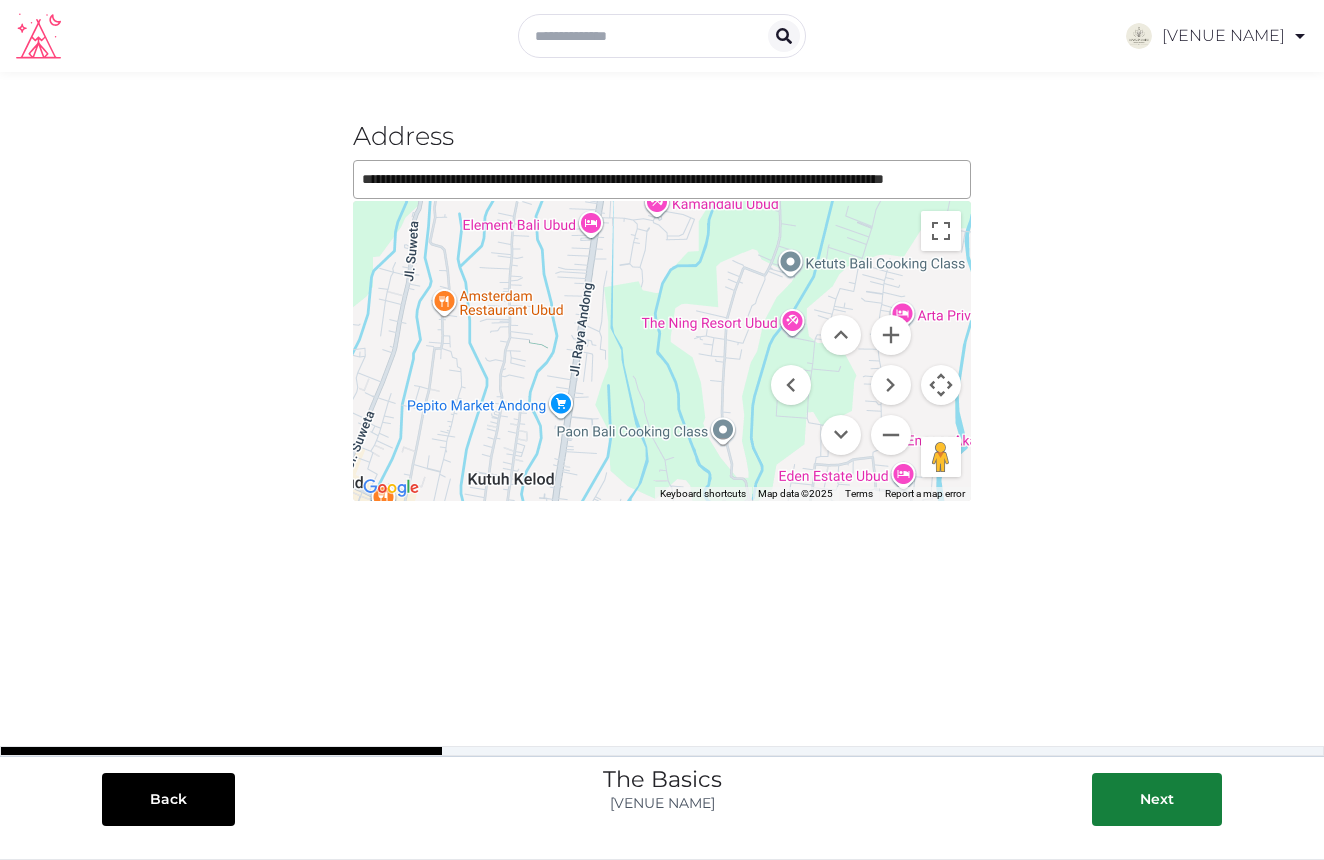 click on "To navigate, press the arrow keys." at bounding box center [662, 351] 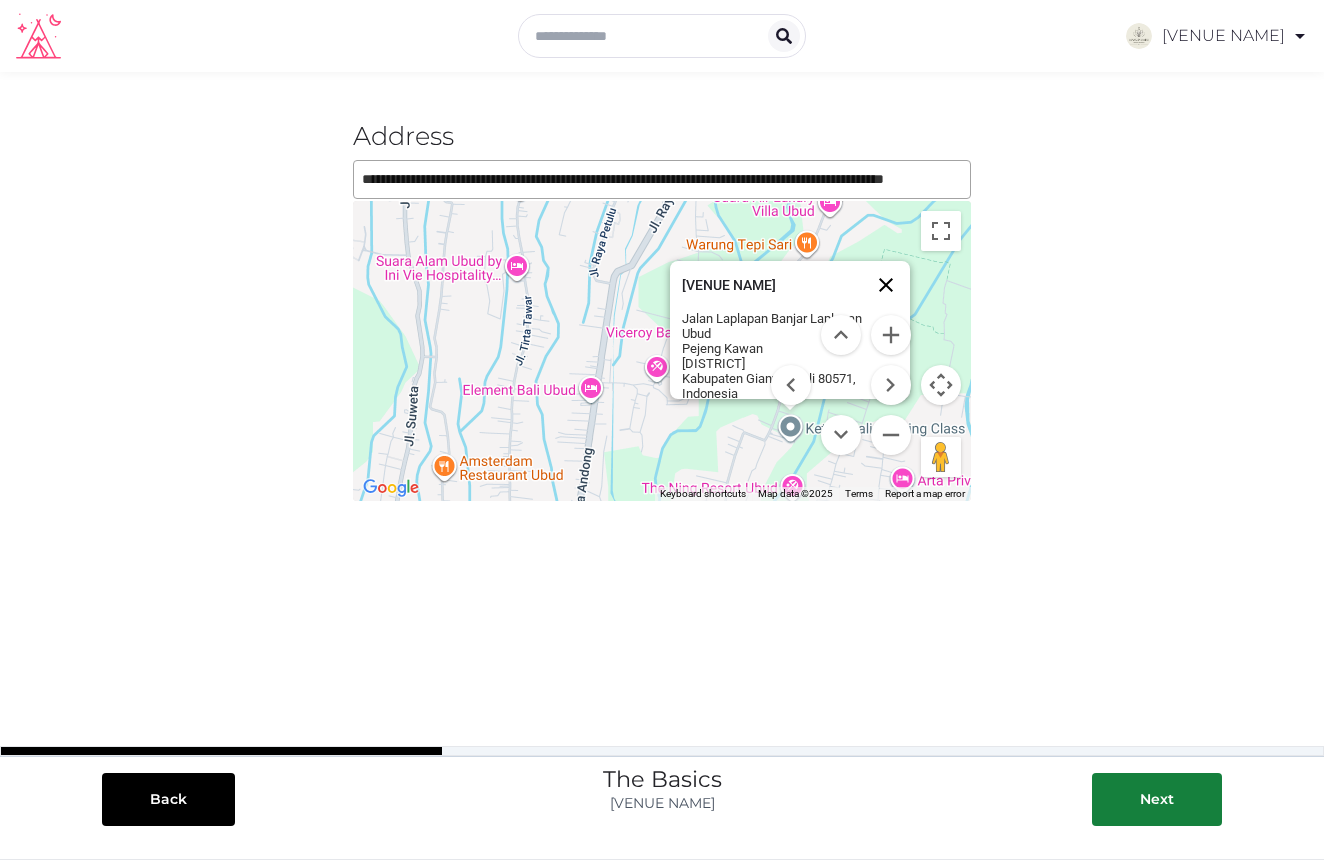 click at bounding box center [886, 285] 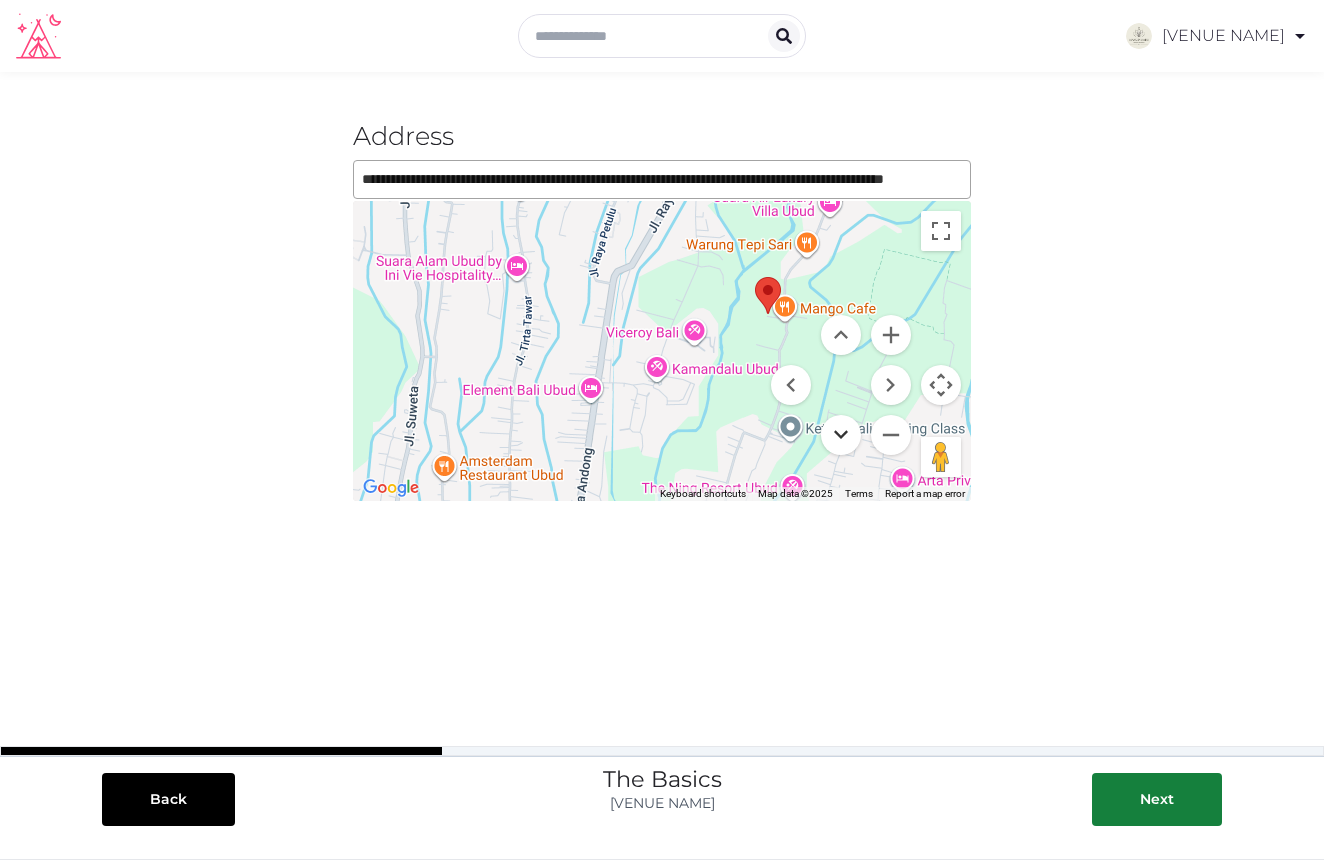click at bounding box center (841, 435) 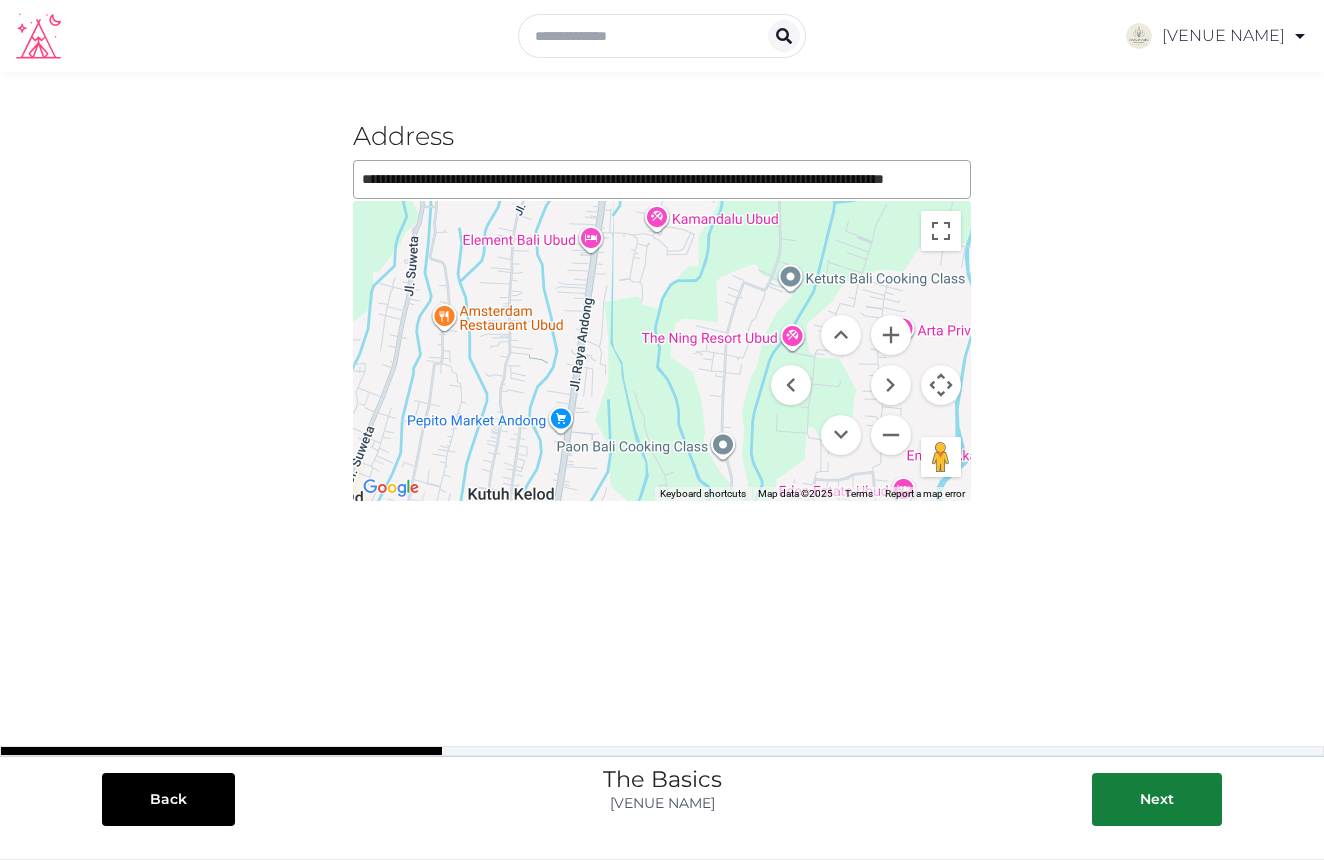 click on "To navigate, press the arrow keys." at bounding box center [662, 351] 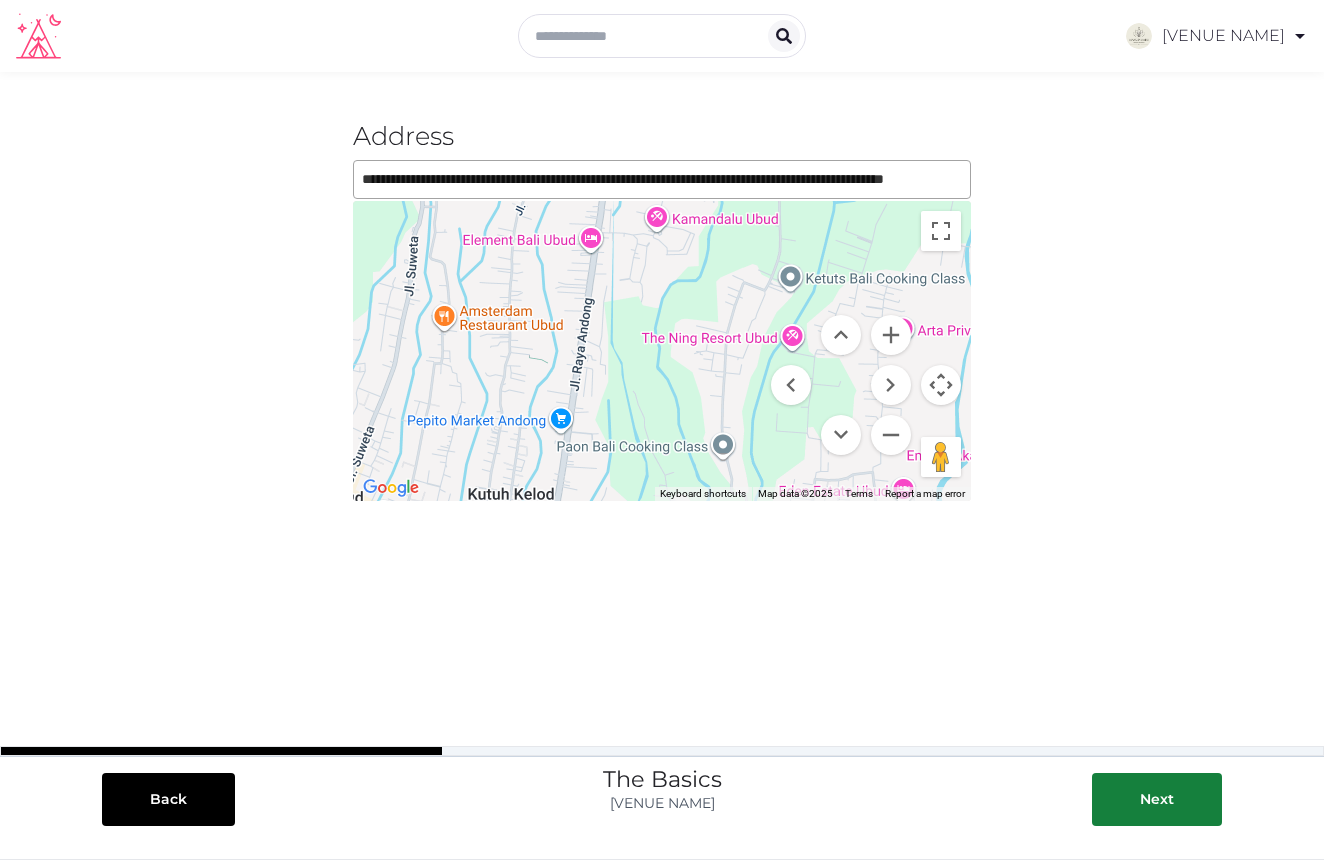 click on "To navigate, press the arrow keys." at bounding box center [662, 351] 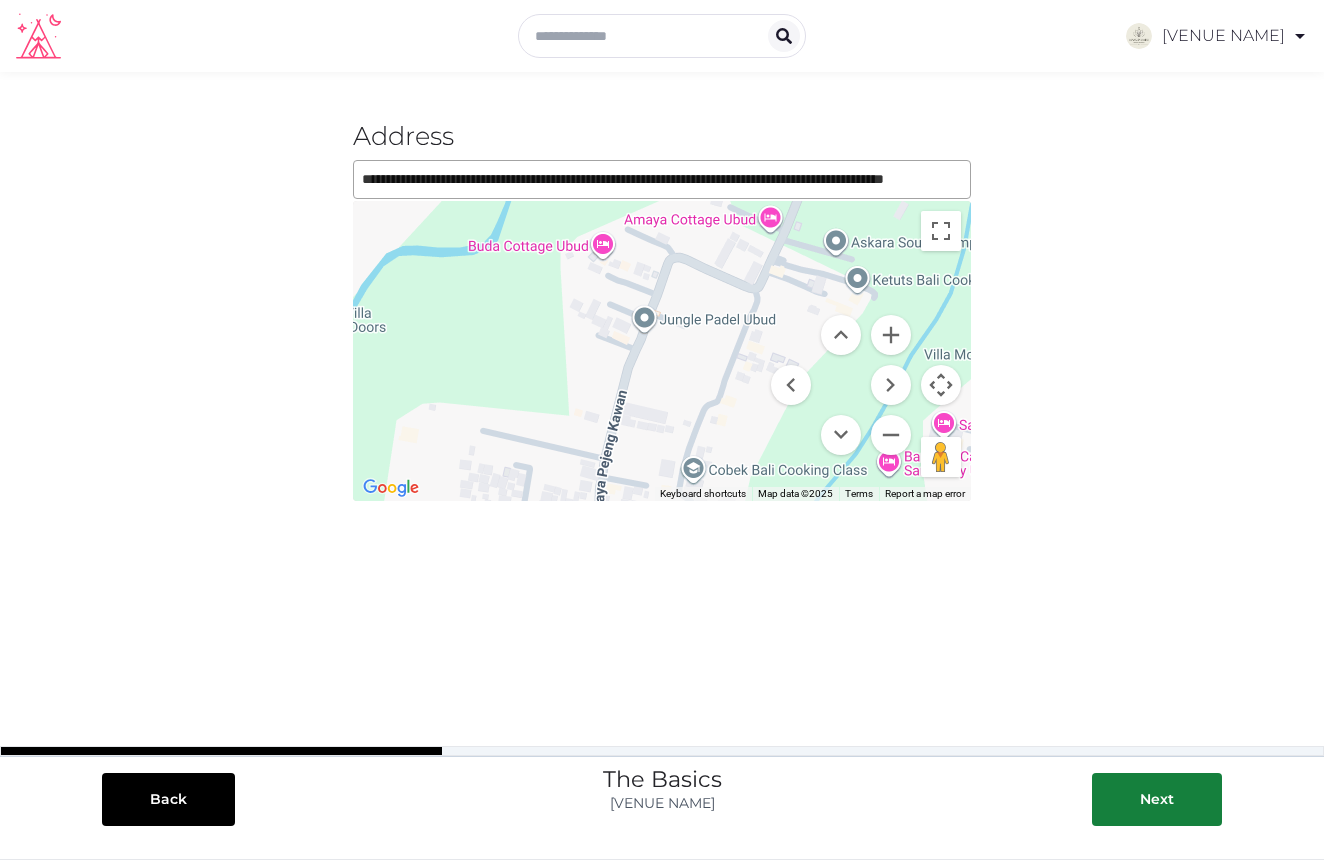 click on "To navigate, press the arrow keys." at bounding box center [662, 351] 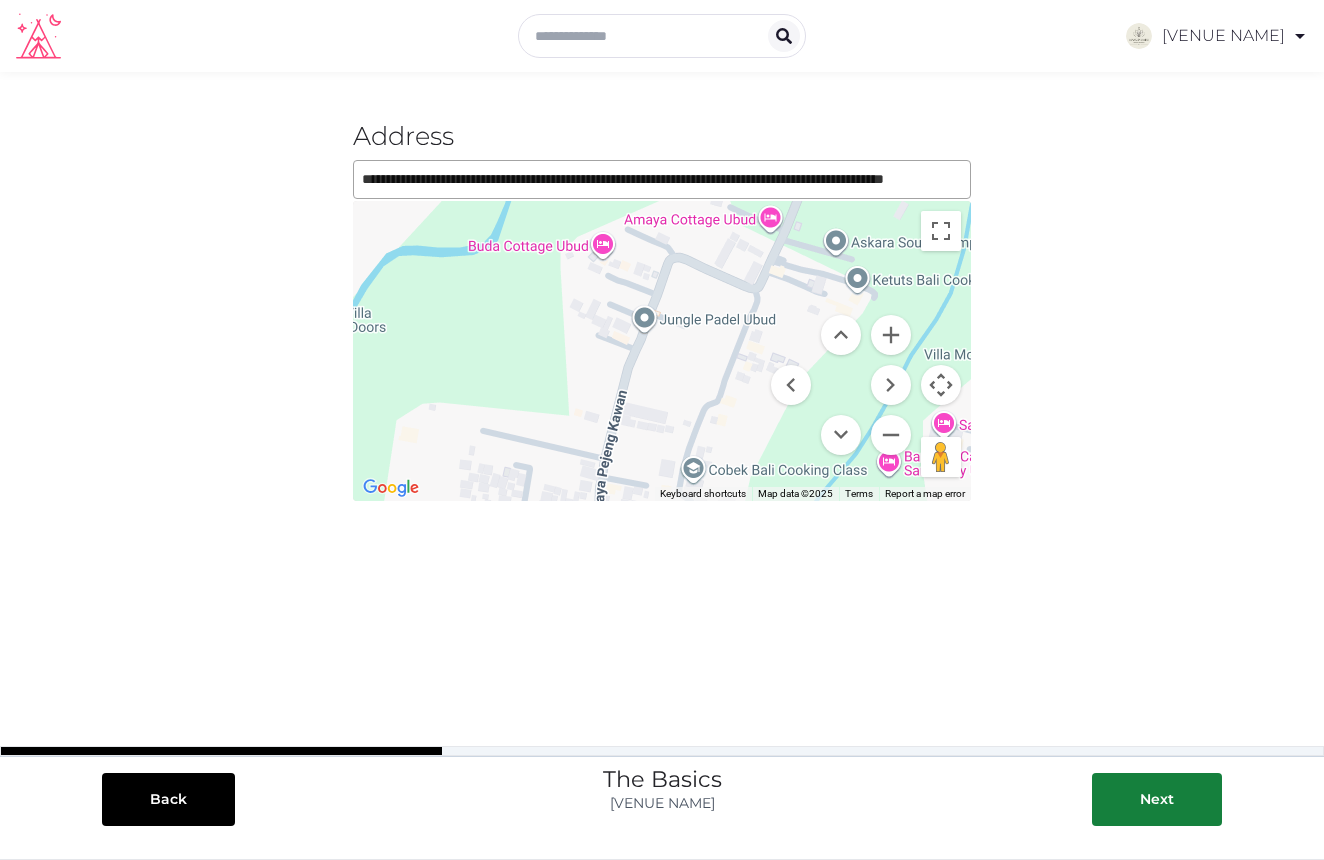 click on "To navigate, press the arrow keys." at bounding box center [662, 351] 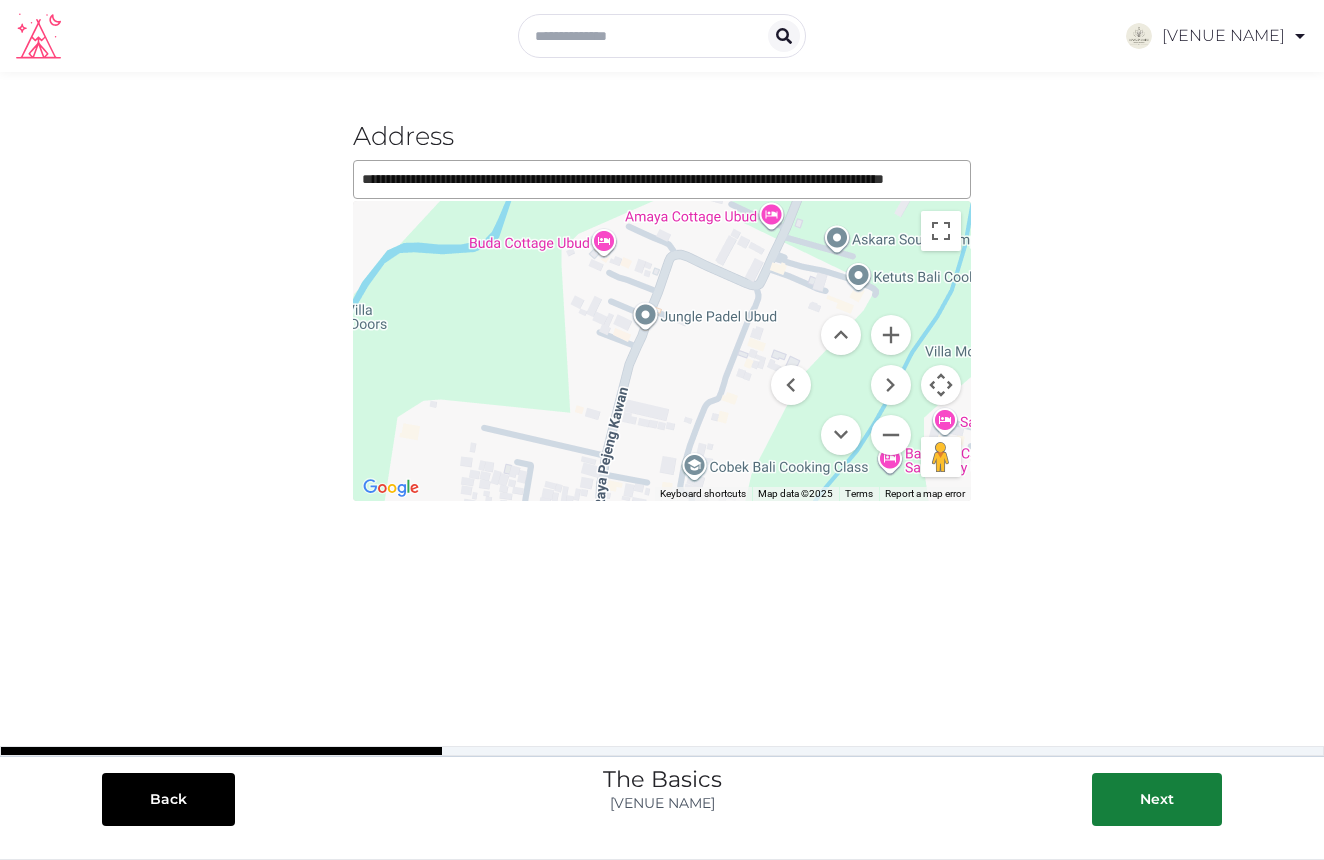 click on "To navigate, press the arrow keys." at bounding box center (662, 351) 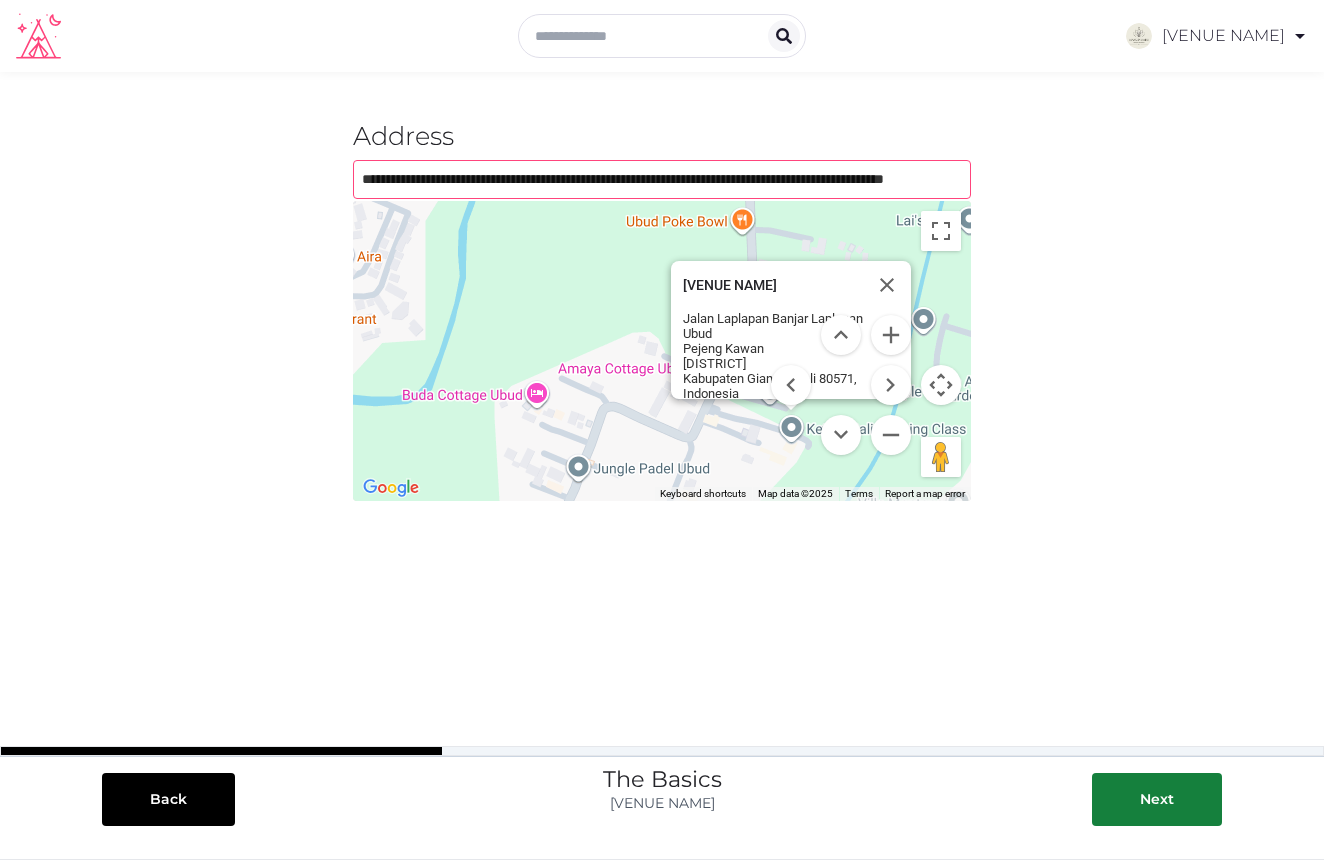click on "**********" at bounding box center [662, 179] 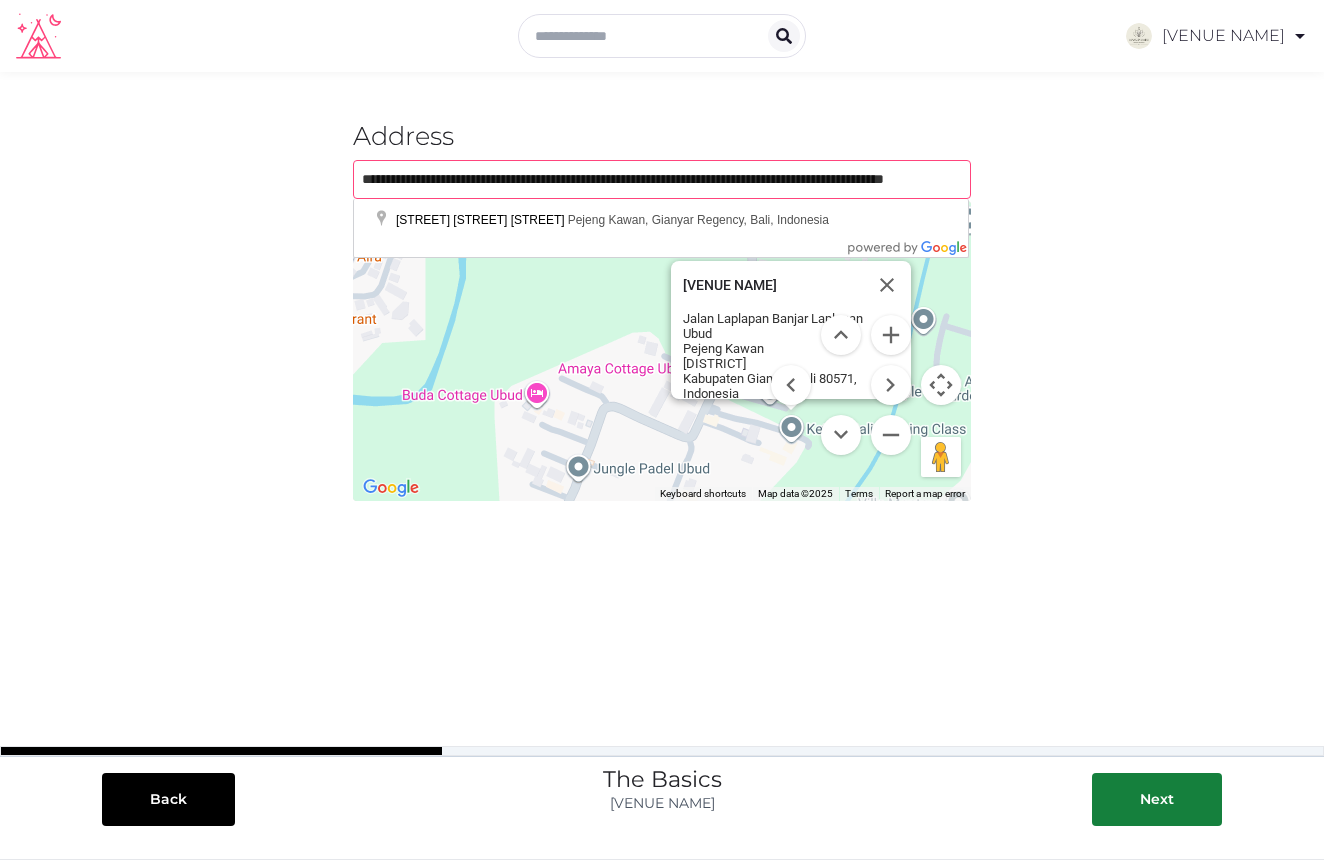 click on "**********" at bounding box center [662, 179] 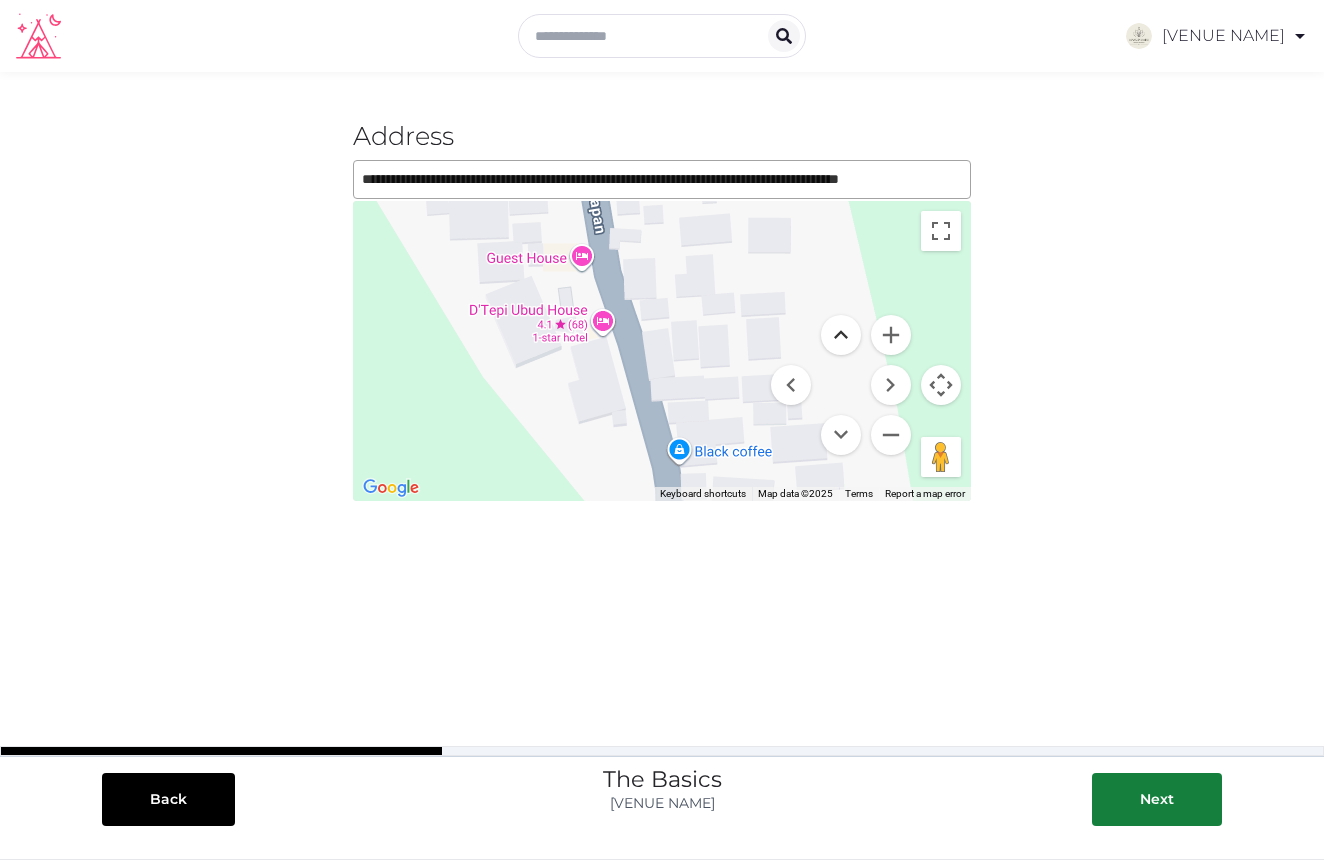 click at bounding box center (841, 335) 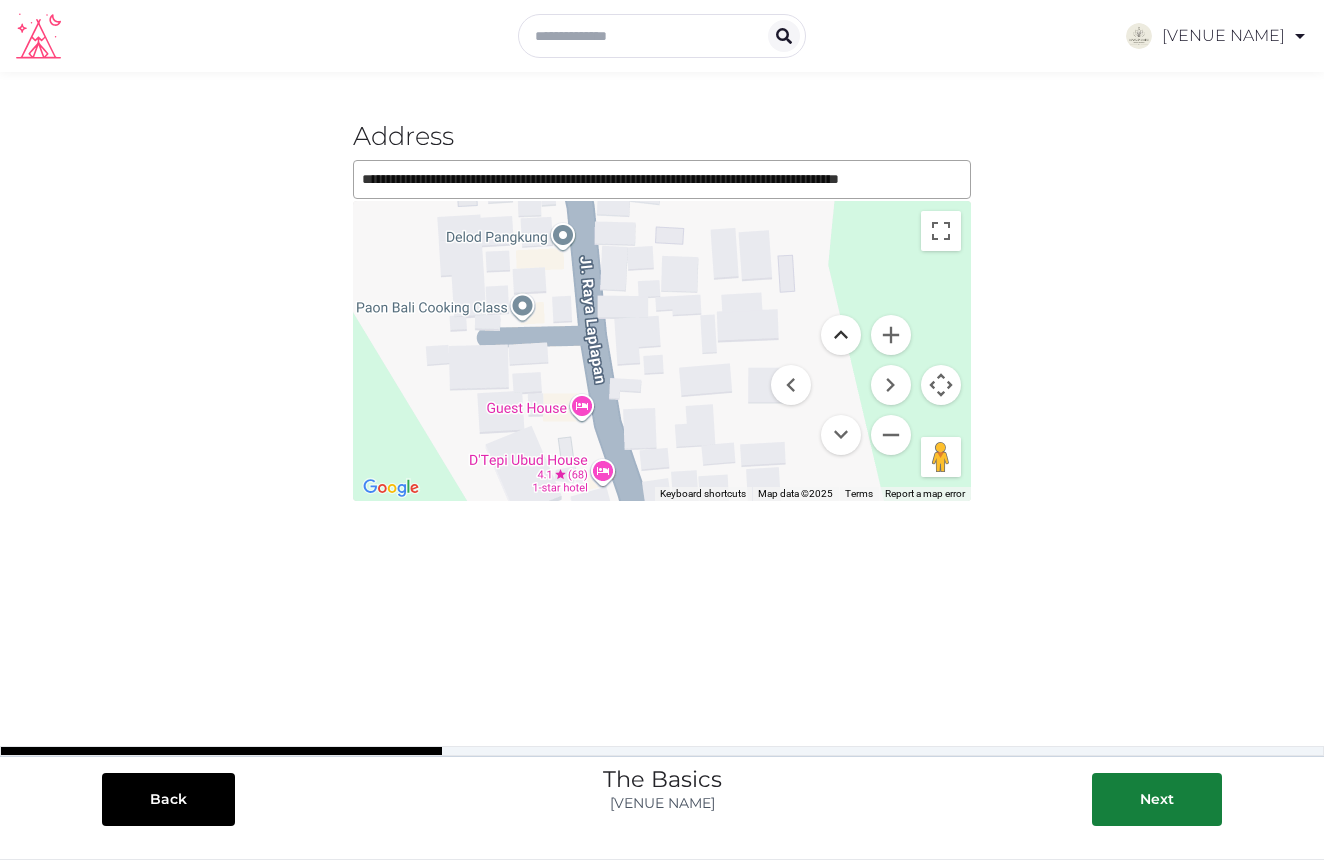 click at bounding box center (841, 335) 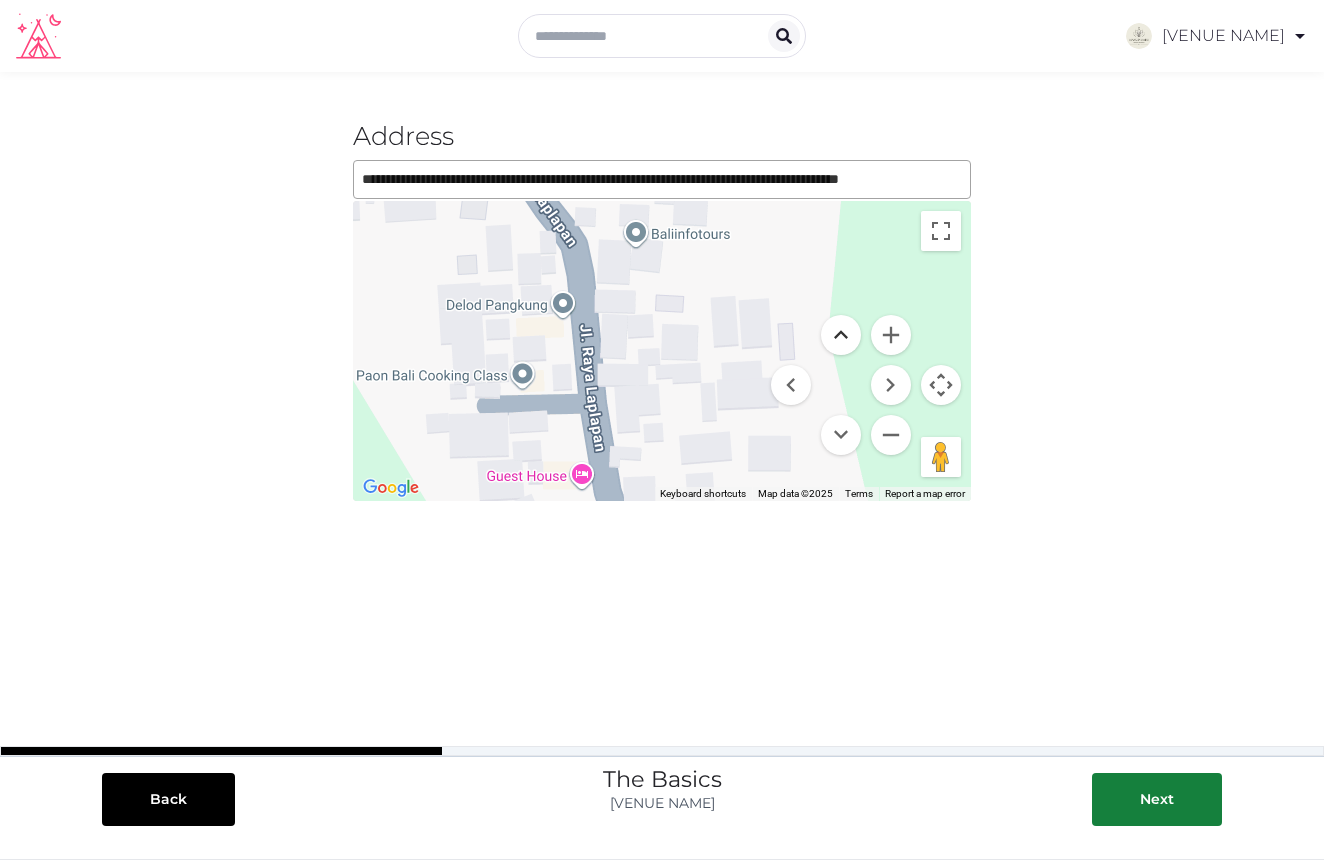 click at bounding box center (841, 335) 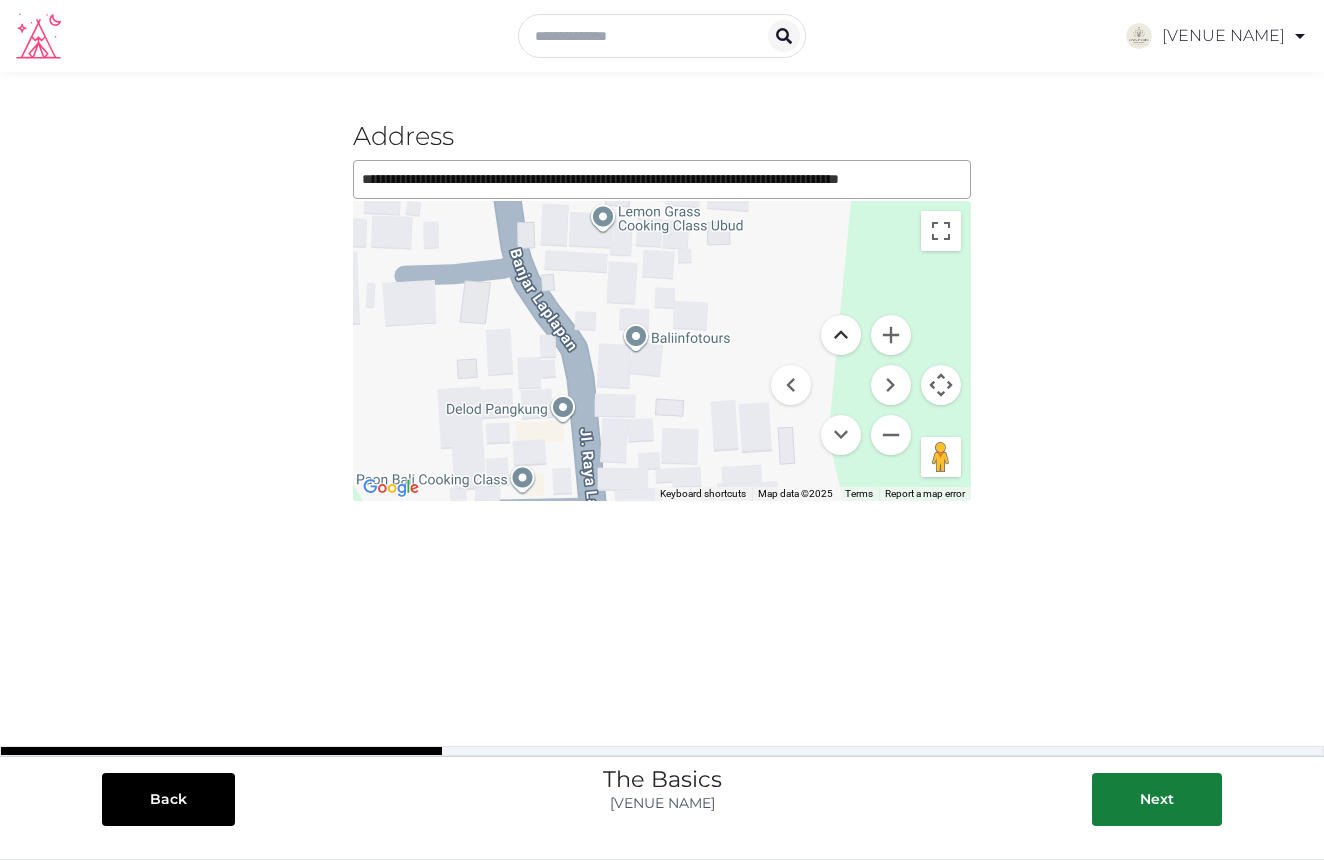 click at bounding box center (841, 335) 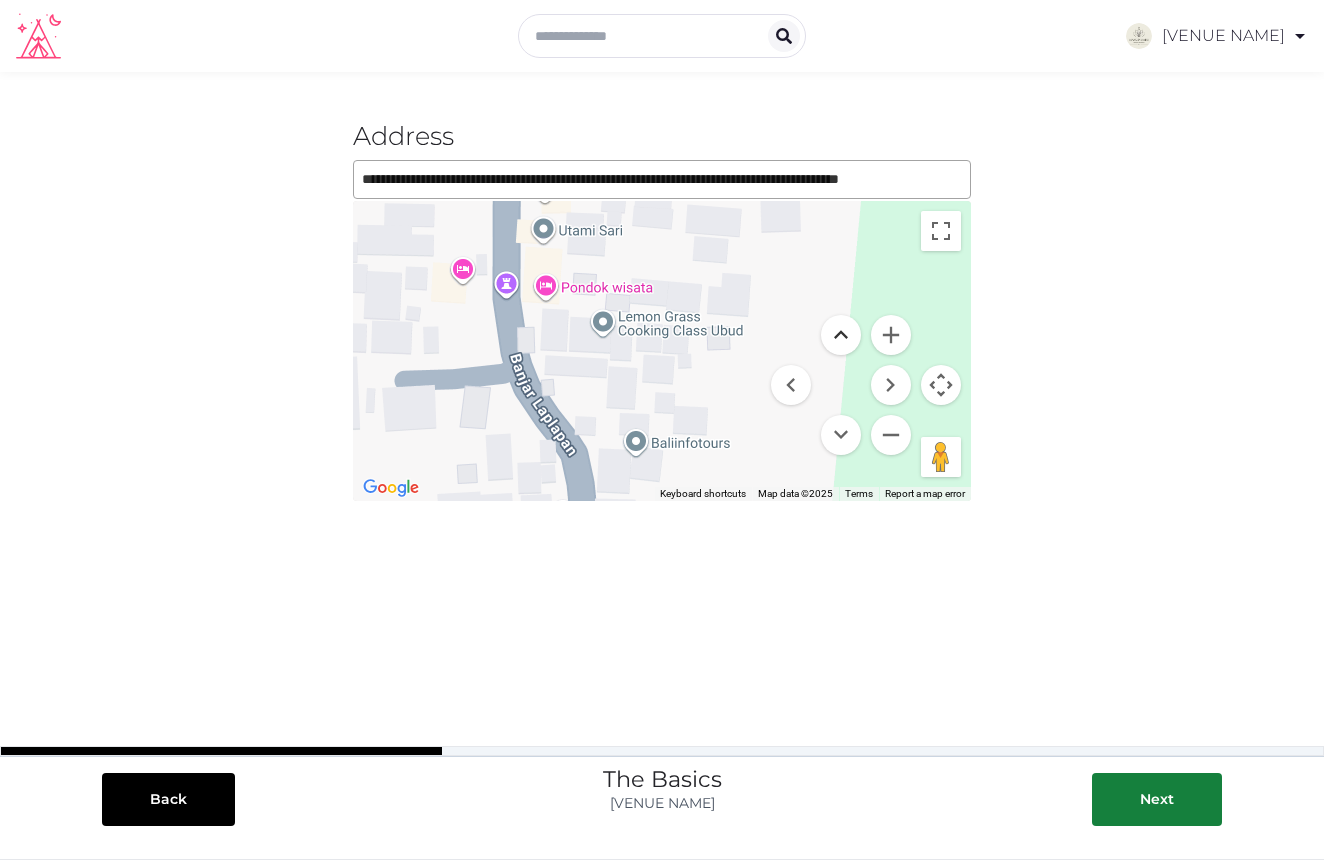 click at bounding box center [841, 335] 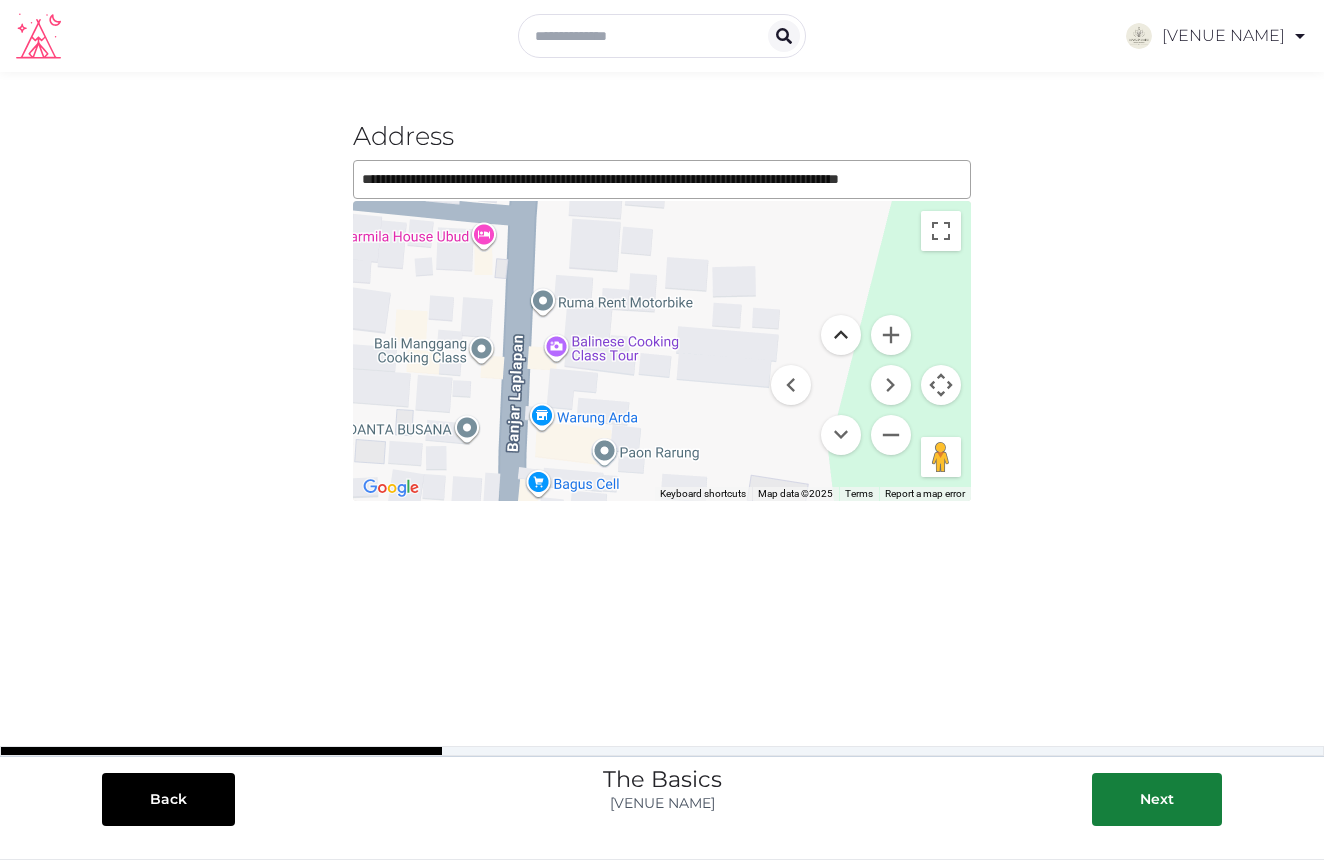 click at bounding box center (841, 335) 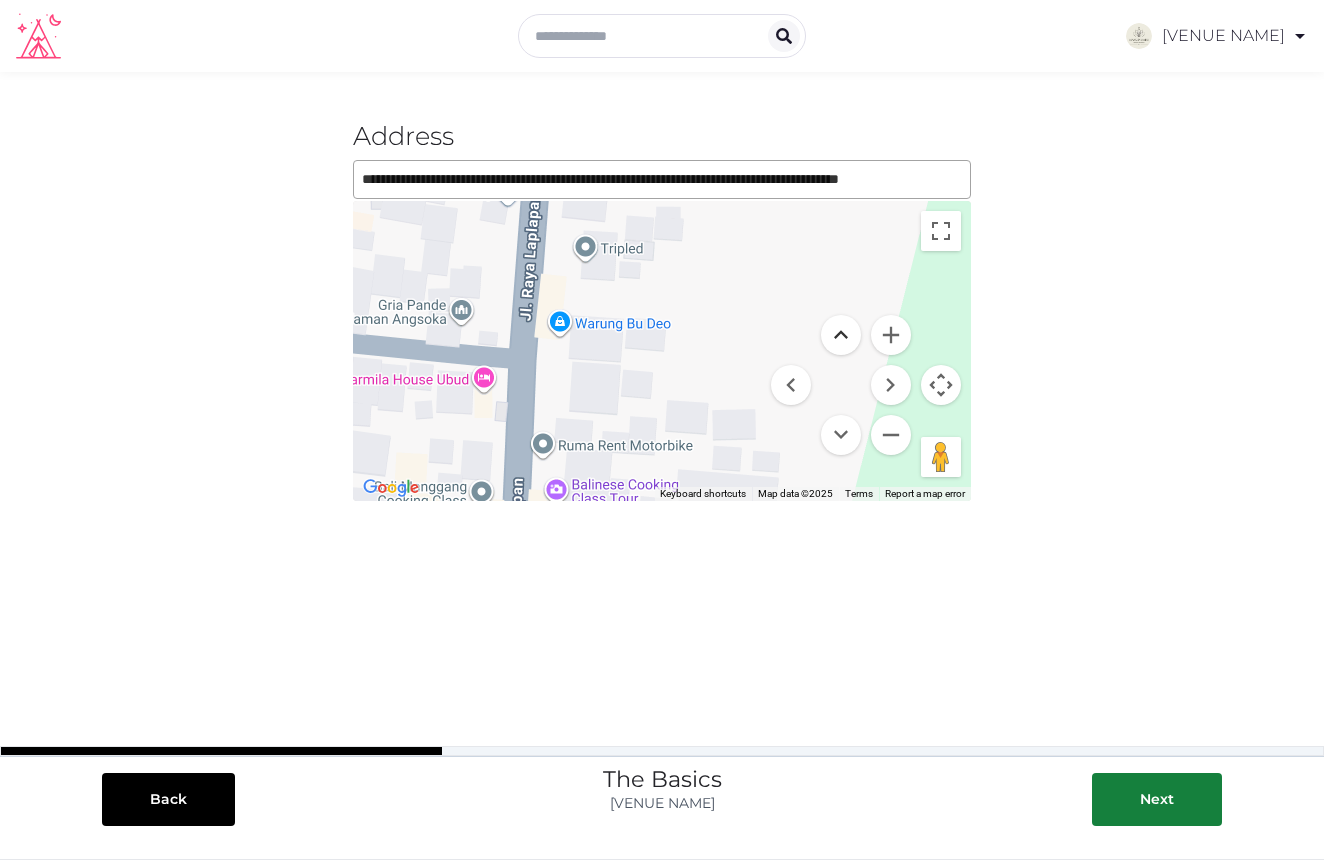 click at bounding box center (841, 335) 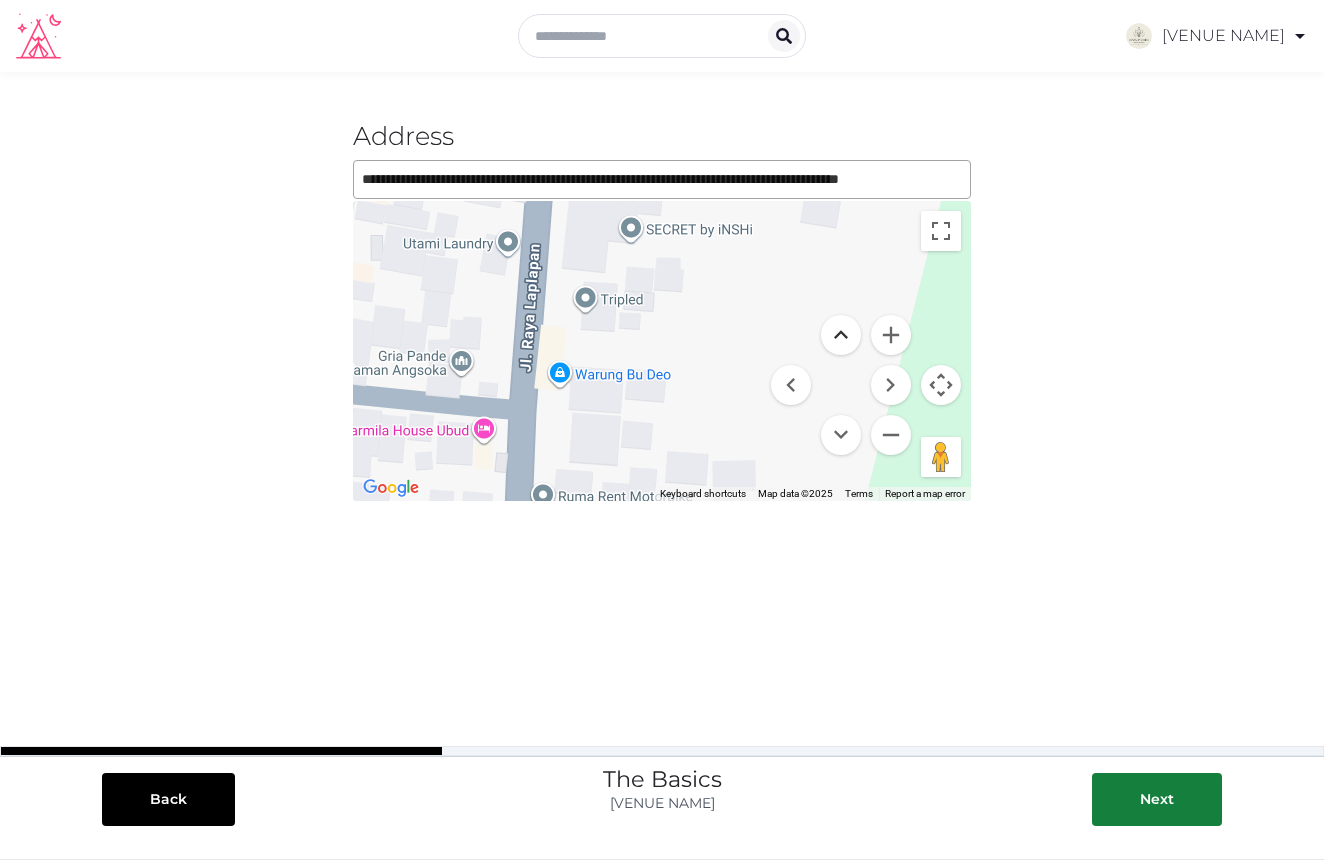 click at bounding box center (841, 335) 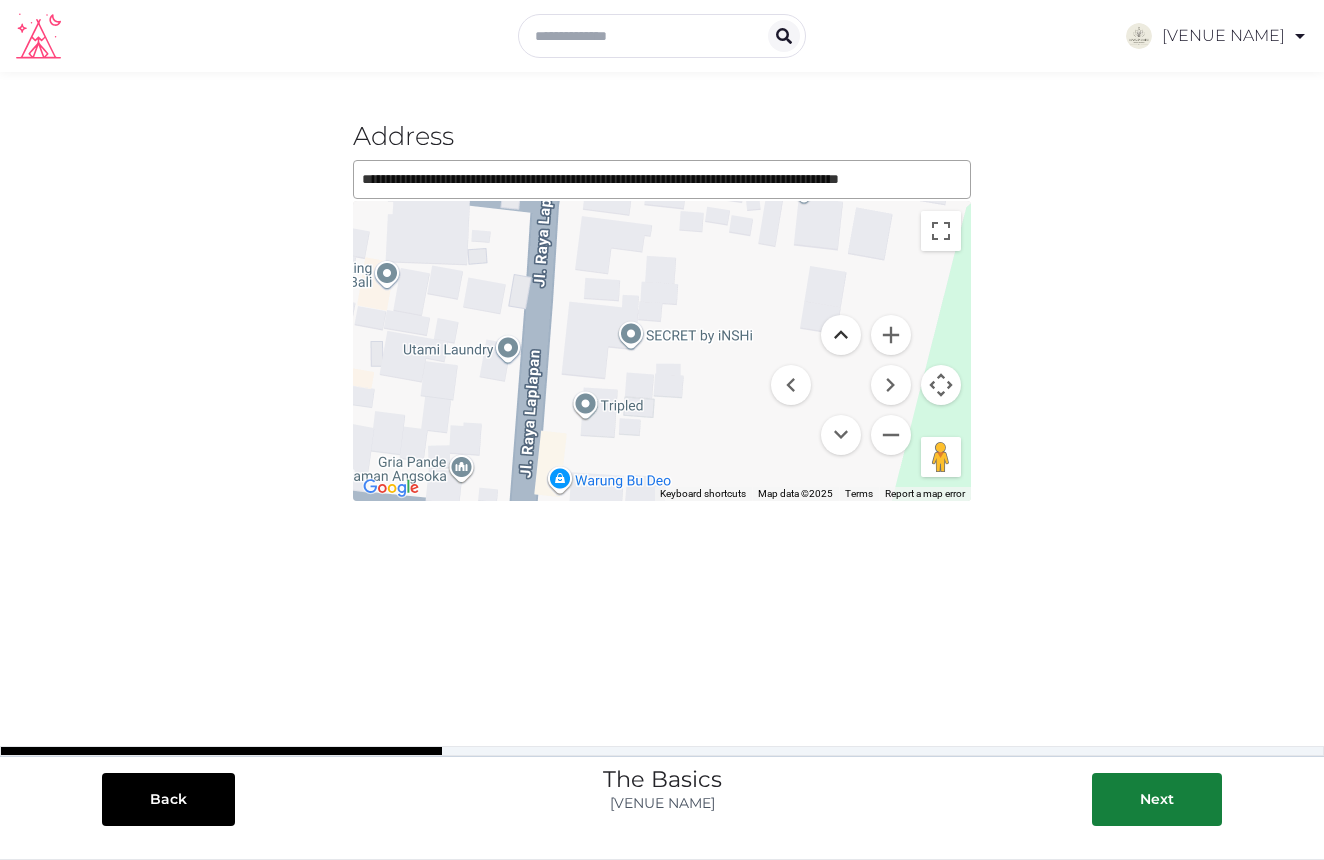 click at bounding box center [841, 335] 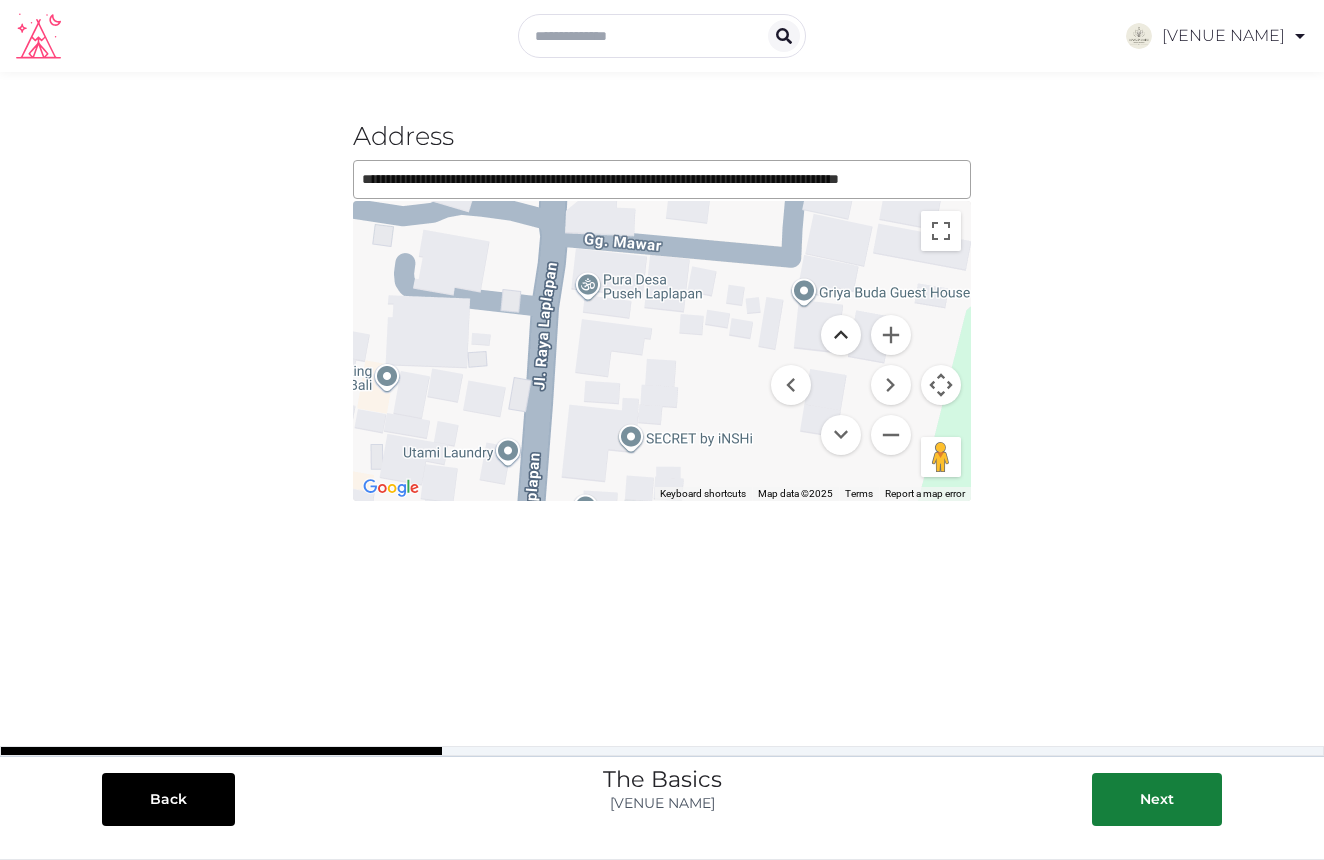 click at bounding box center (841, 335) 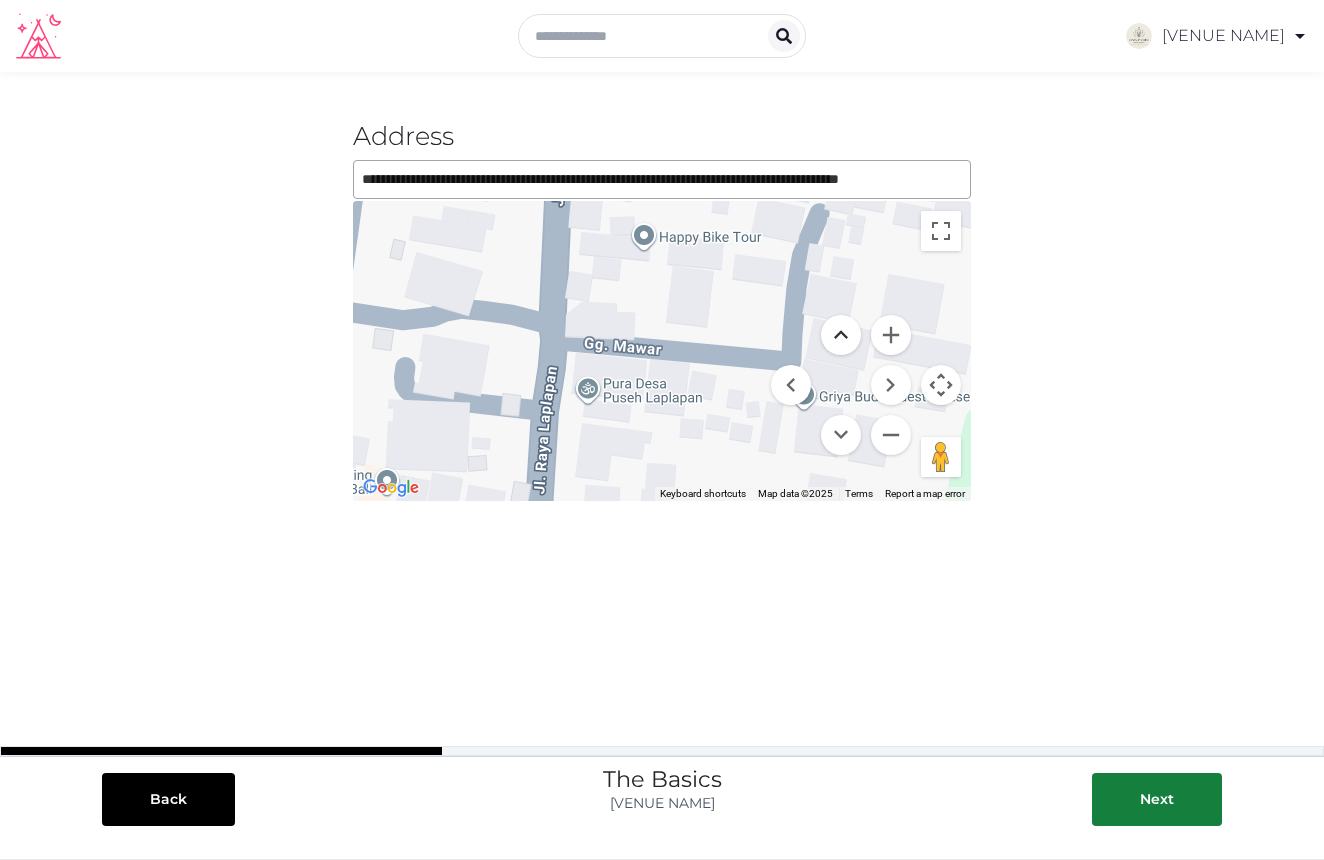 click at bounding box center [841, 335] 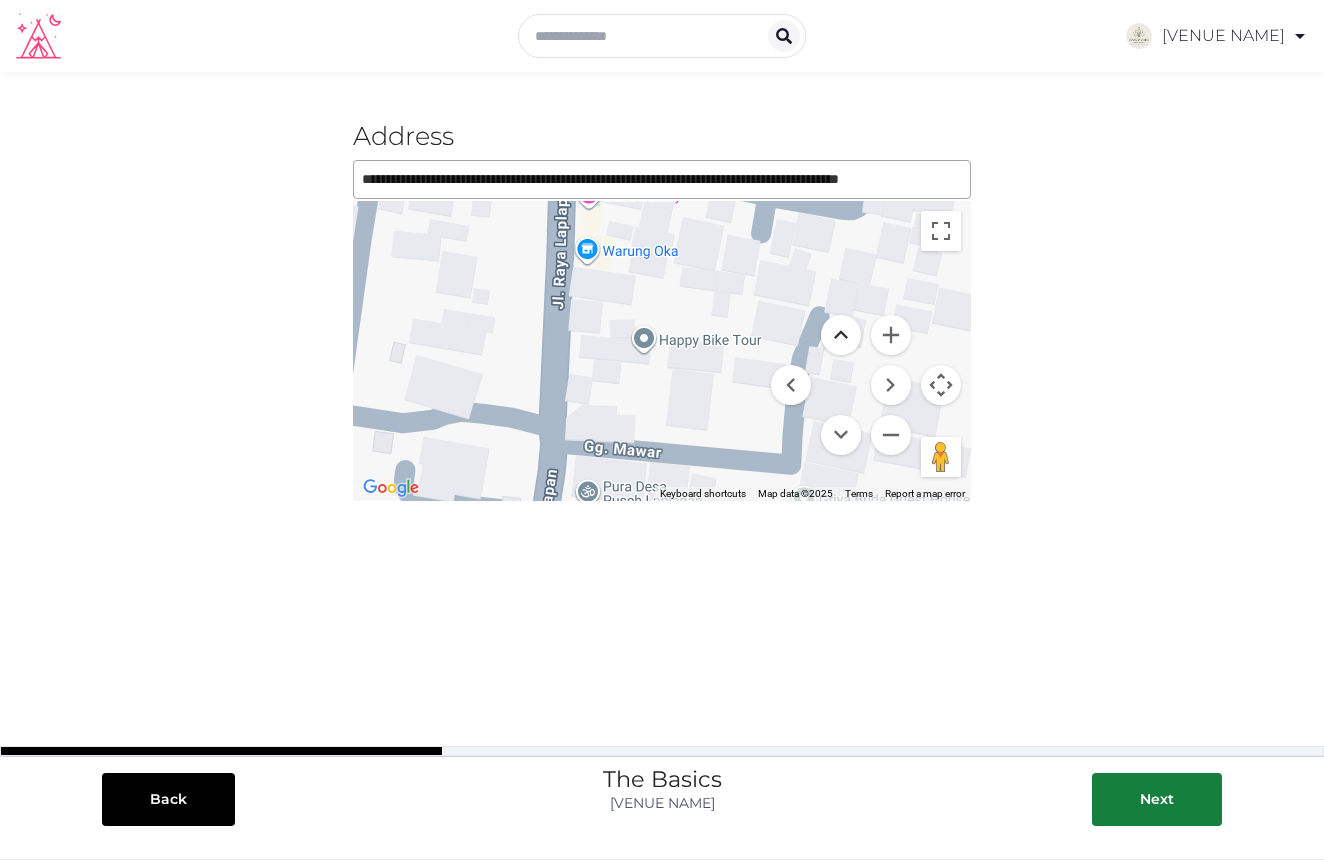 click at bounding box center [841, 335] 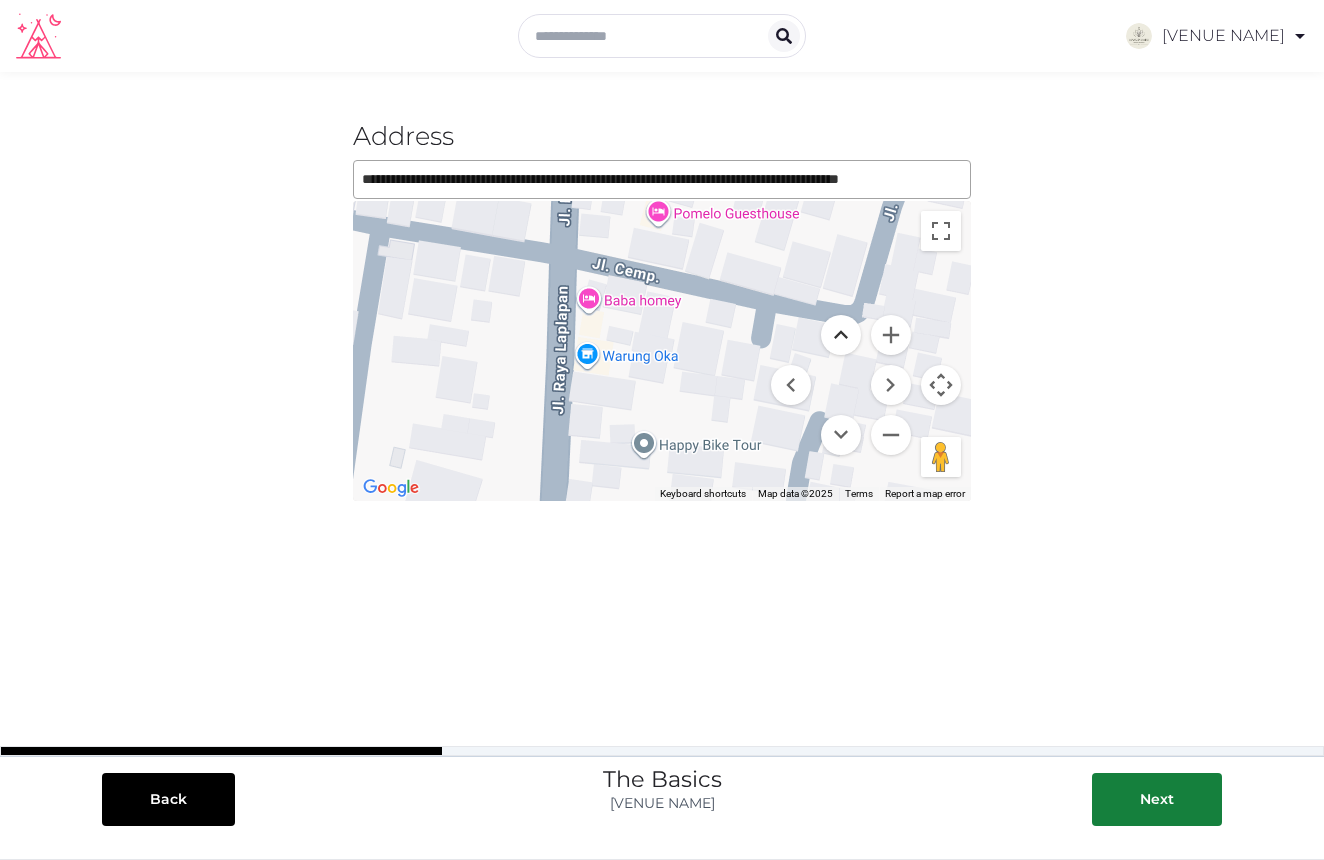 click at bounding box center [841, 335] 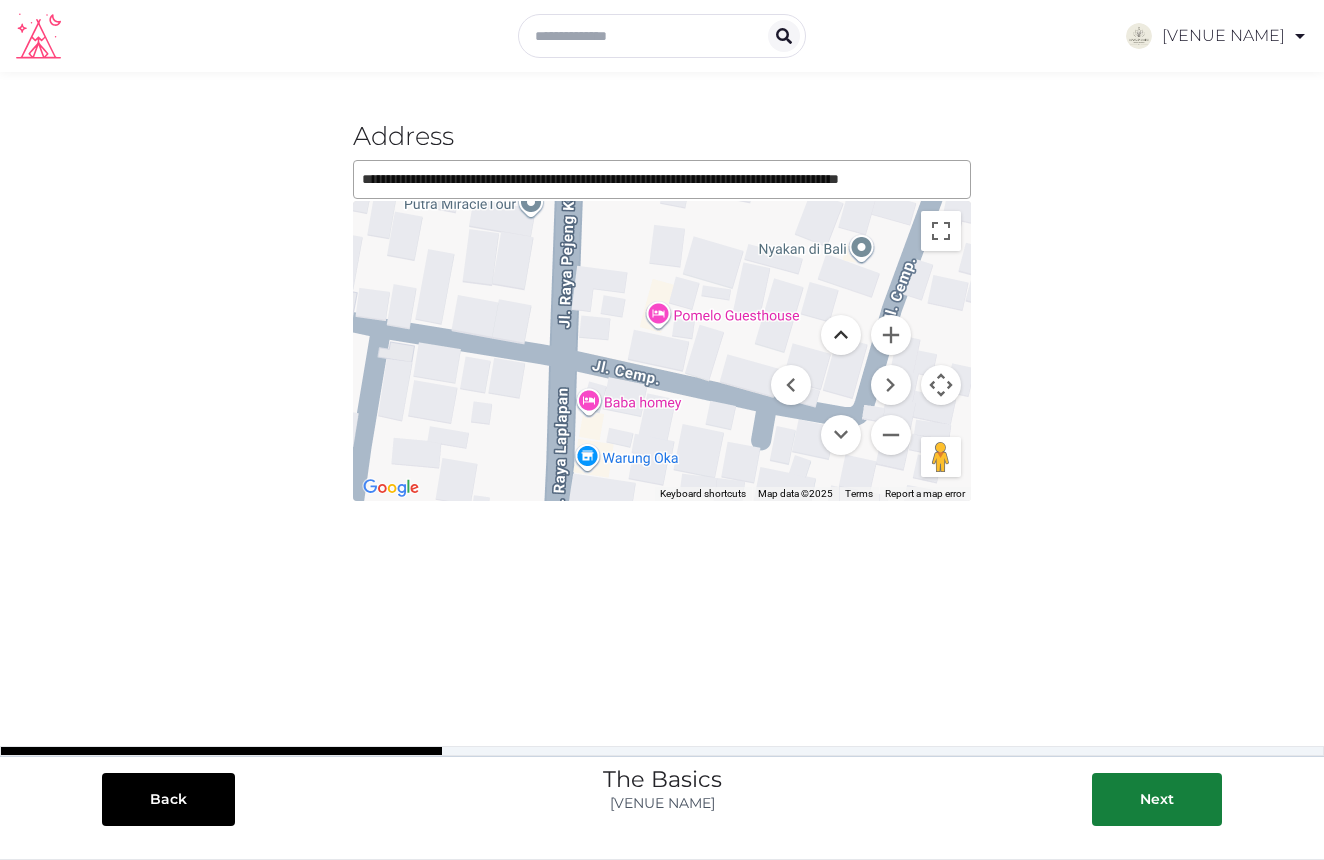 click at bounding box center [841, 335] 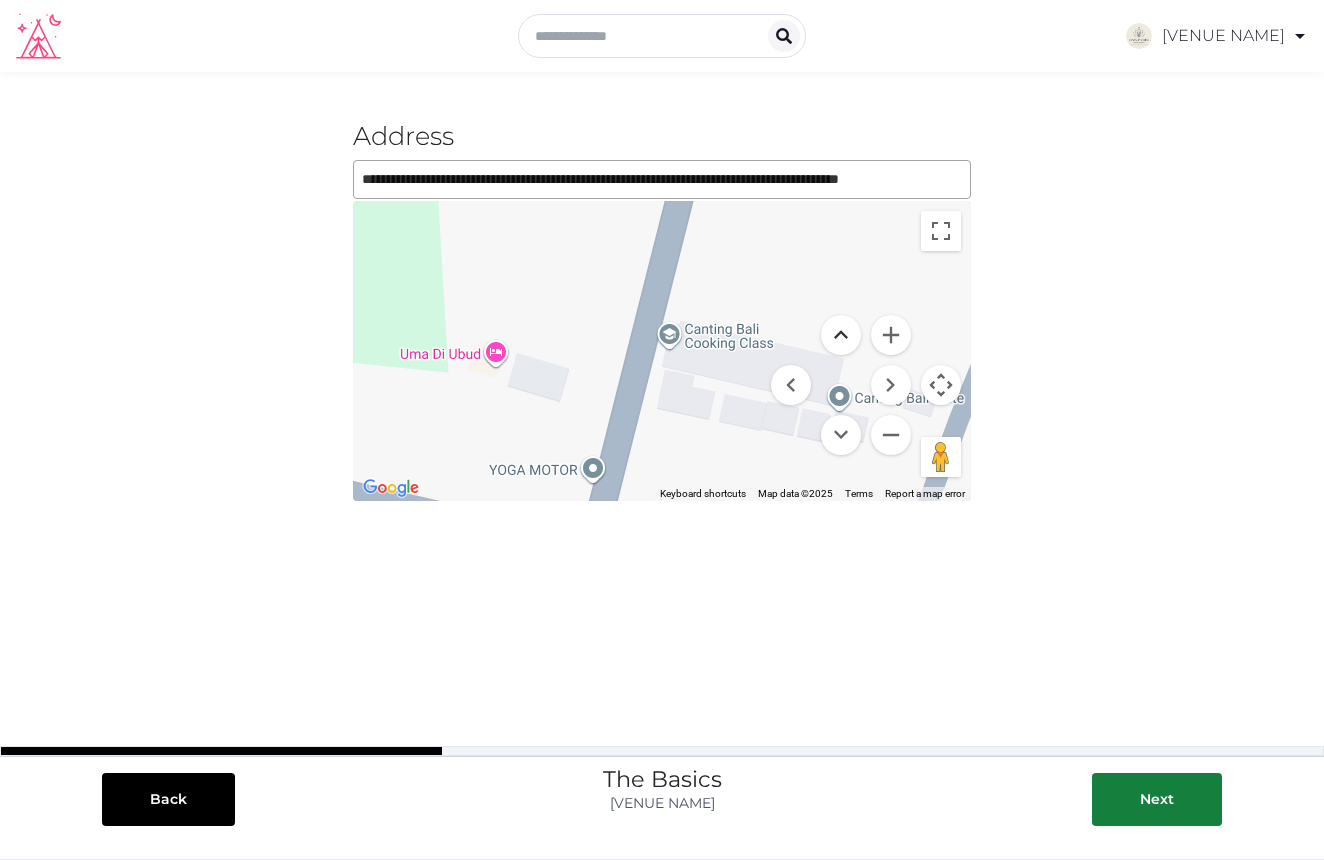 click at bounding box center (841, 335) 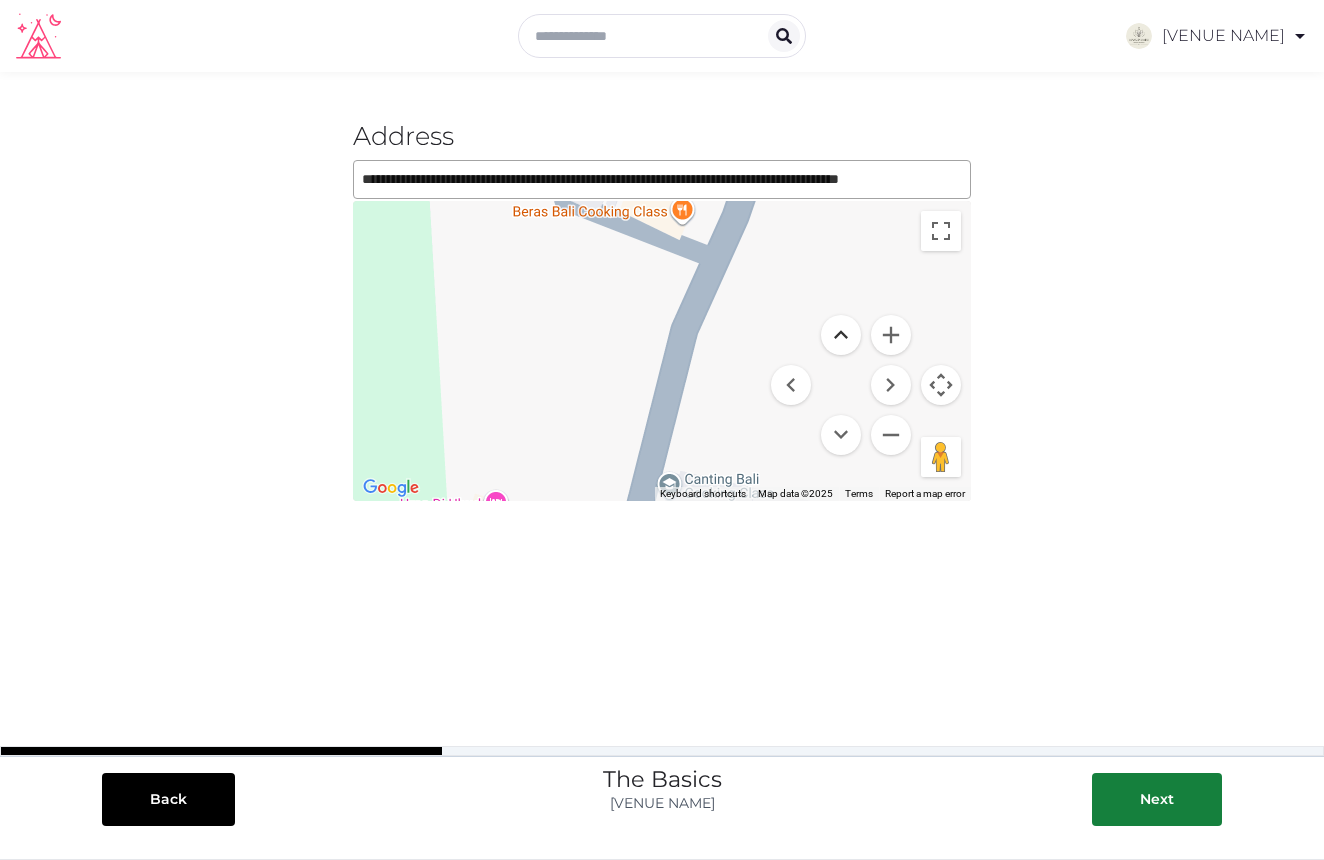 click at bounding box center [841, 335] 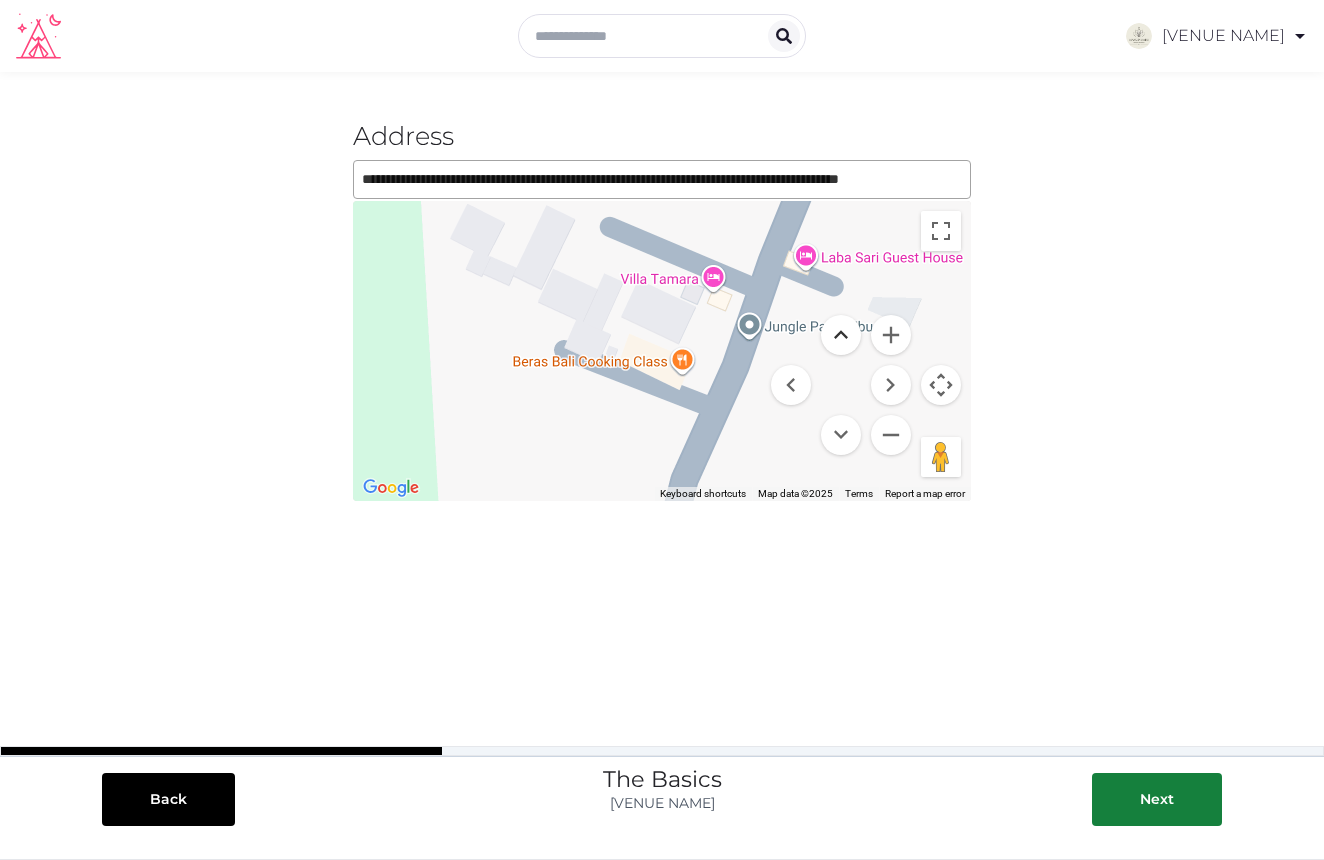 click at bounding box center [841, 335] 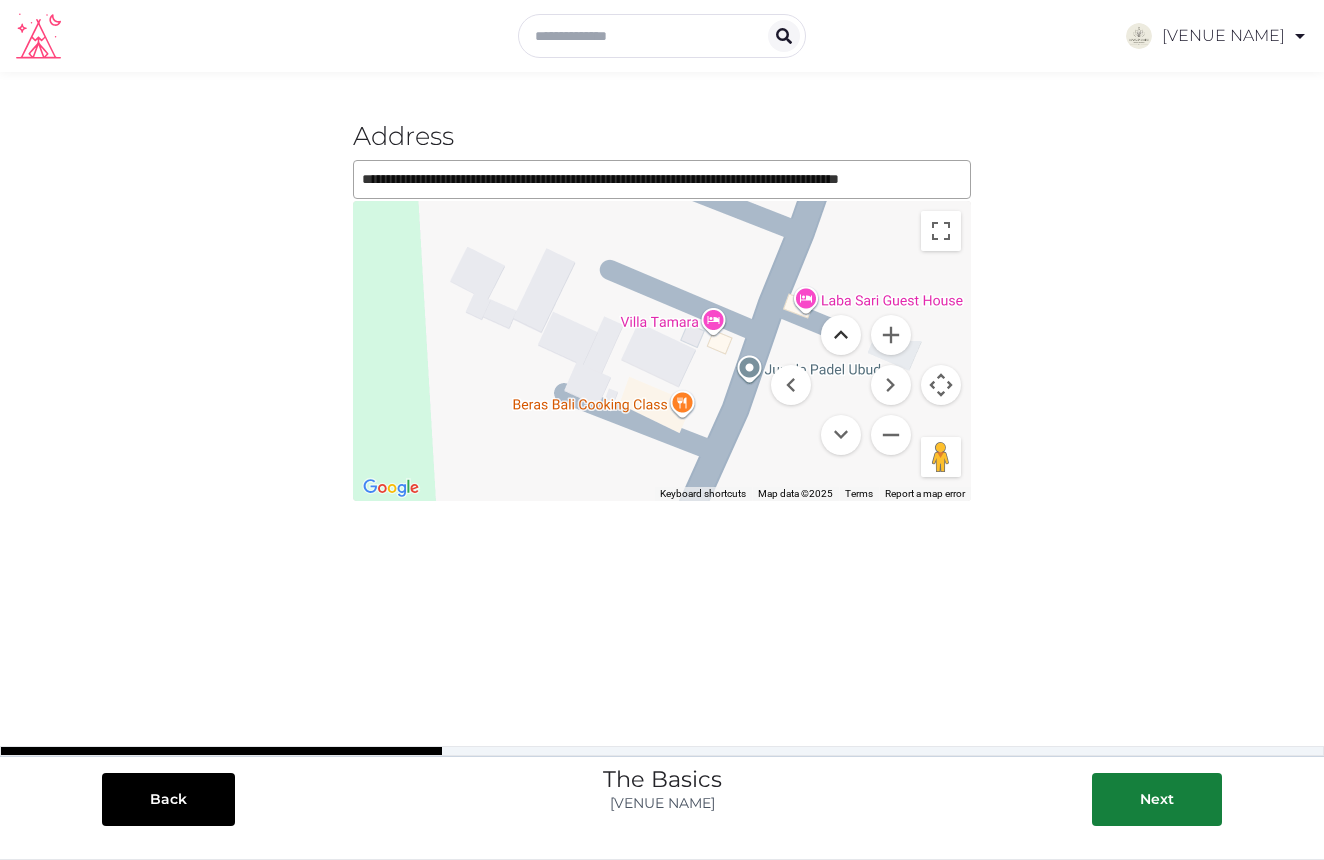 click at bounding box center (841, 335) 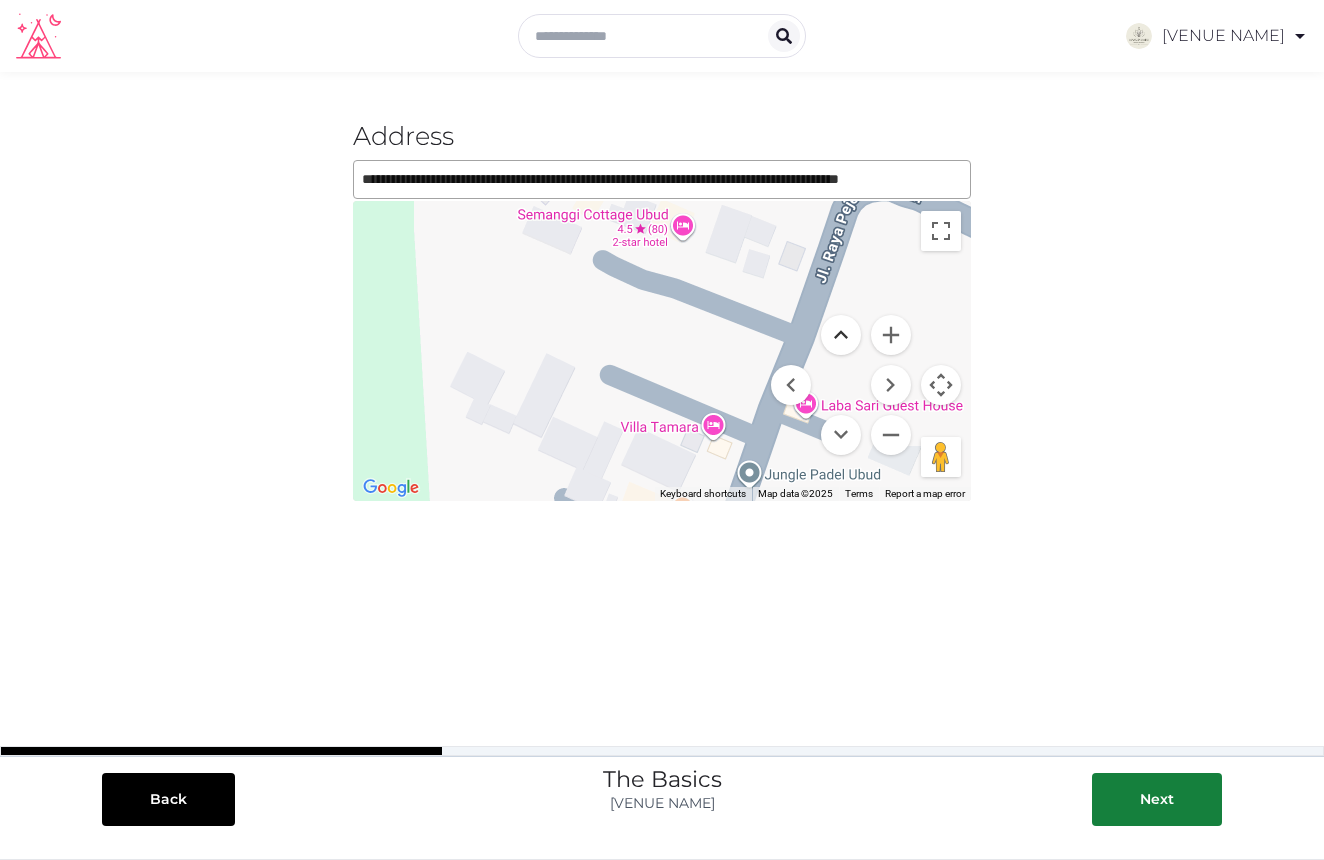 click at bounding box center [841, 335] 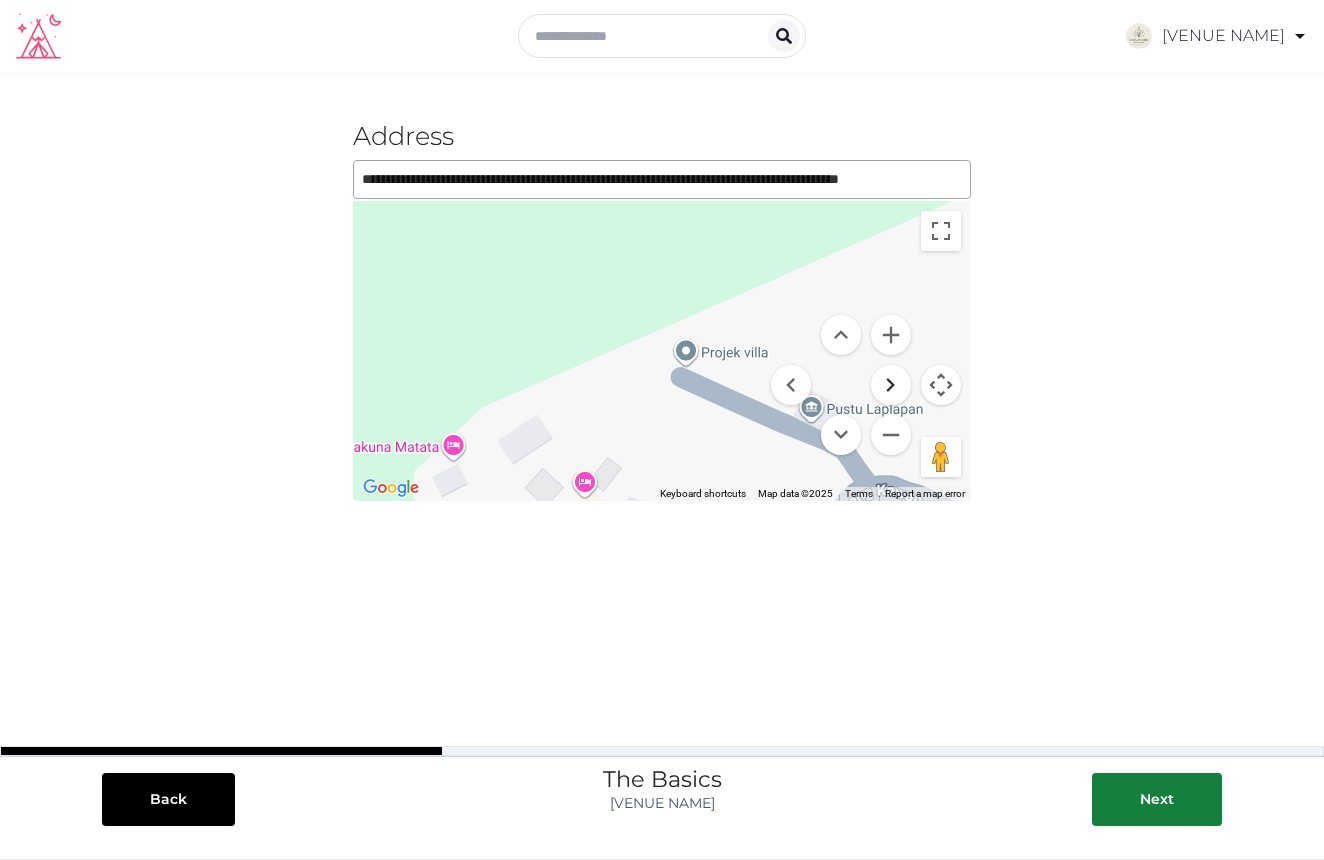 click at bounding box center [891, 385] 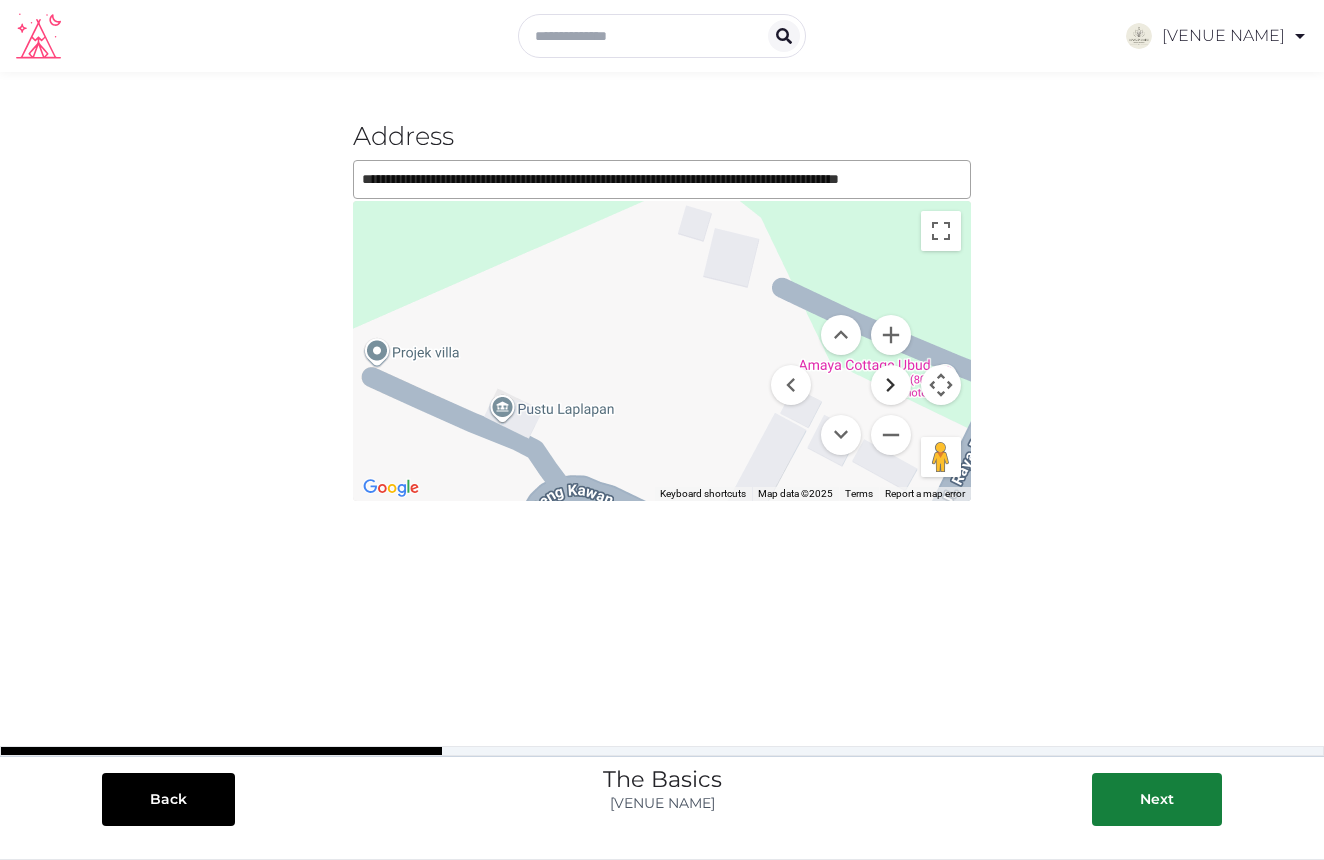 click at bounding box center [891, 385] 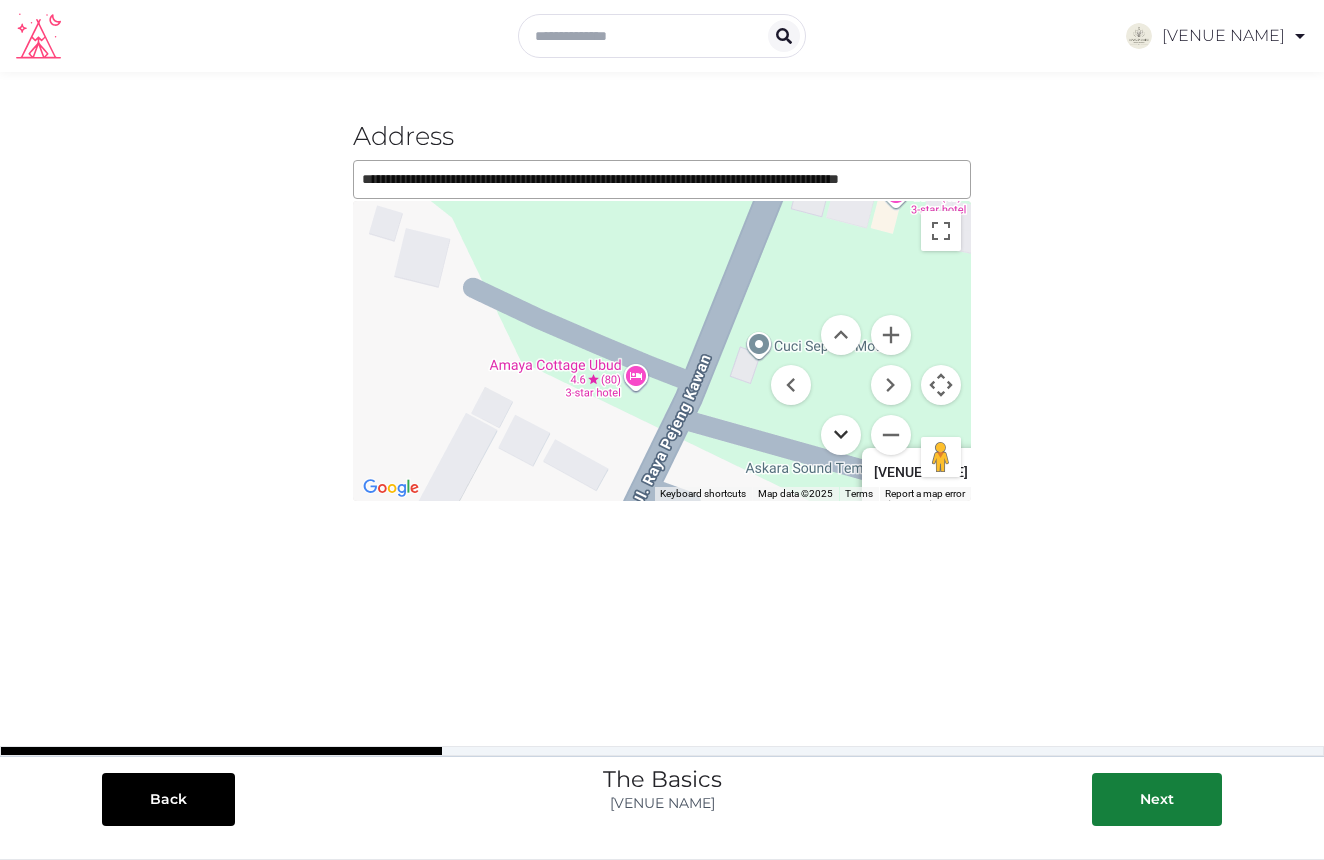 click at bounding box center (841, 435) 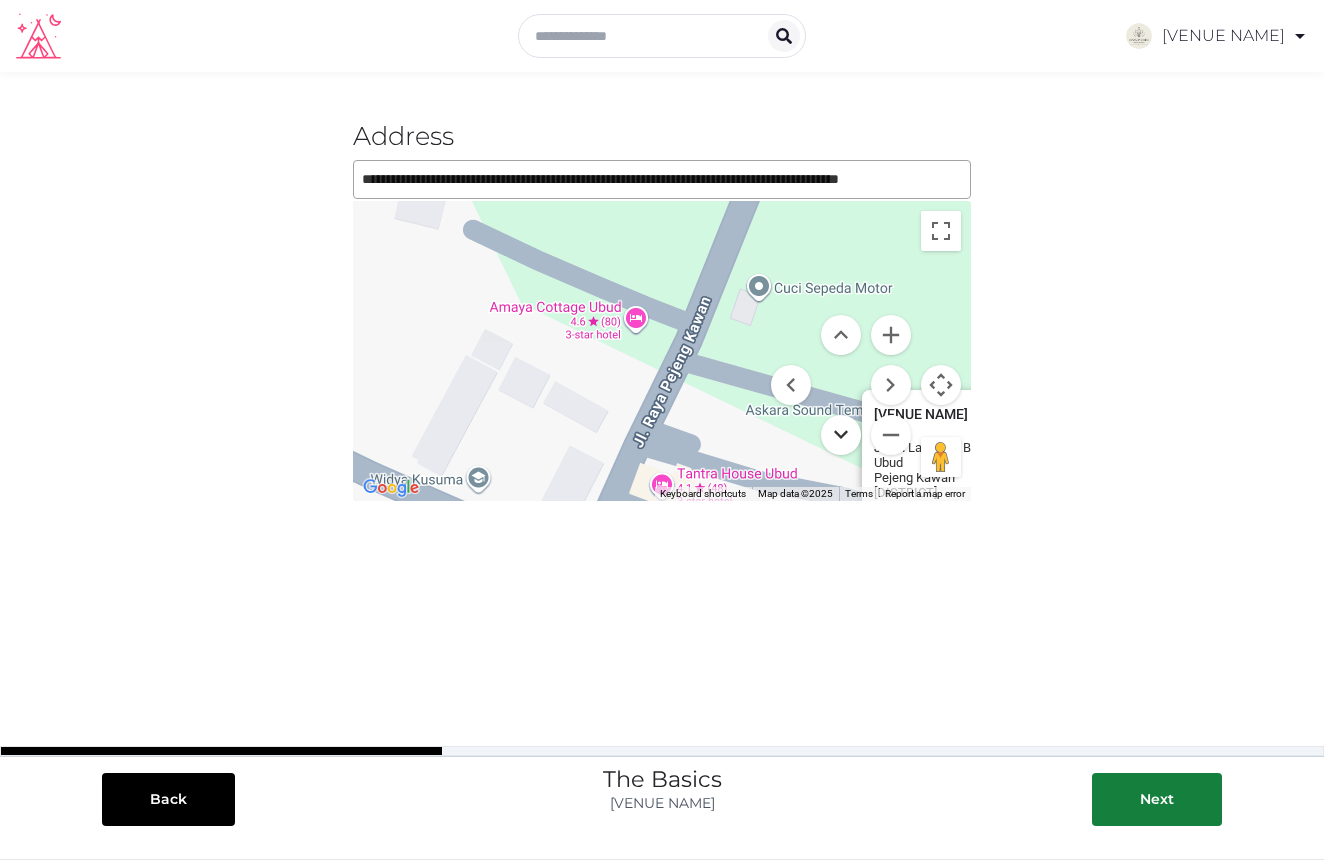 click at bounding box center (841, 435) 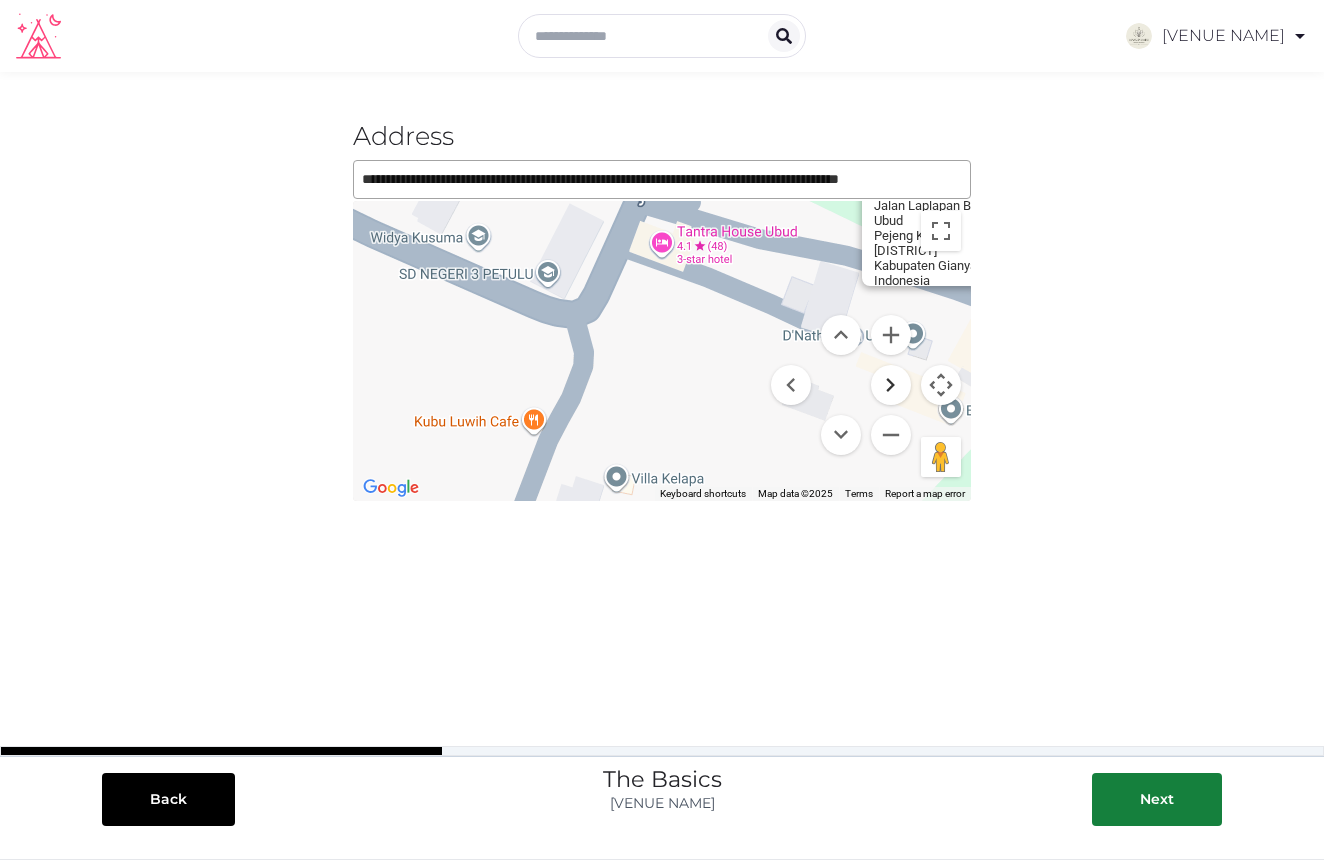 click at bounding box center [891, 385] 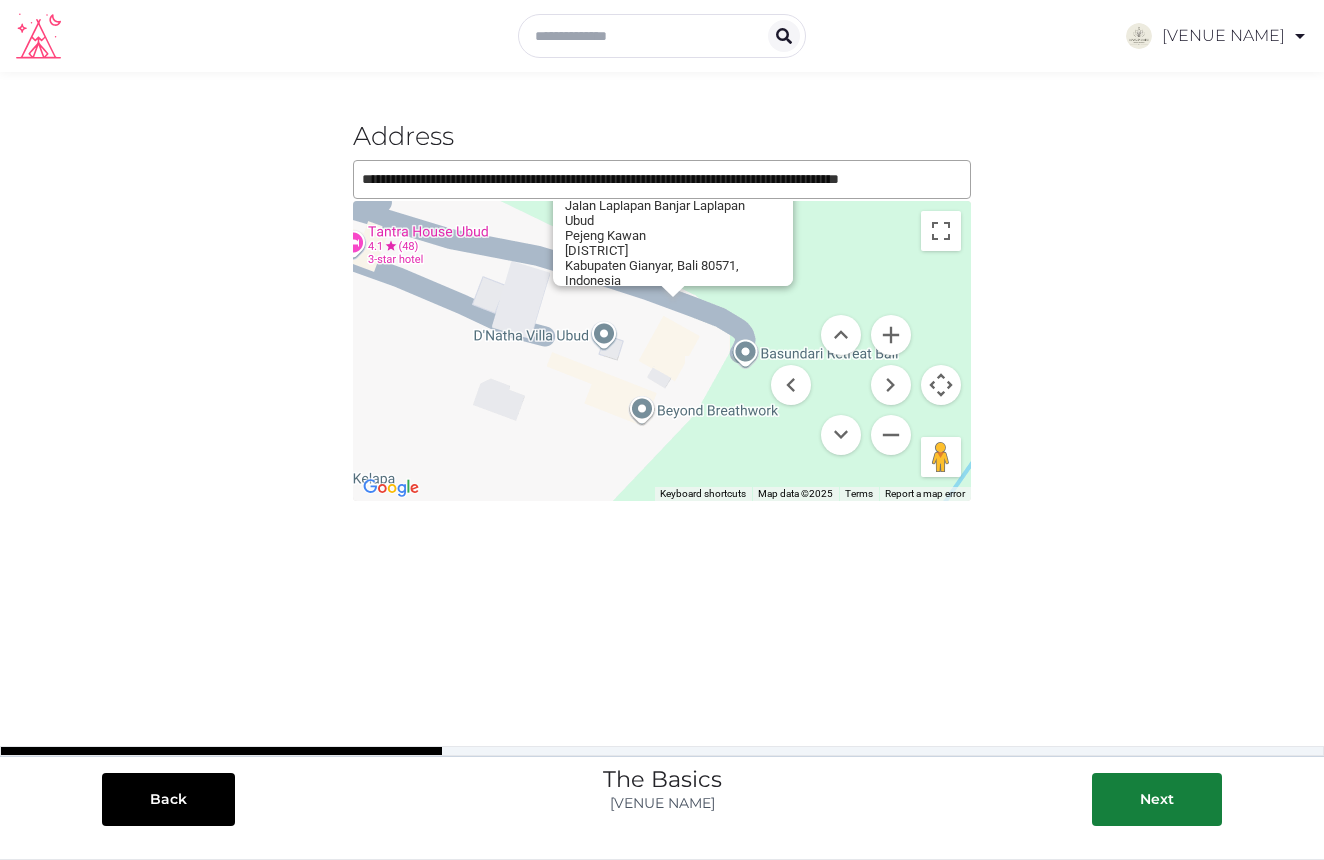 click on "To navigate, press the arrow keys.     [VENUE NAME]                     [VENUE NAME]                 [STREET] [NEIGHBORHOOD] [DISTRICT] [CITY] [STATE] [POSTAL CODE], [COUNTRY]             View on Google Maps" at bounding box center (662, 351) 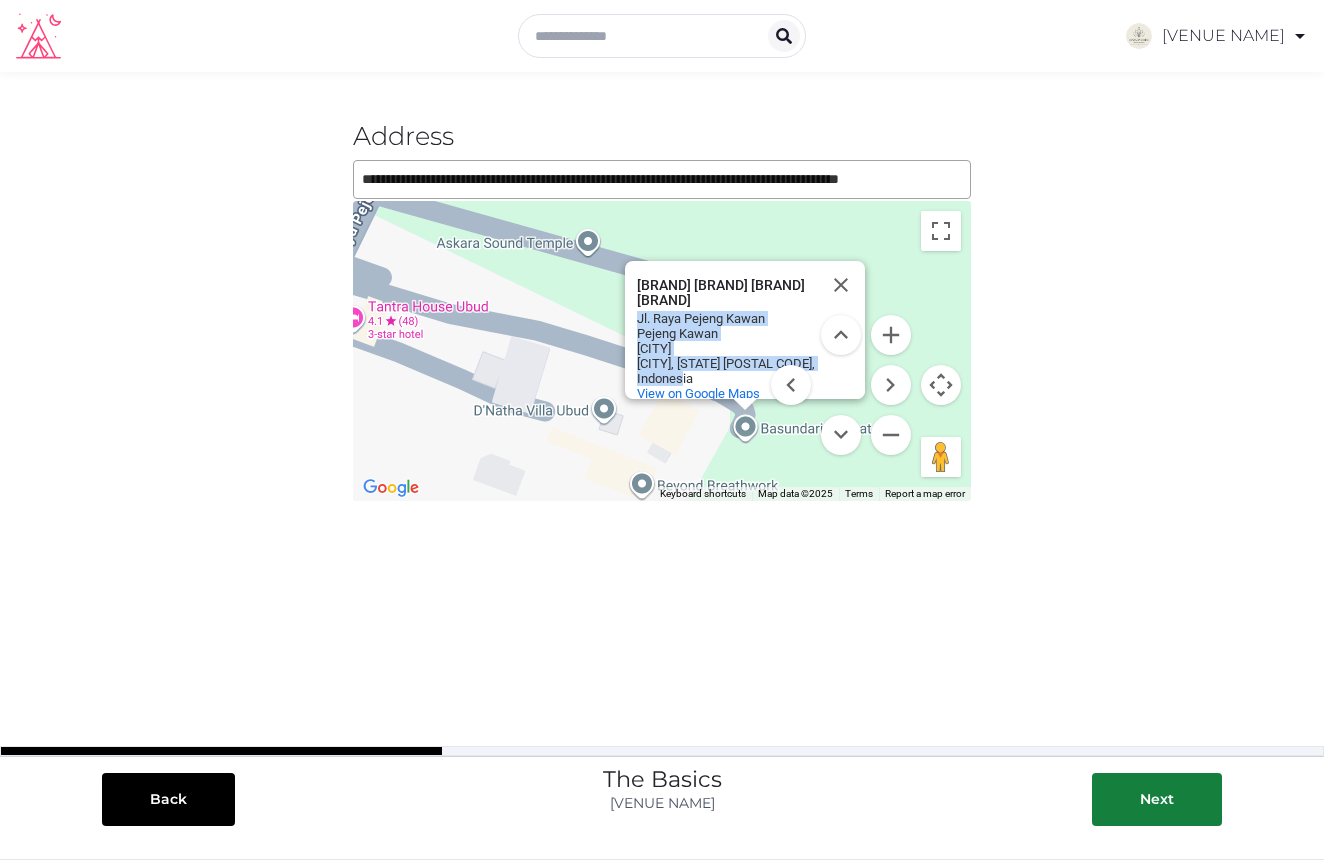 drag, startPoint x: 637, startPoint y: 318, endPoint x: 702, endPoint y: 374, distance: 85.79627 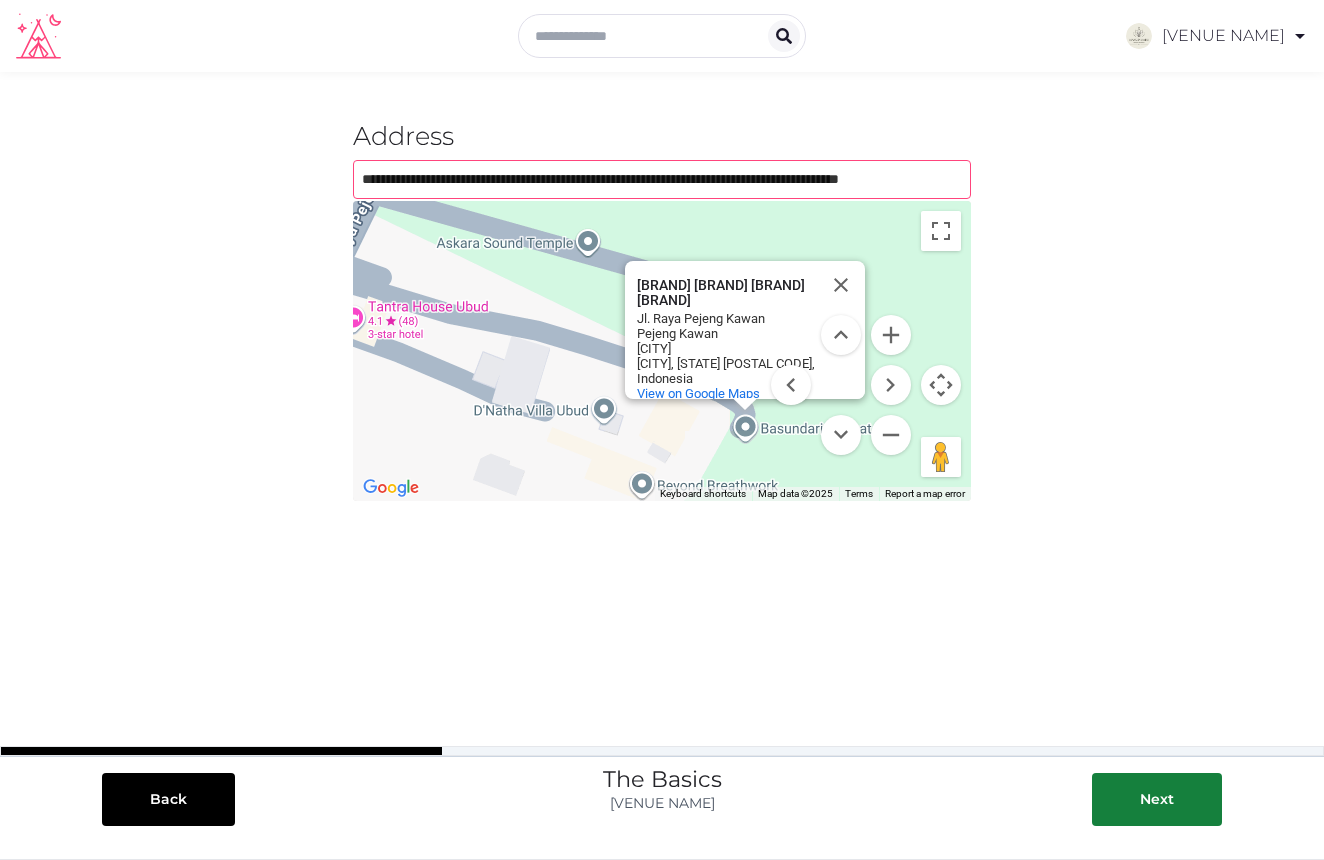 click on "**********" at bounding box center (662, 179) 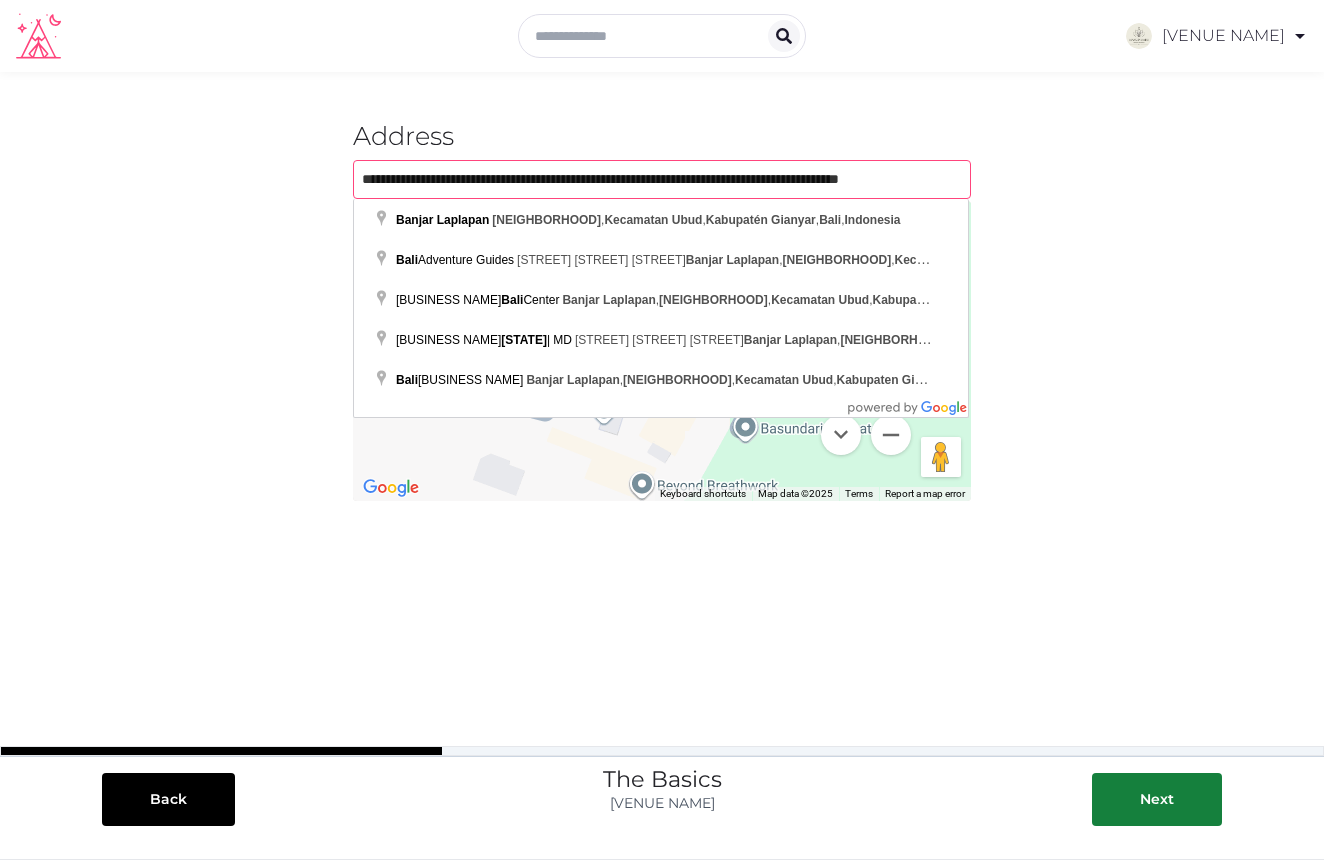 click on "**********" at bounding box center [662, 179] 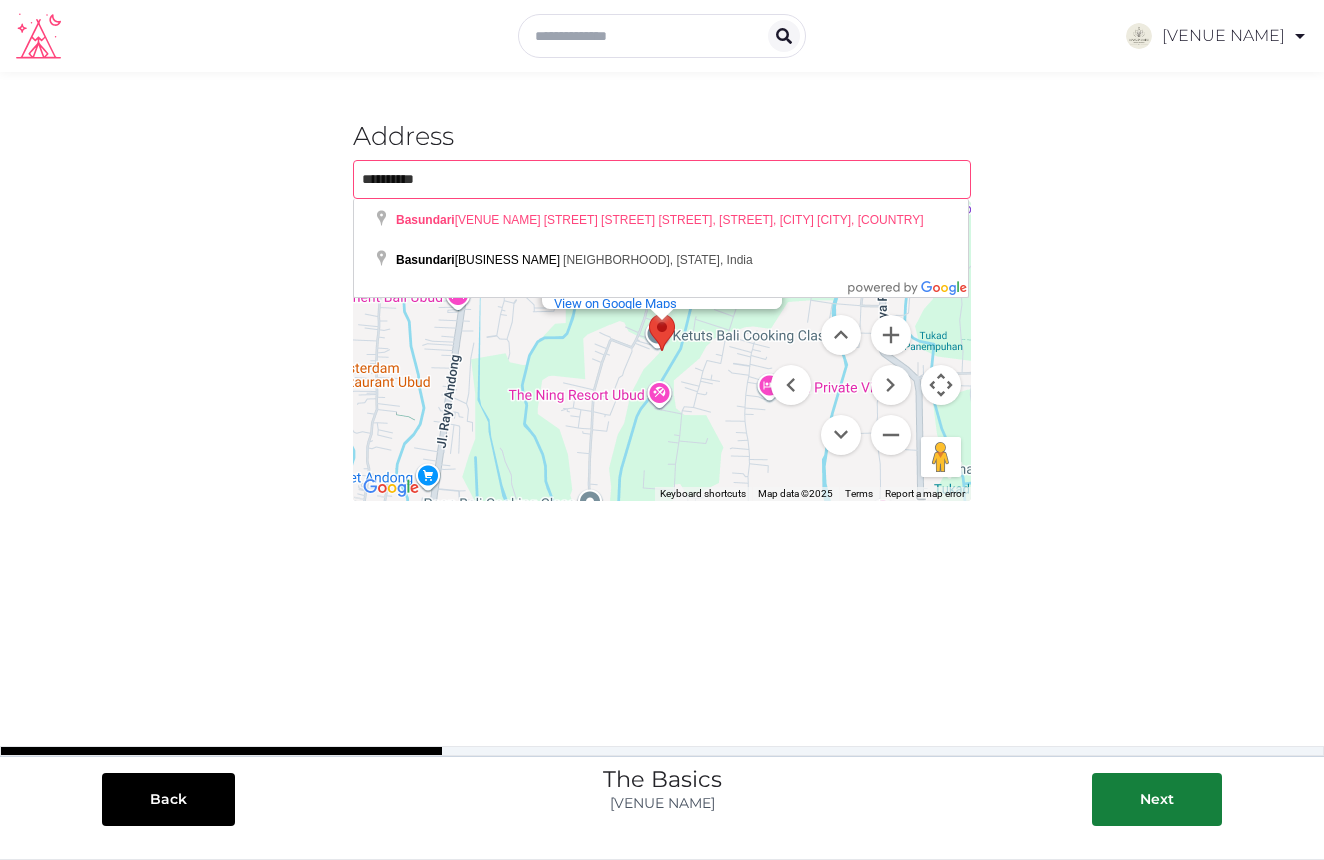 type on "**********" 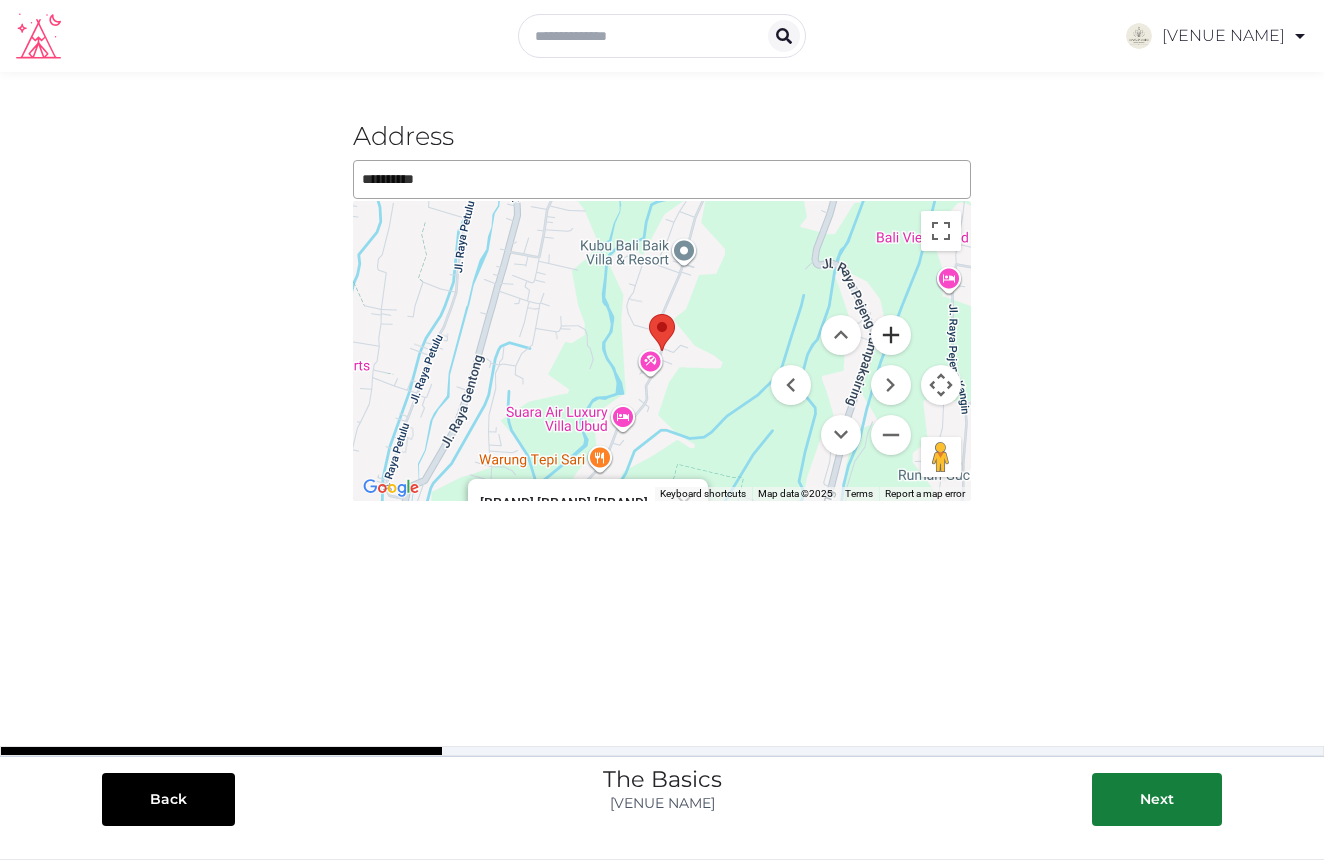 click at bounding box center (891, 335) 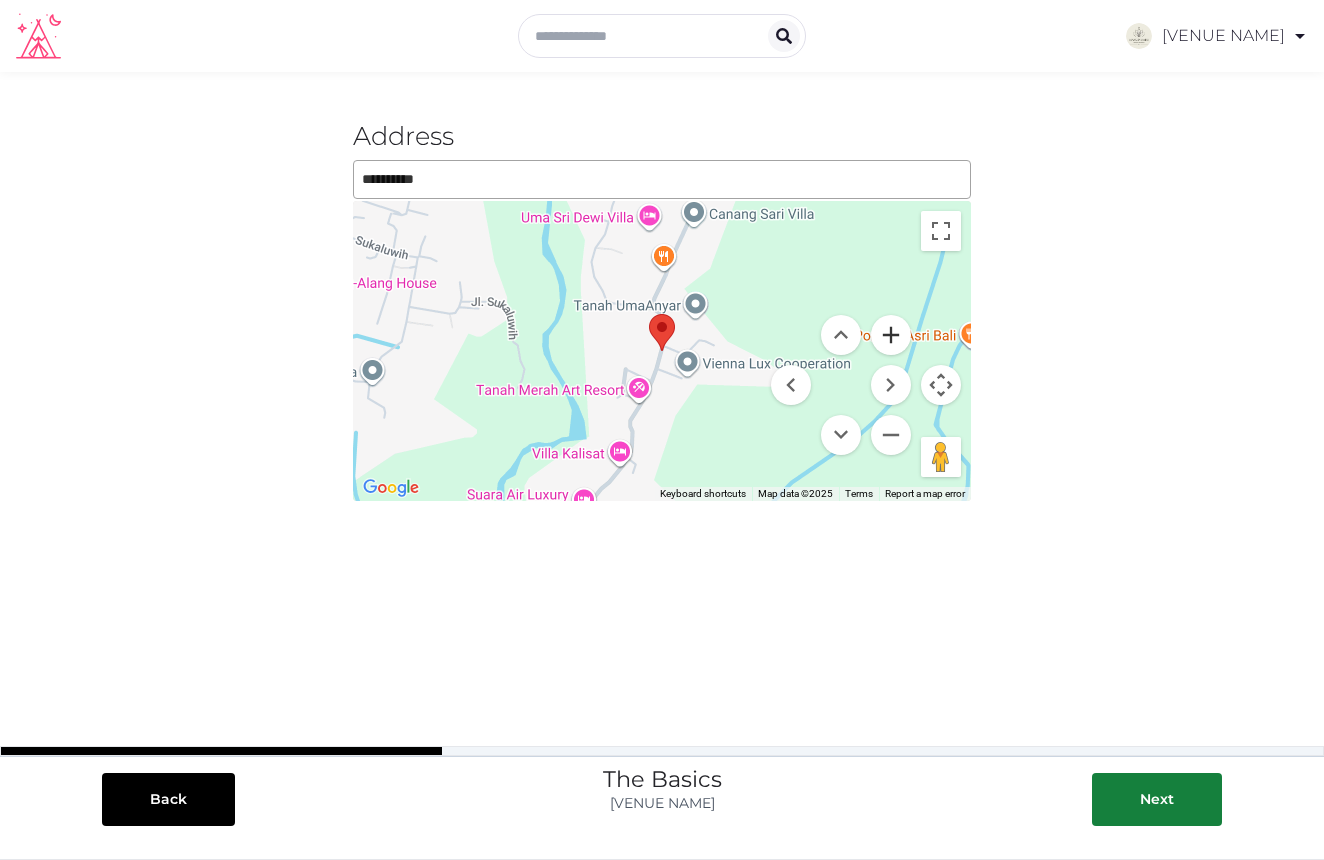 click at bounding box center [891, 335] 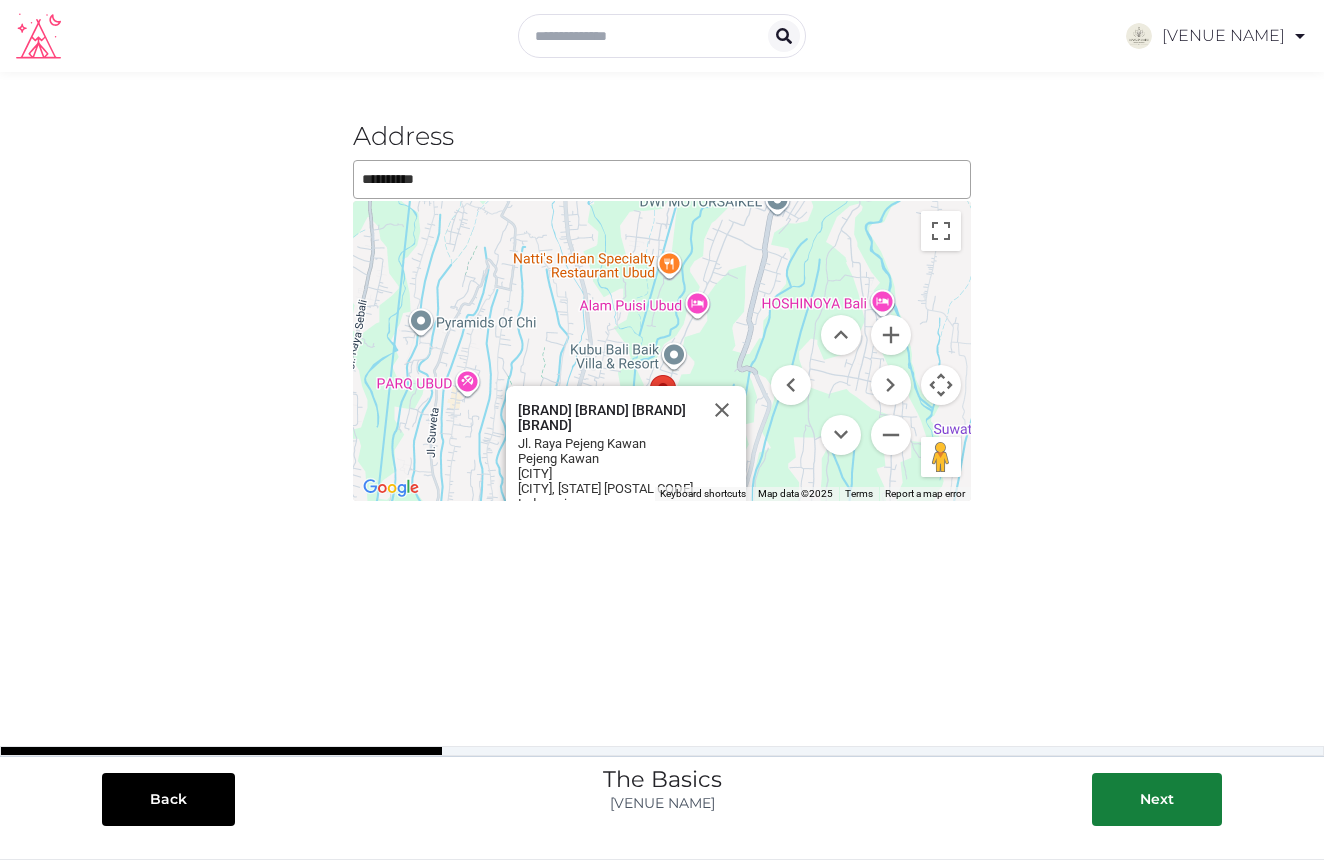 click on "[BRAND] [BRAND] [BRAND] [BRAND]" at bounding box center (608, 410) 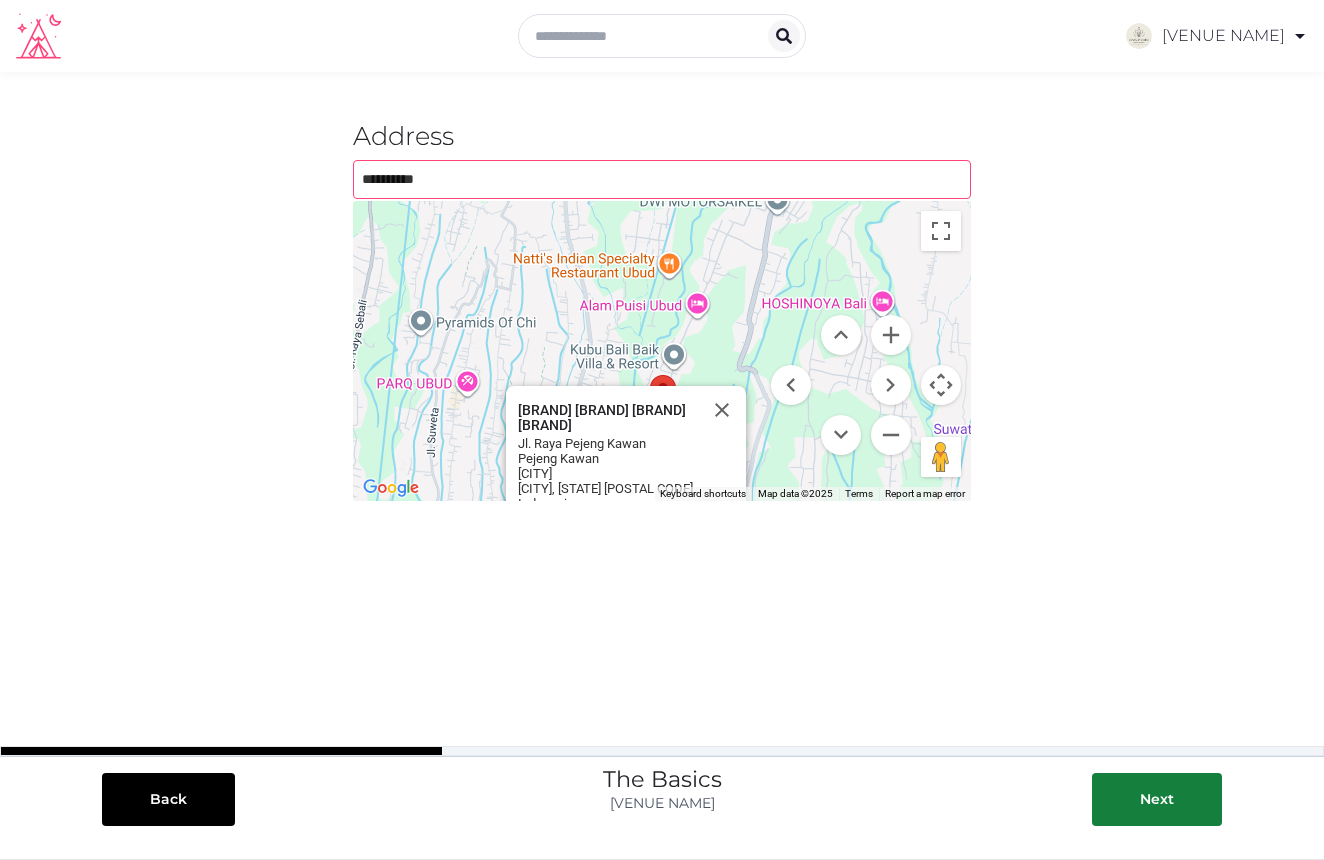 click on "**********" at bounding box center (662, 179) 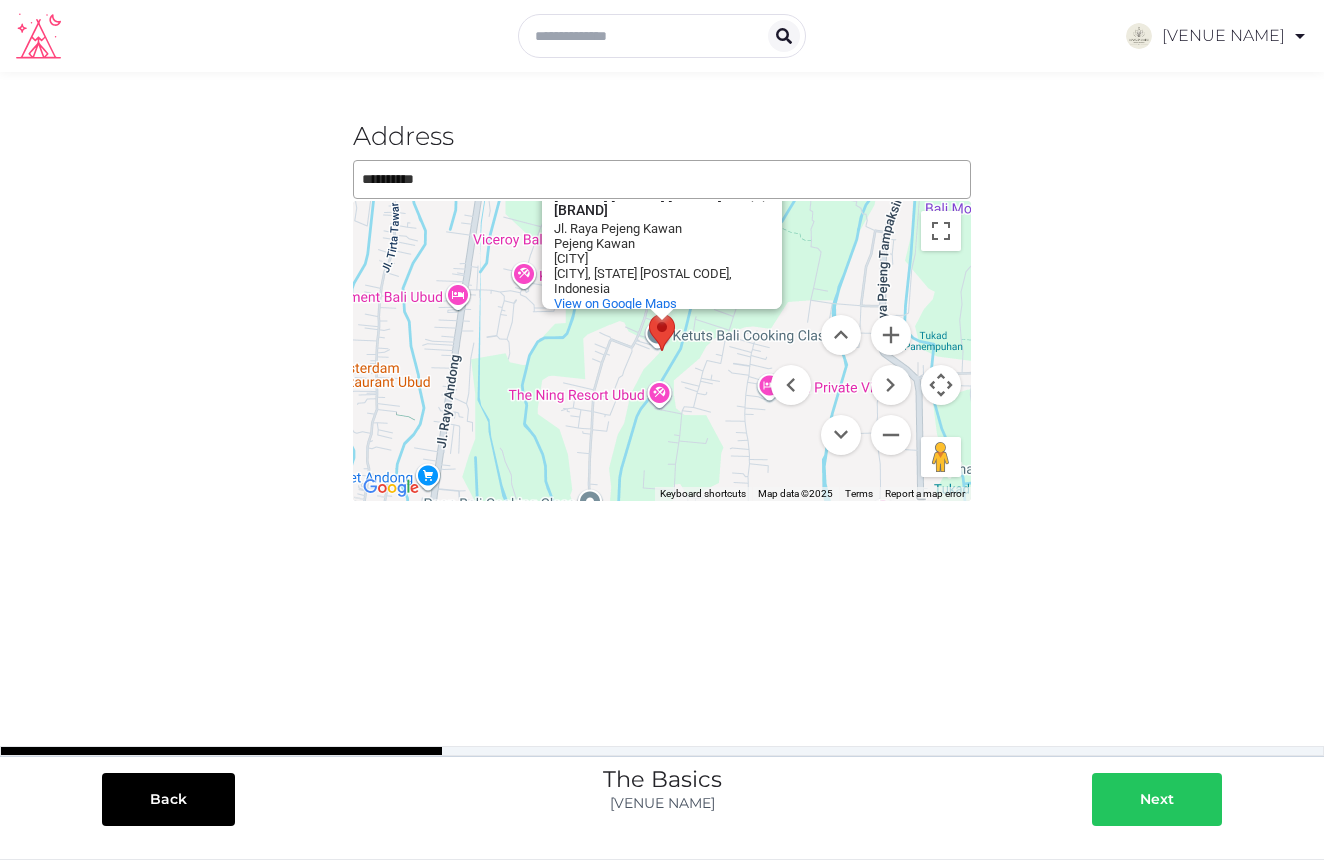 click at bounding box center (1120, 799) 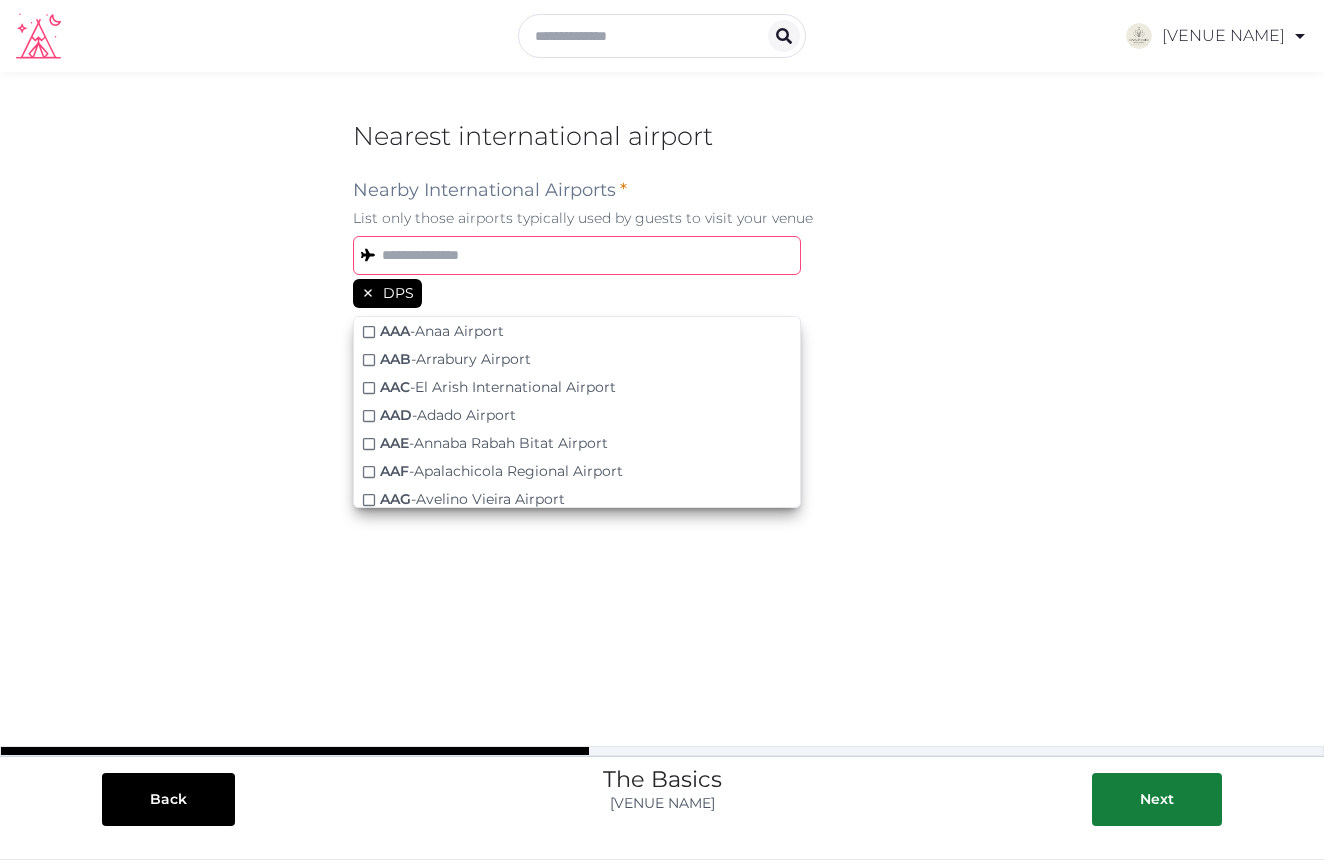 click at bounding box center (577, 255) 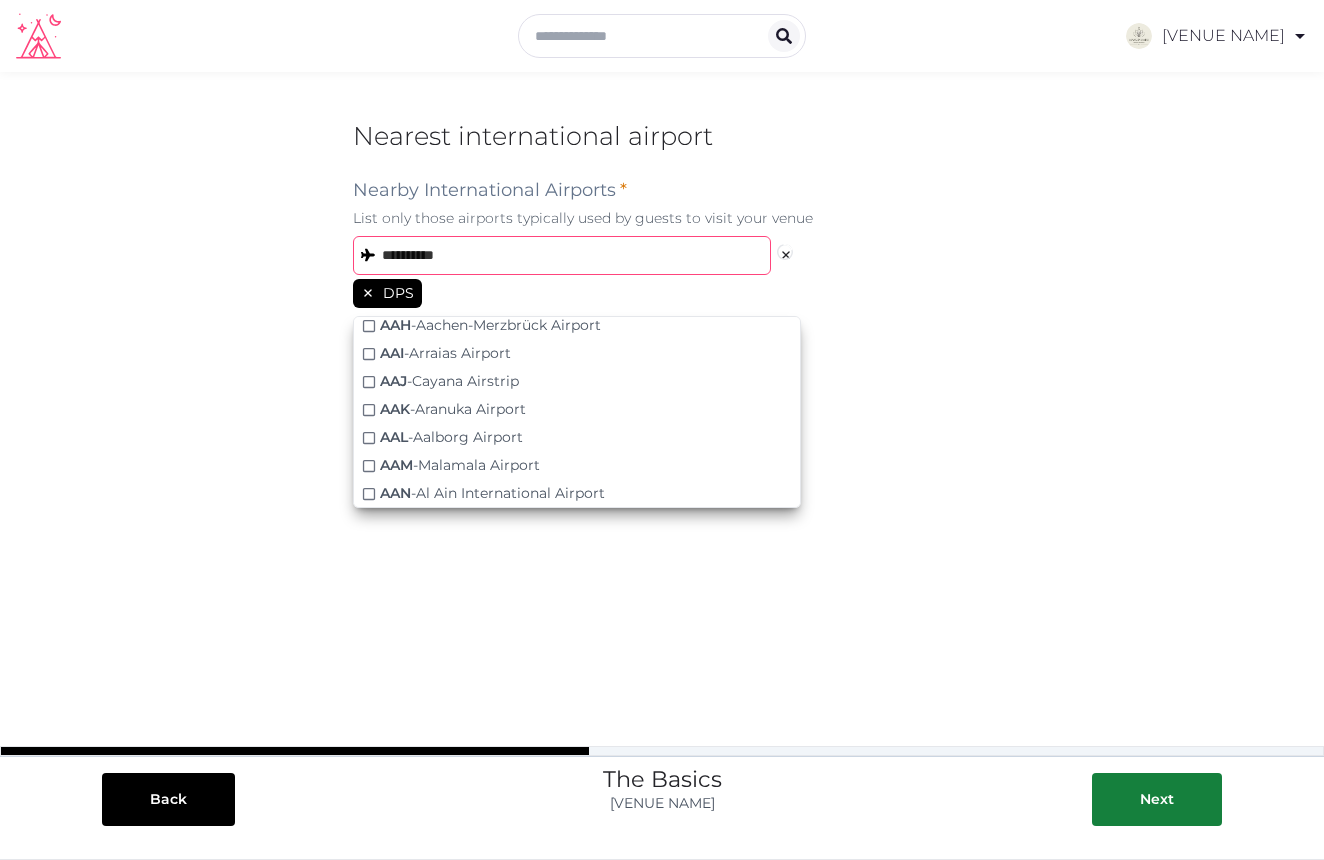 scroll, scrollTop: 390, scrollLeft: 0, axis: vertical 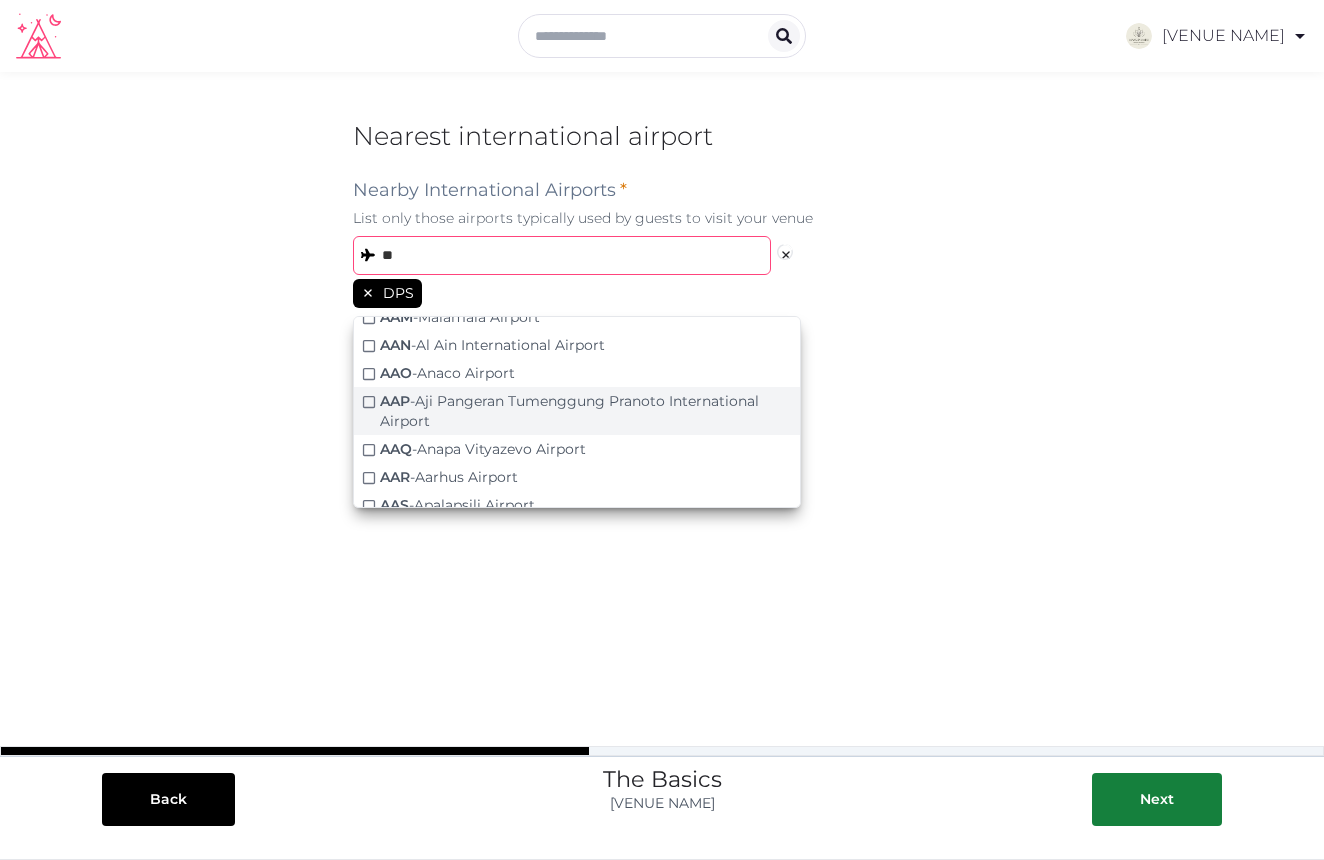 type on "*" 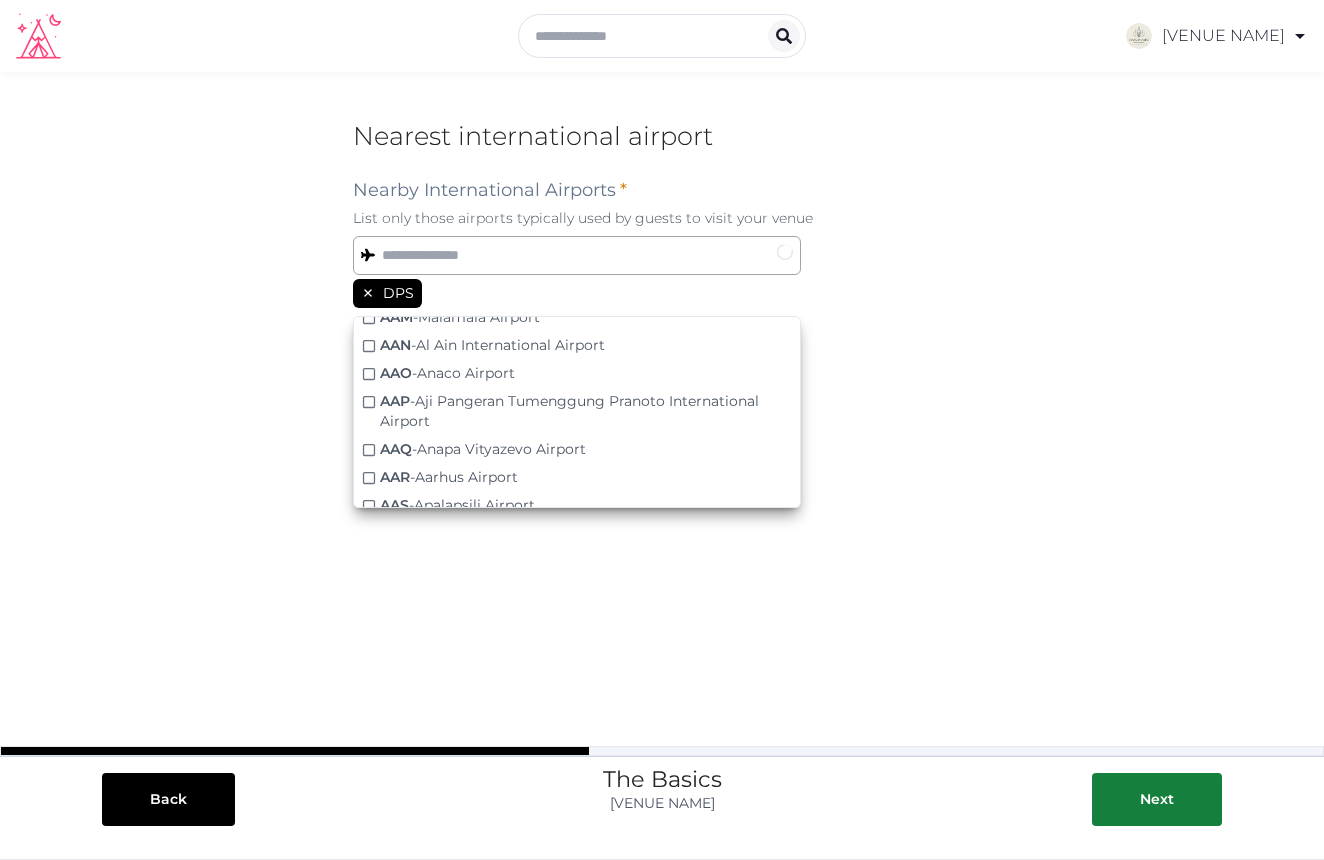 click on "Travel time from airport to your venue * From the nearest airport hours minutes" at bounding box center (662, 375) 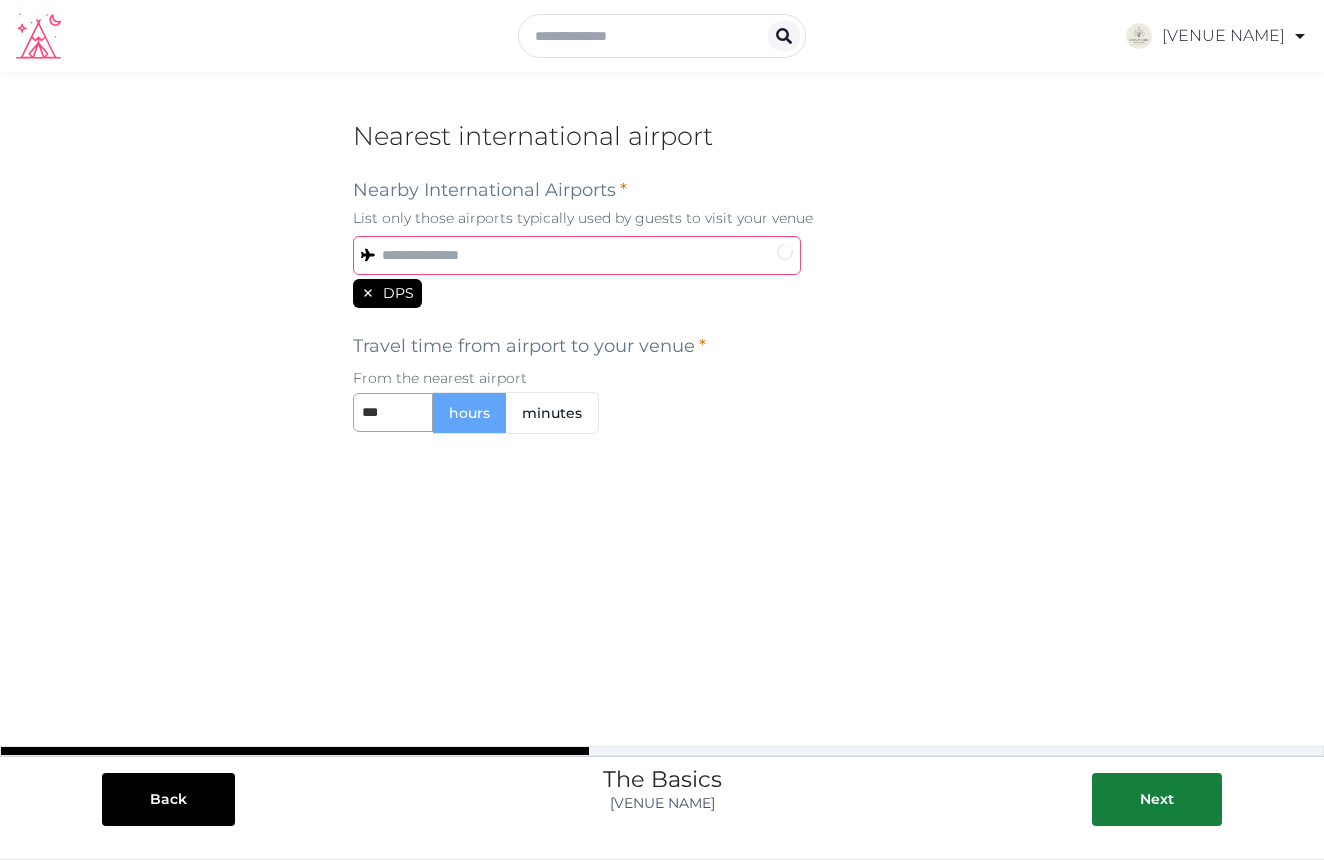 click at bounding box center [577, 255] 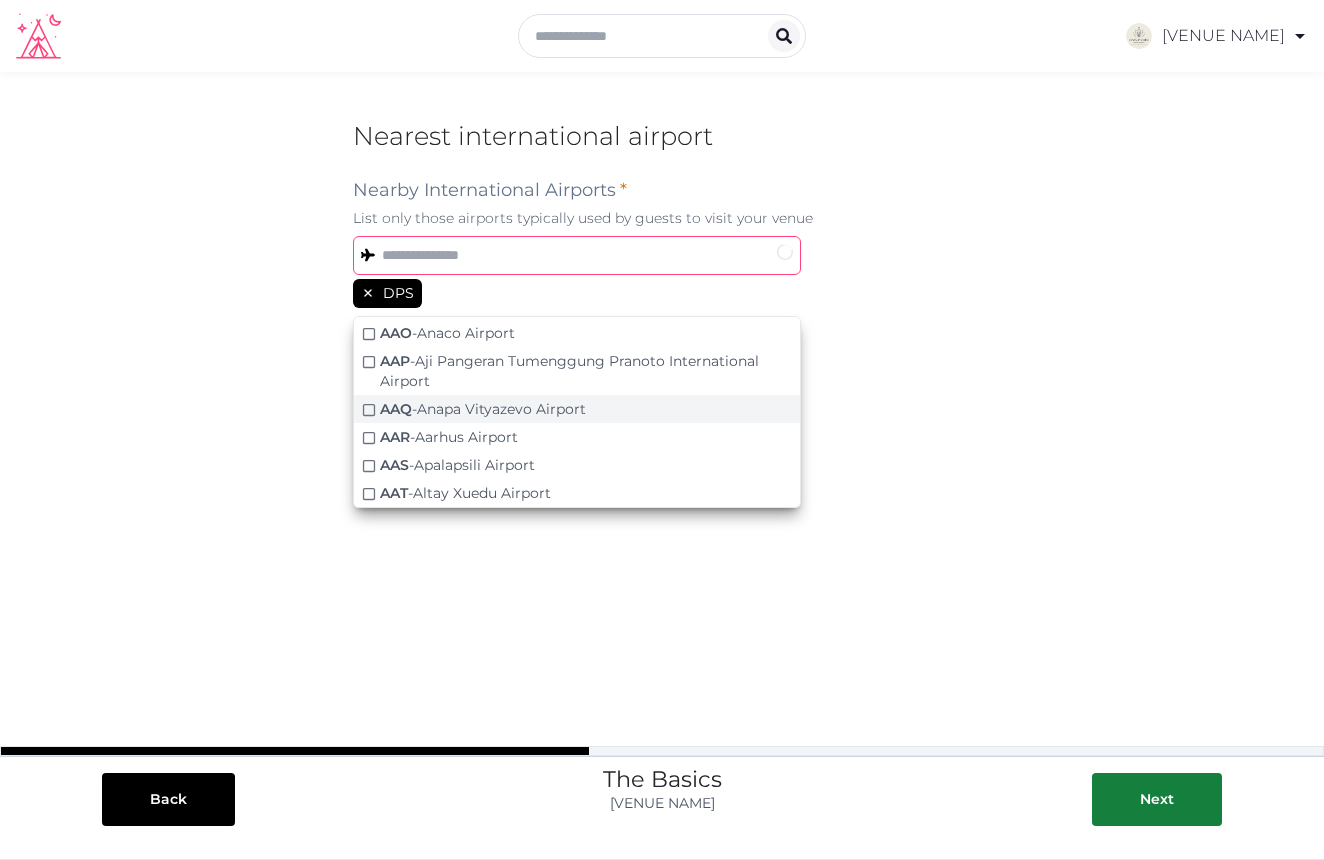scroll, scrollTop: 390, scrollLeft: 0, axis: vertical 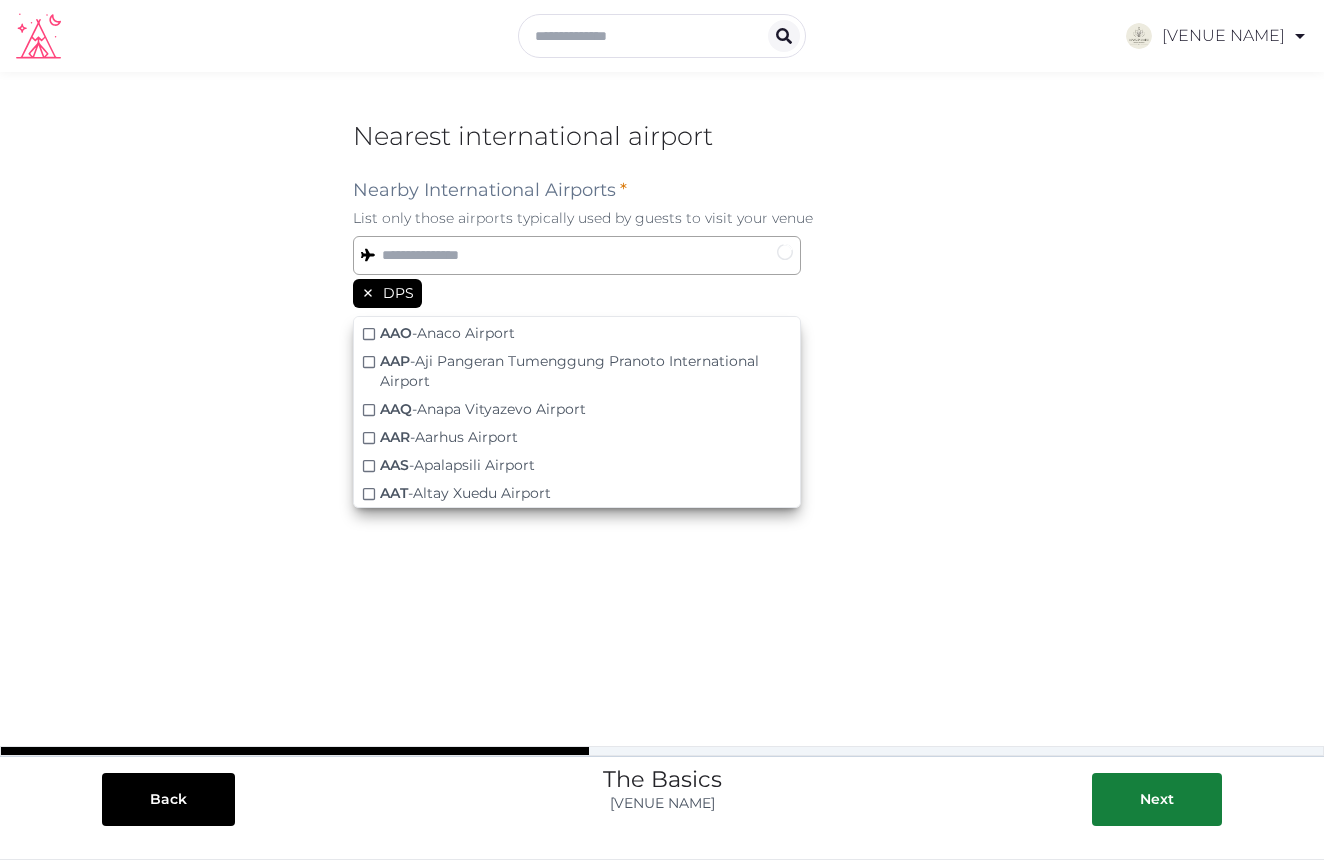 click on "DPS" at bounding box center [398, 293] 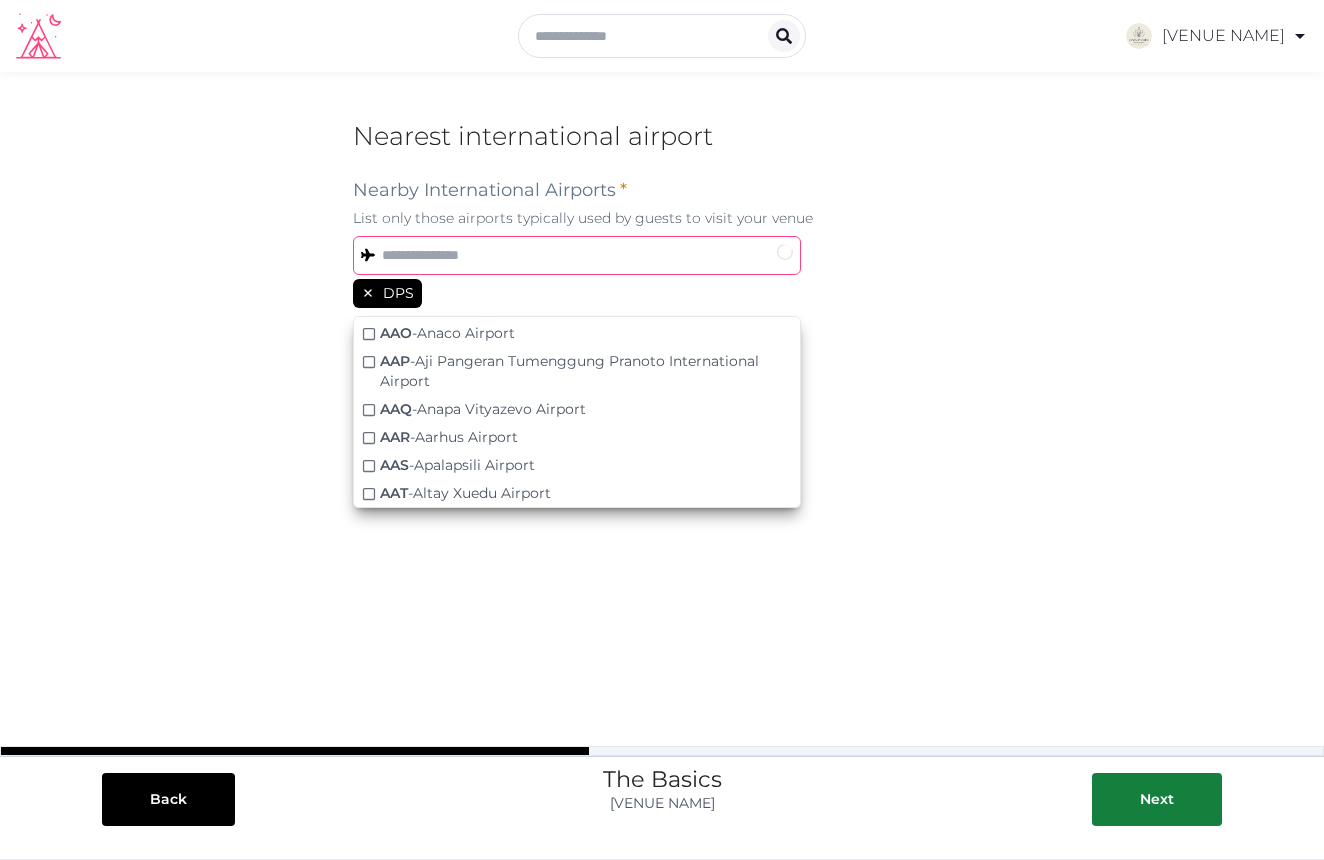 scroll, scrollTop: 388, scrollLeft: 0, axis: vertical 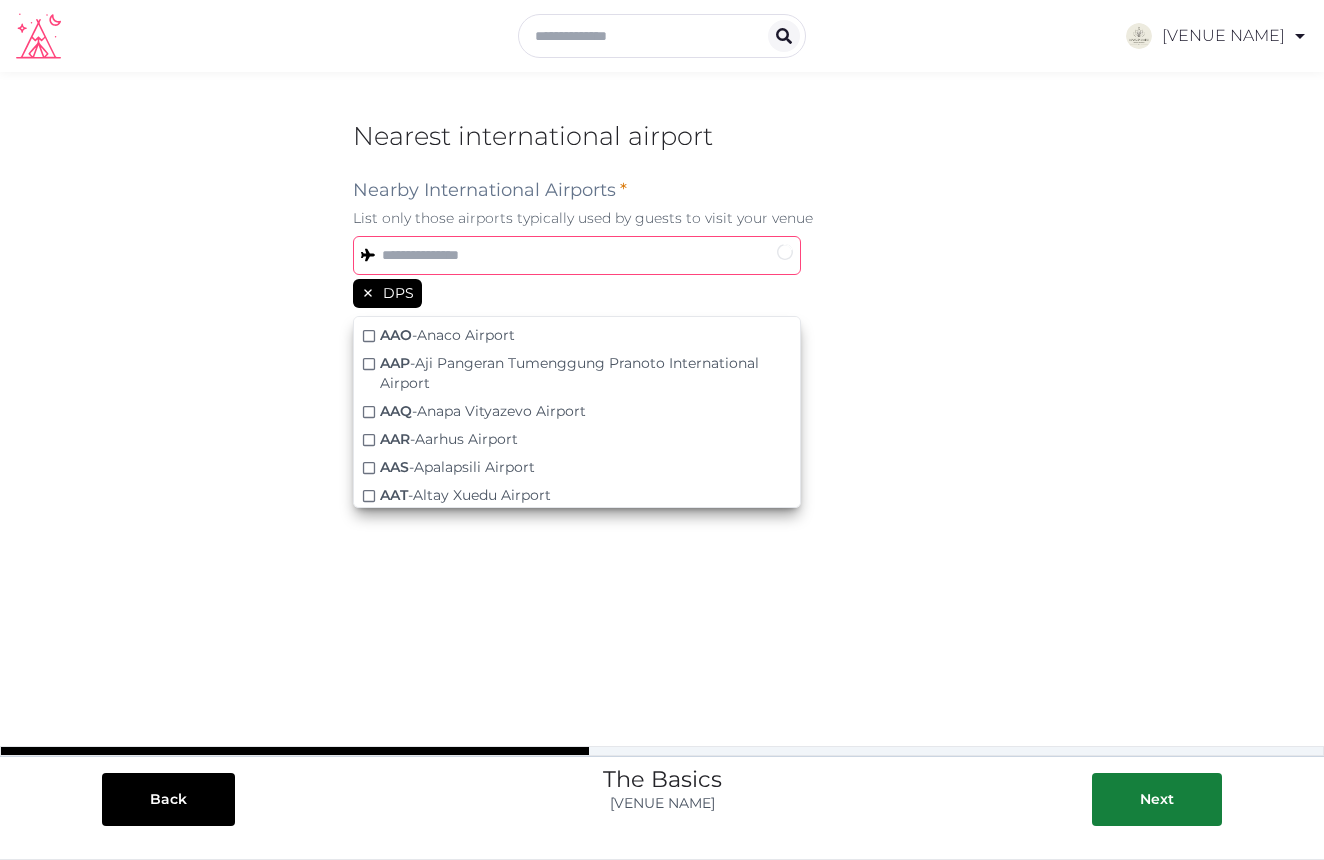 click at bounding box center (577, 255) 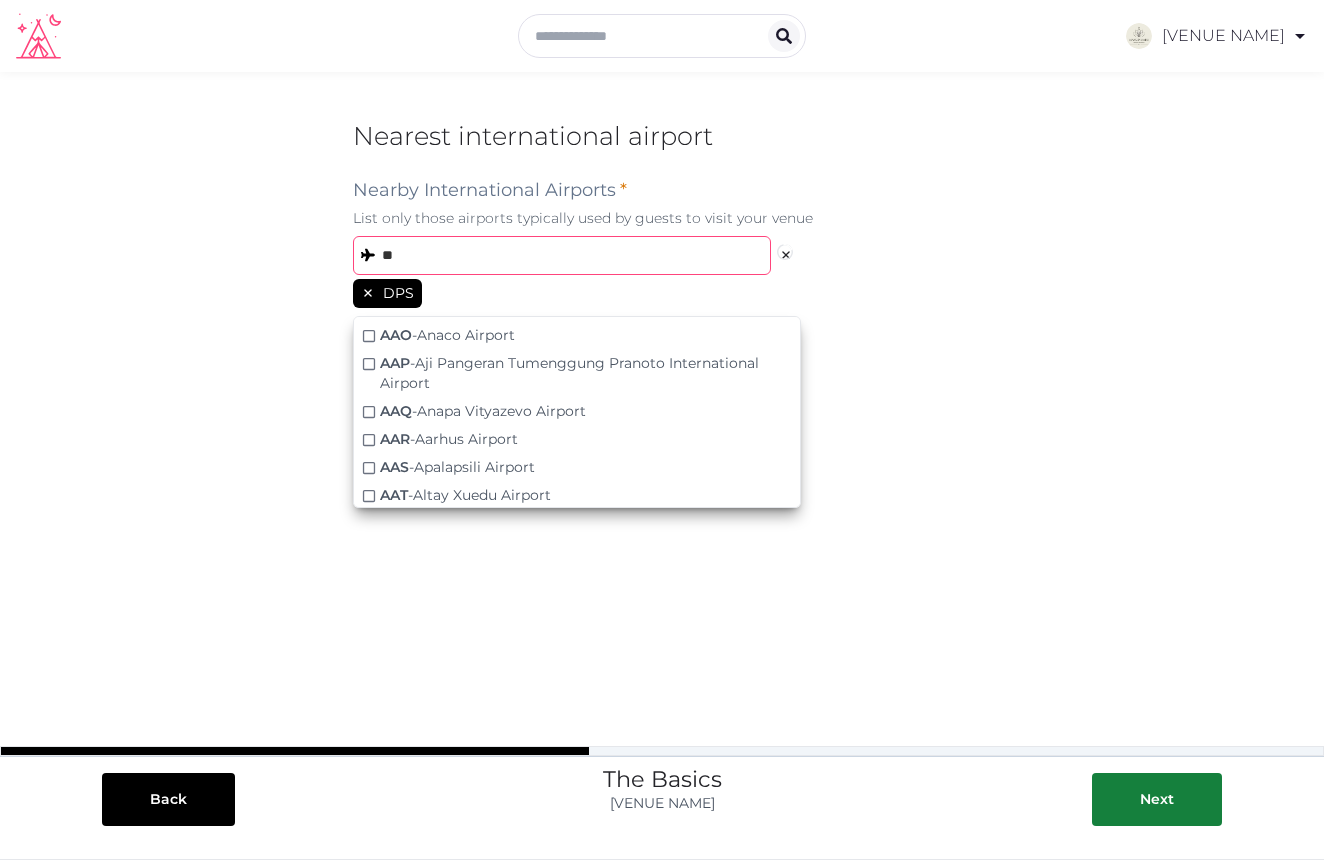 type on "*" 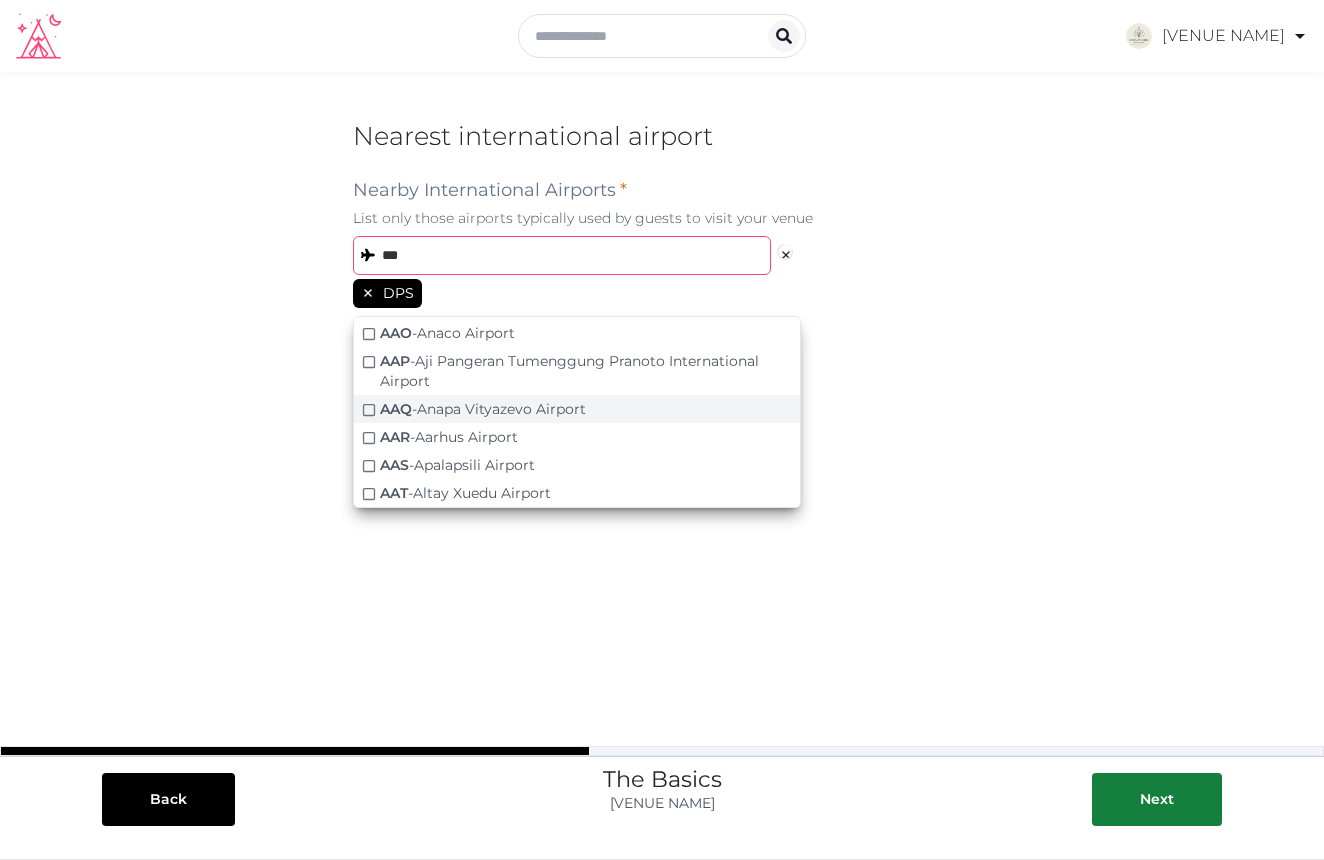 scroll, scrollTop: 390, scrollLeft: 0, axis: vertical 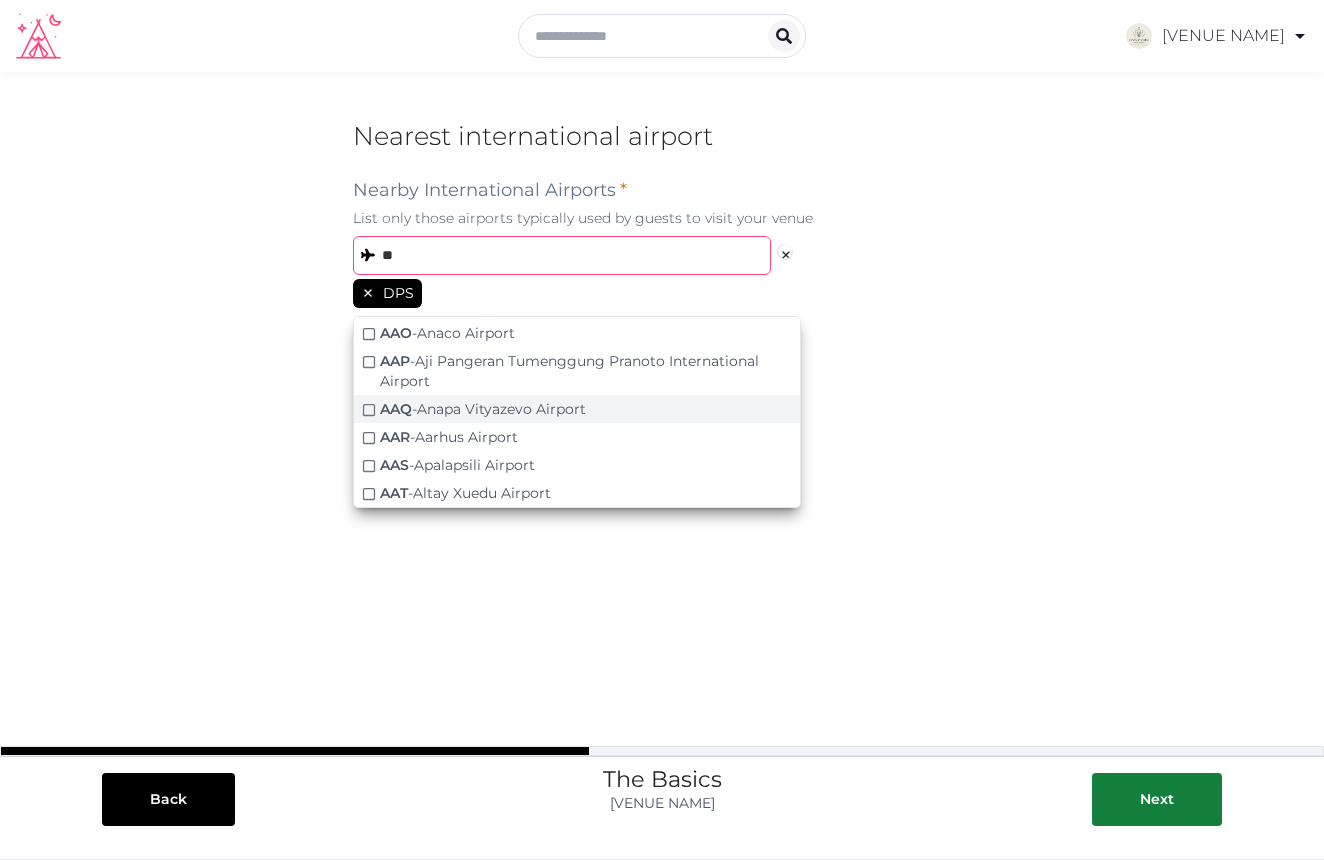 type on "*" 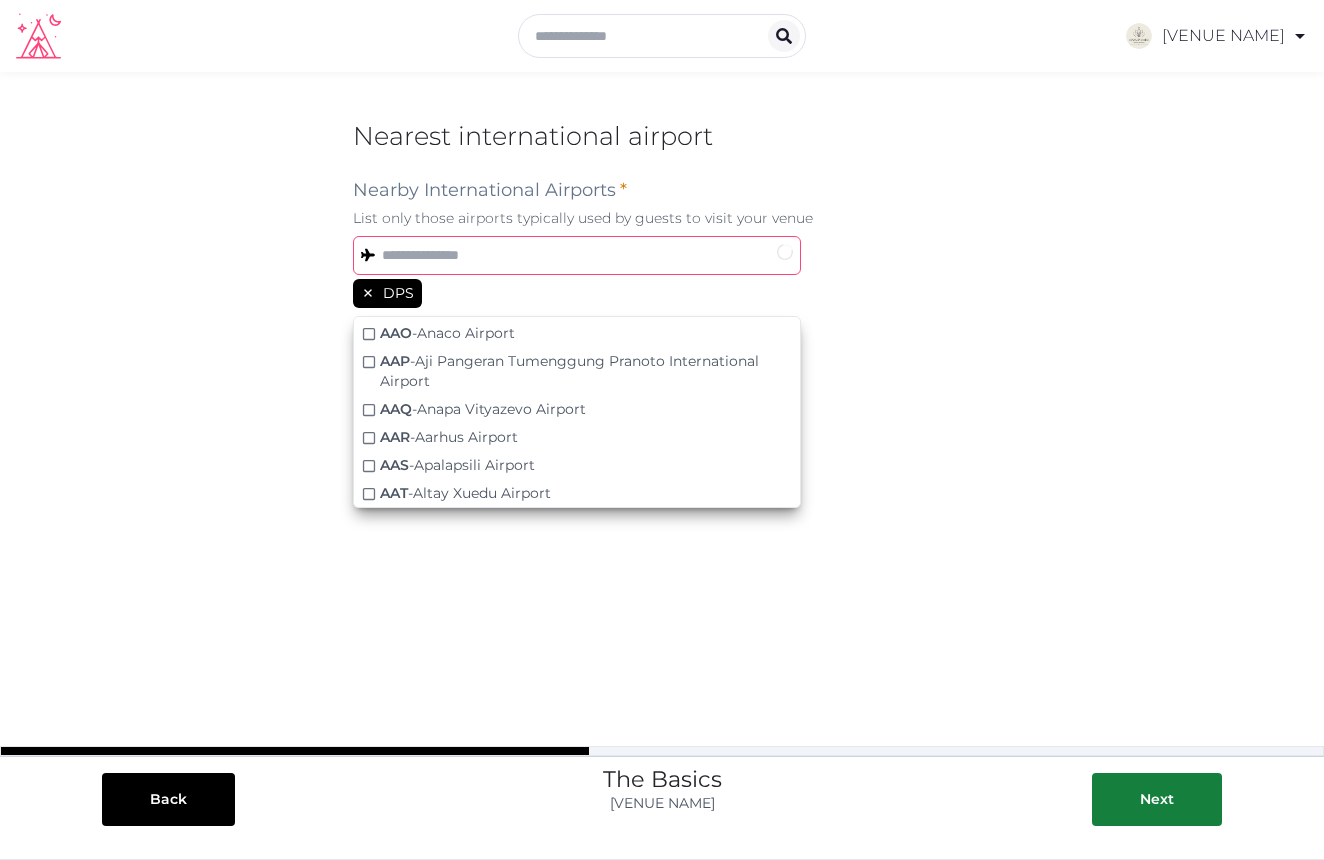 type 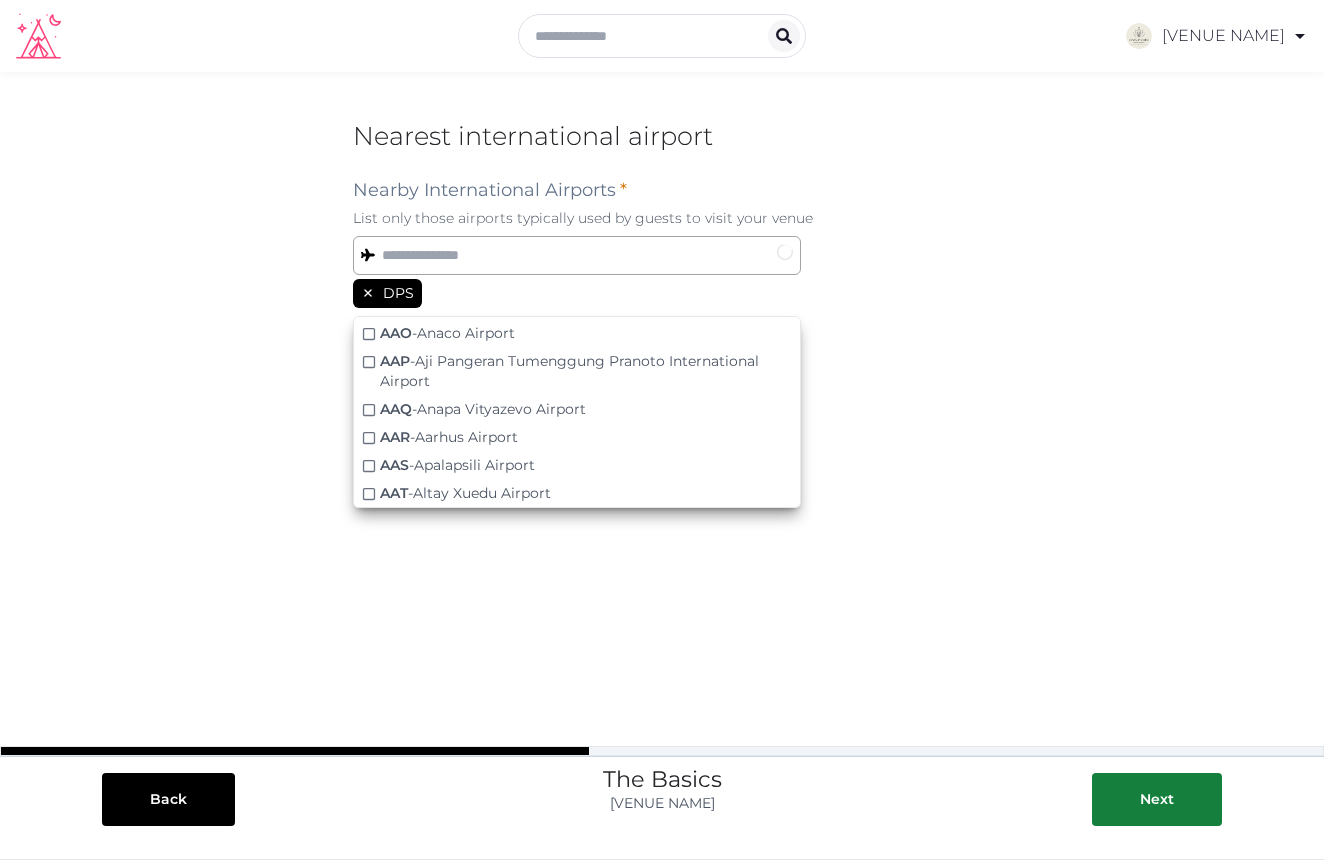 click on "DPS" at bounding box center [662, 295] 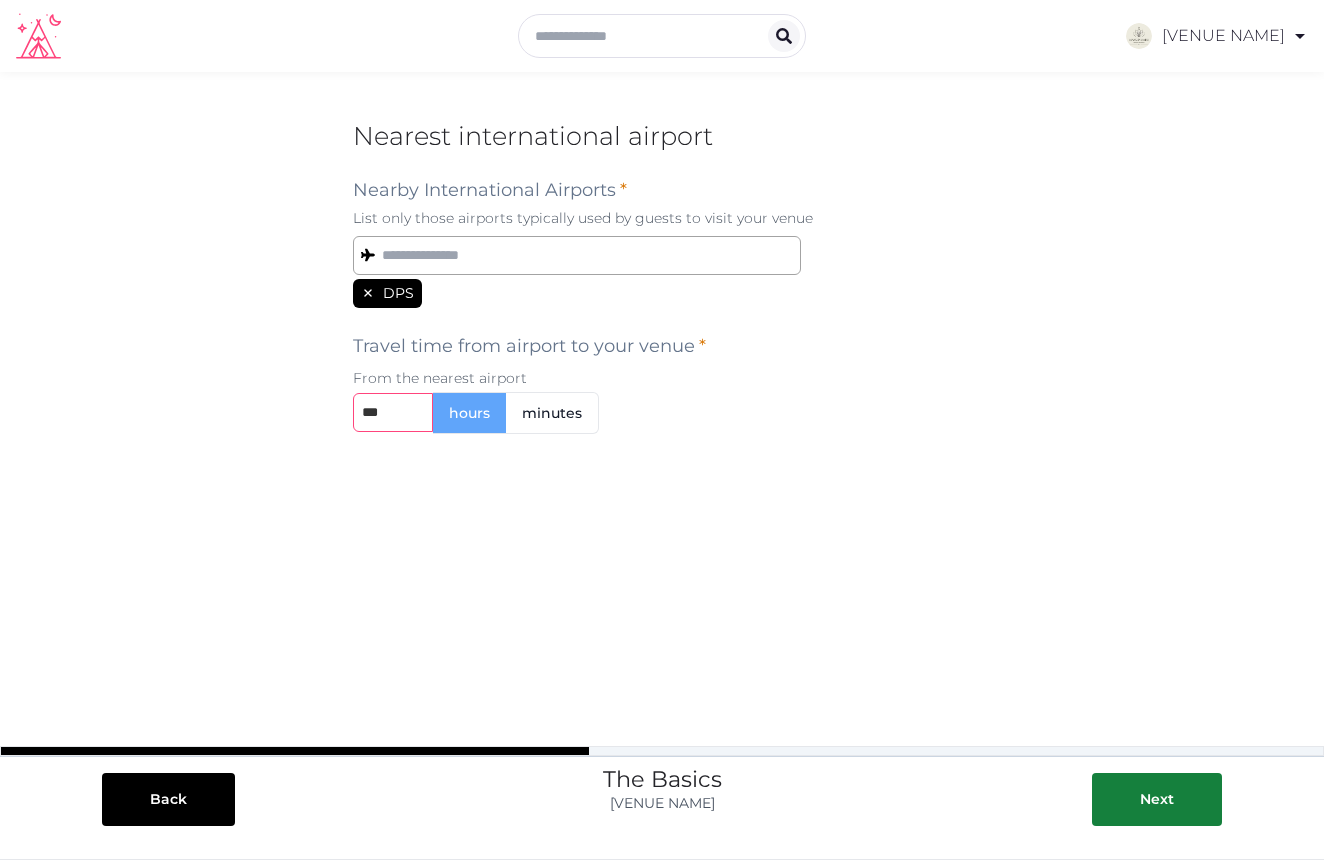 click at bounding box center [393, 412] 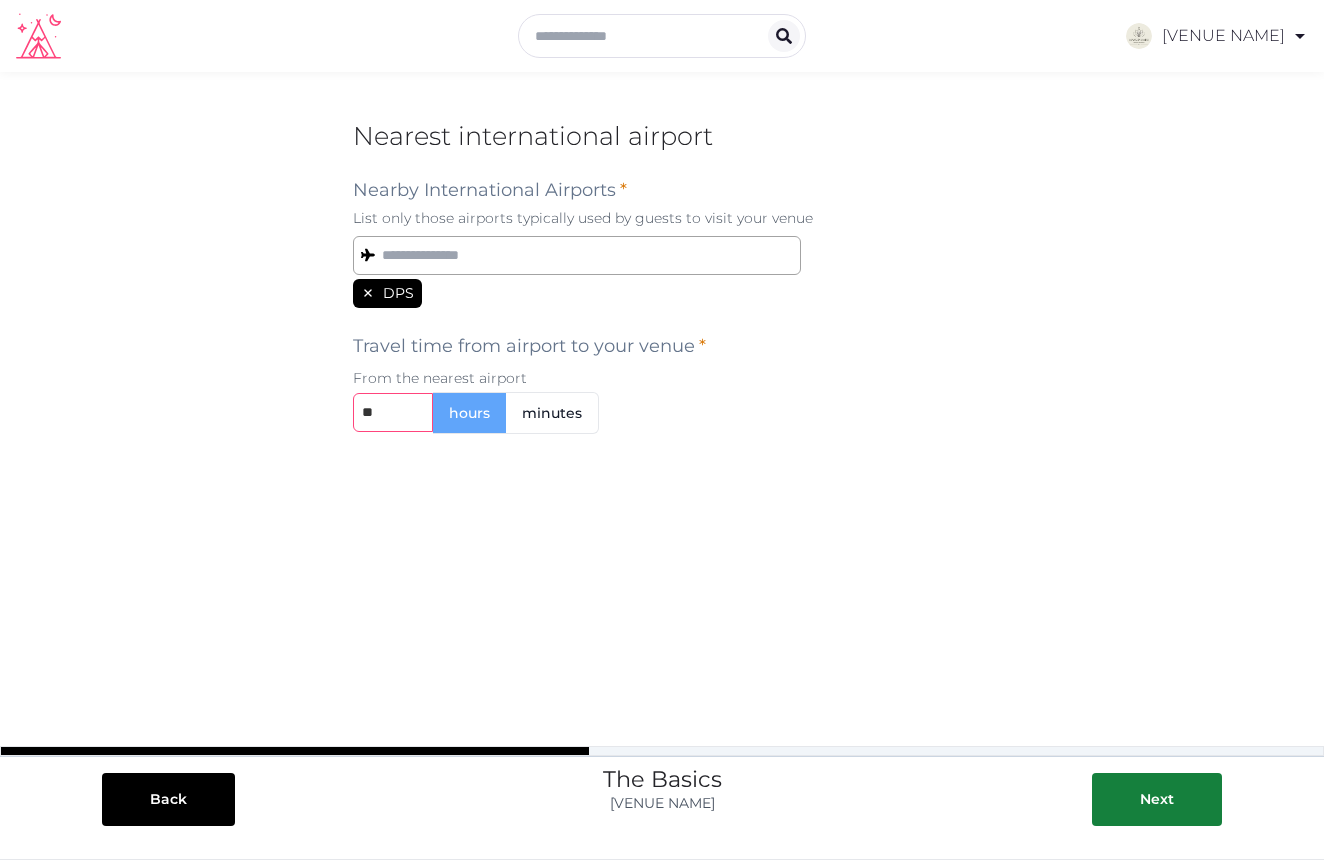 type on "*" 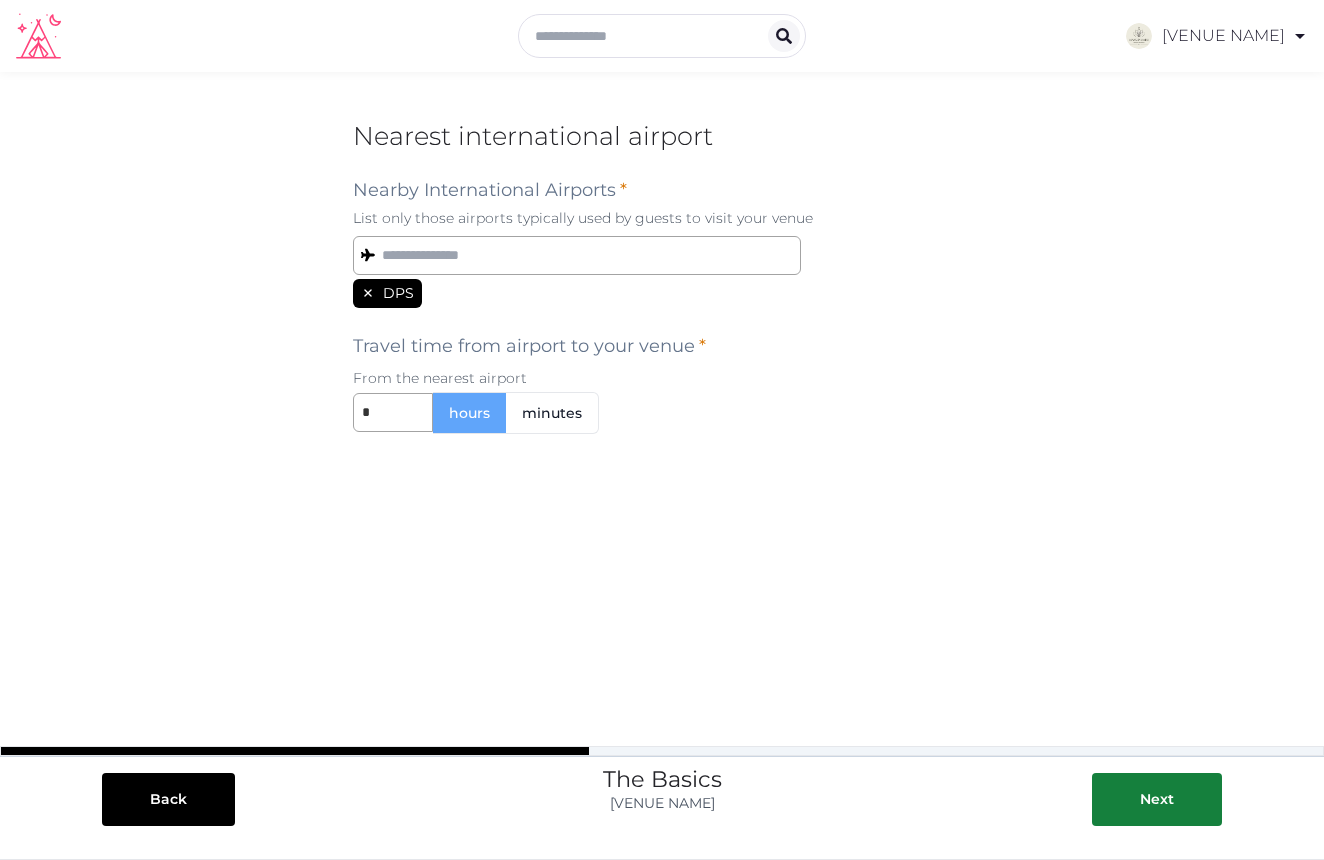 click on "minutes" at bounding box center [552, 413] 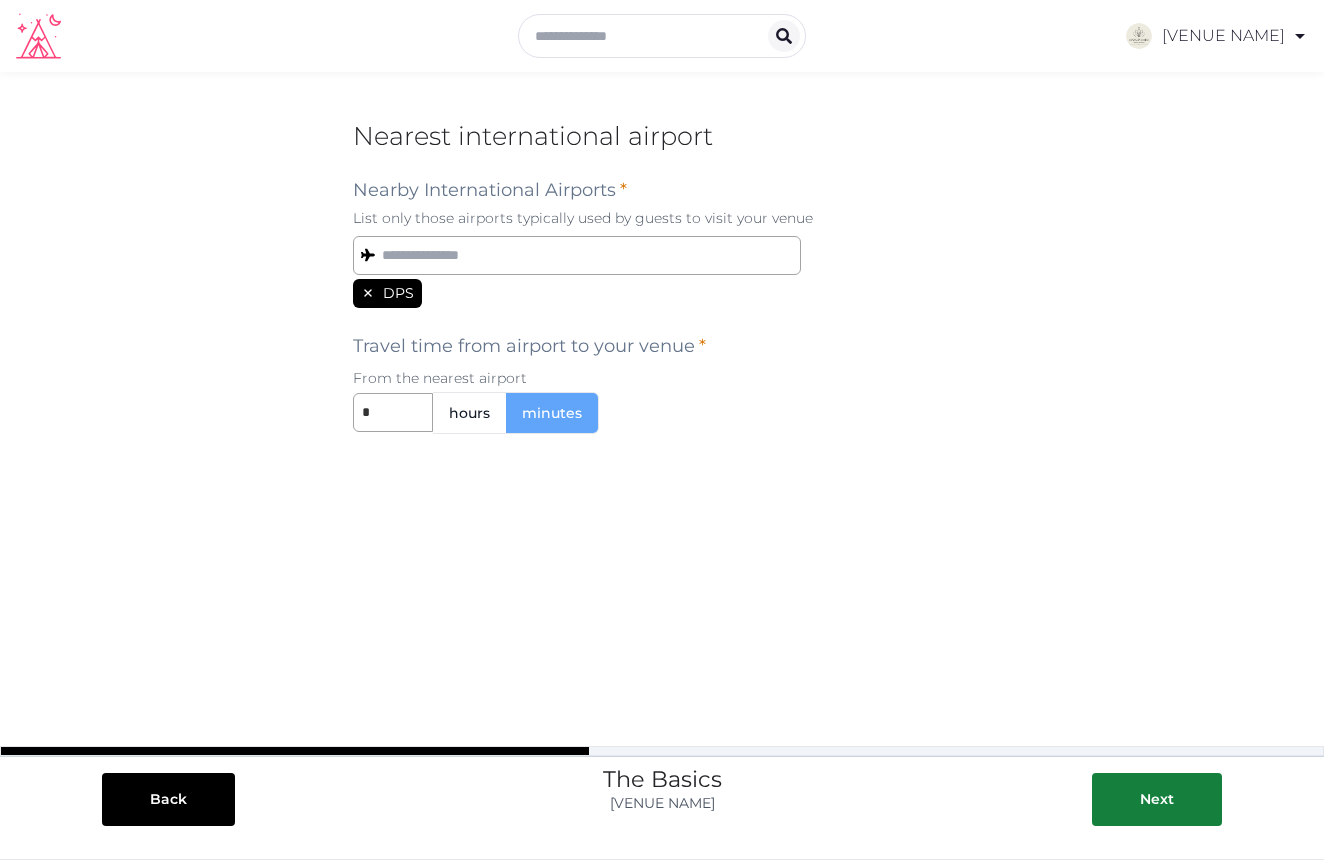 click on "minutes" at bounding box center [552, 413] 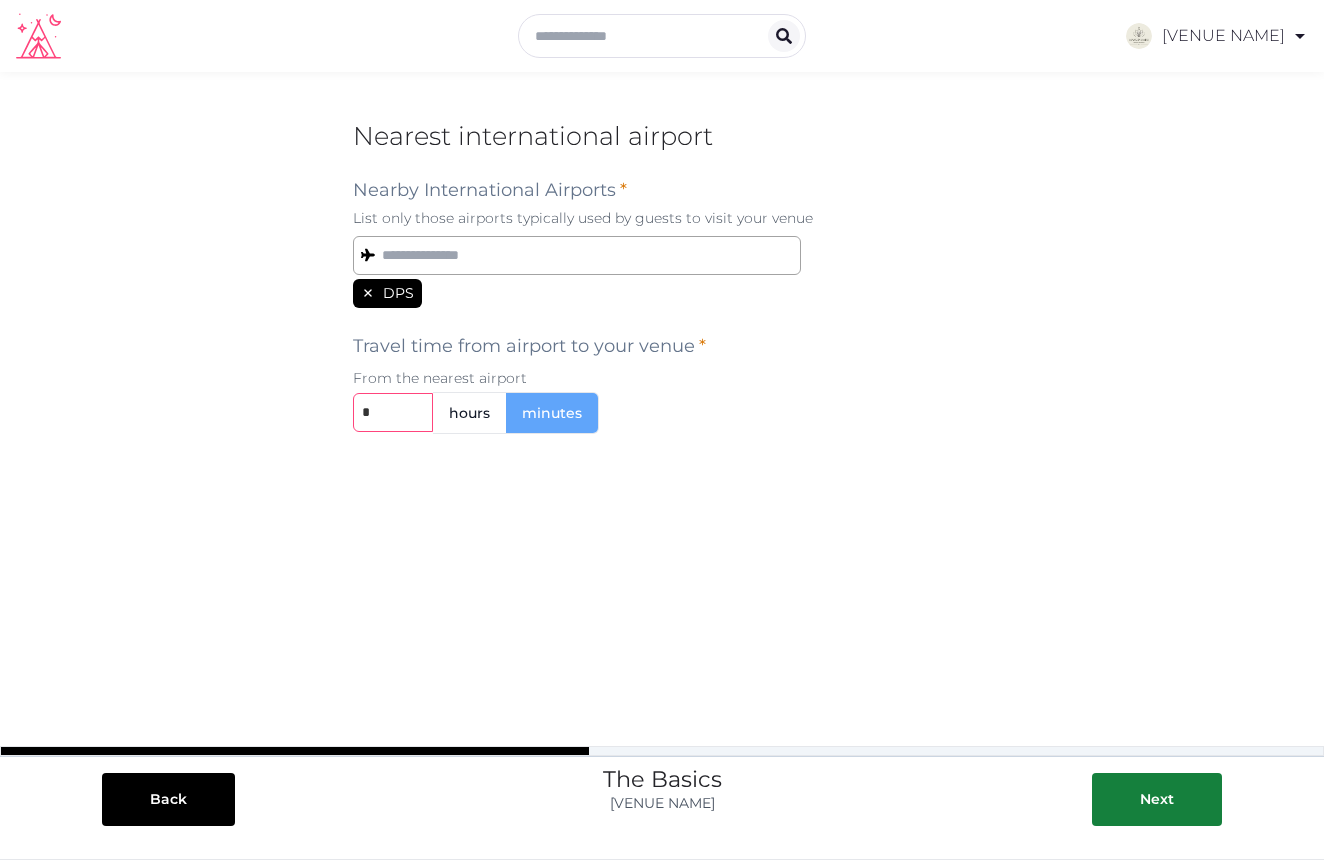 click on "*" at bounding box center [393, 412] 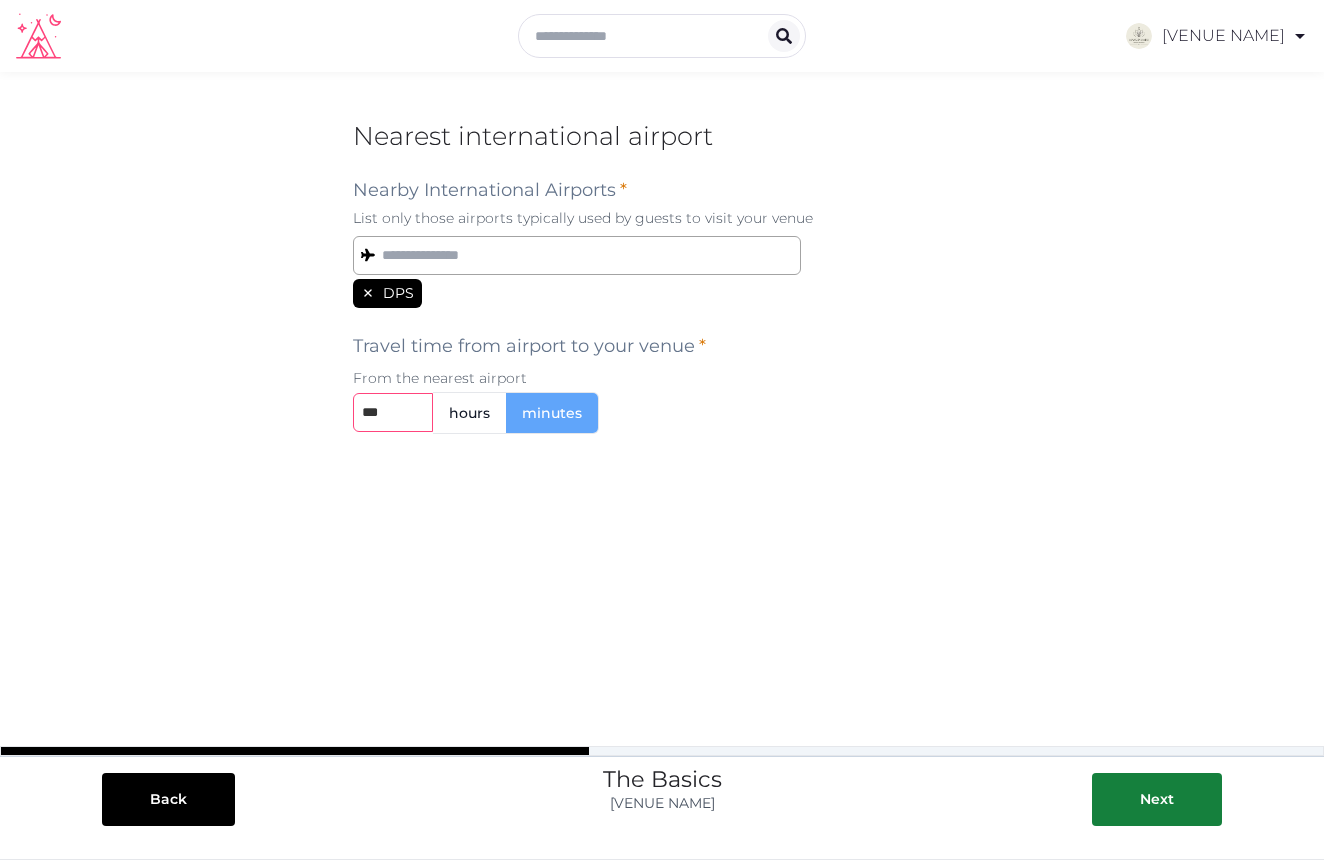 type on "***" 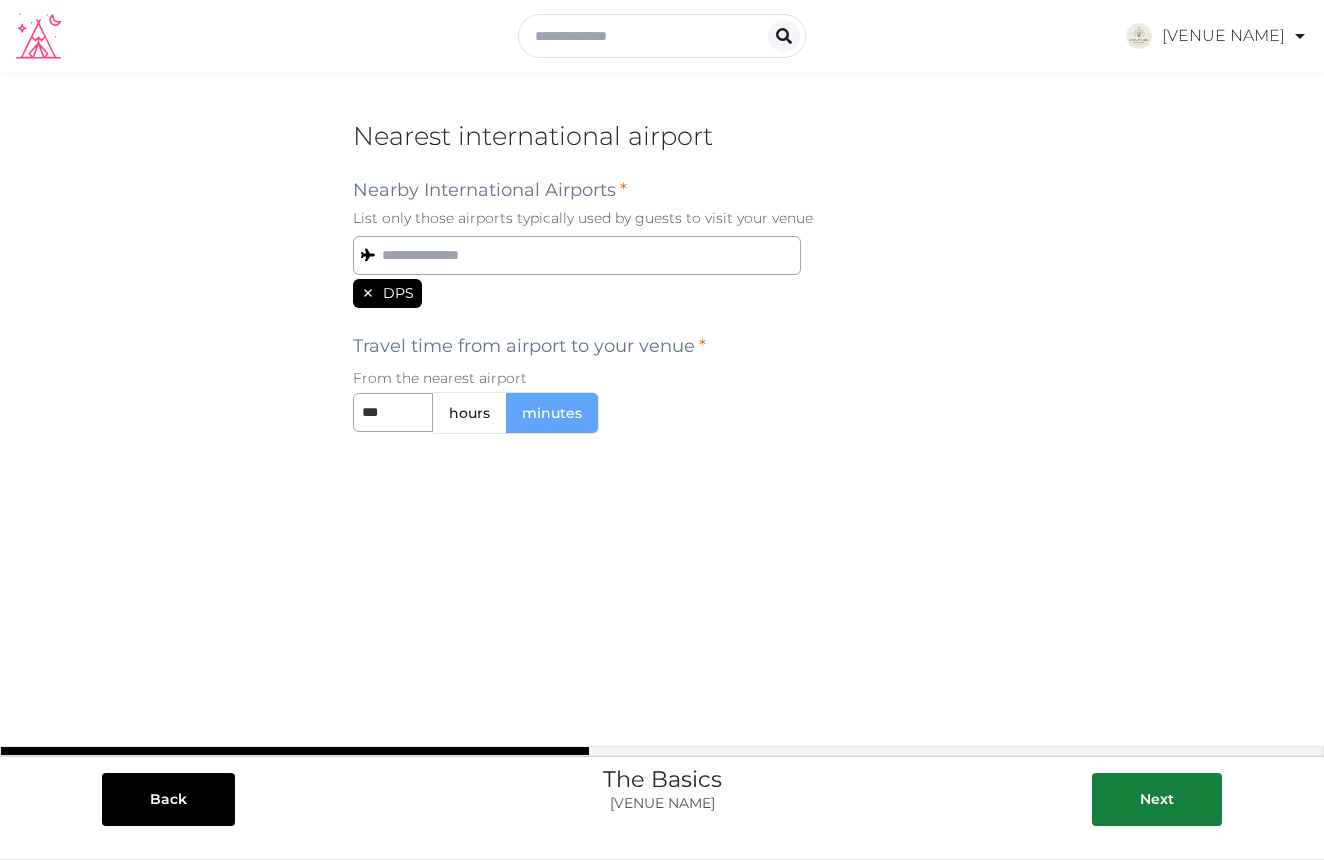 click on "******** ← Move left → Move right ↑ Move up ↓ Move down + Zoom in - Zoom out Home Jump left by 75% End Jump right by 75% Page Up Jump up by 75% Page Down Jump down by 75% To navigate, press the arrow keys.     [VENUE NAME]                     [VENUE NAME]                 [STREET] [NEIGHBORHOOD] [DISTRICT] [CITY] [STATE] [POSTAL CODE], [COUNTRY]             View on Google Maps       Keyboard shortcuts Map Data Map data ©2025 Map data ©2025 200 m  Click to toggle between metric and imperial units Terms Report a map error *" at bounding box center (662, 422) 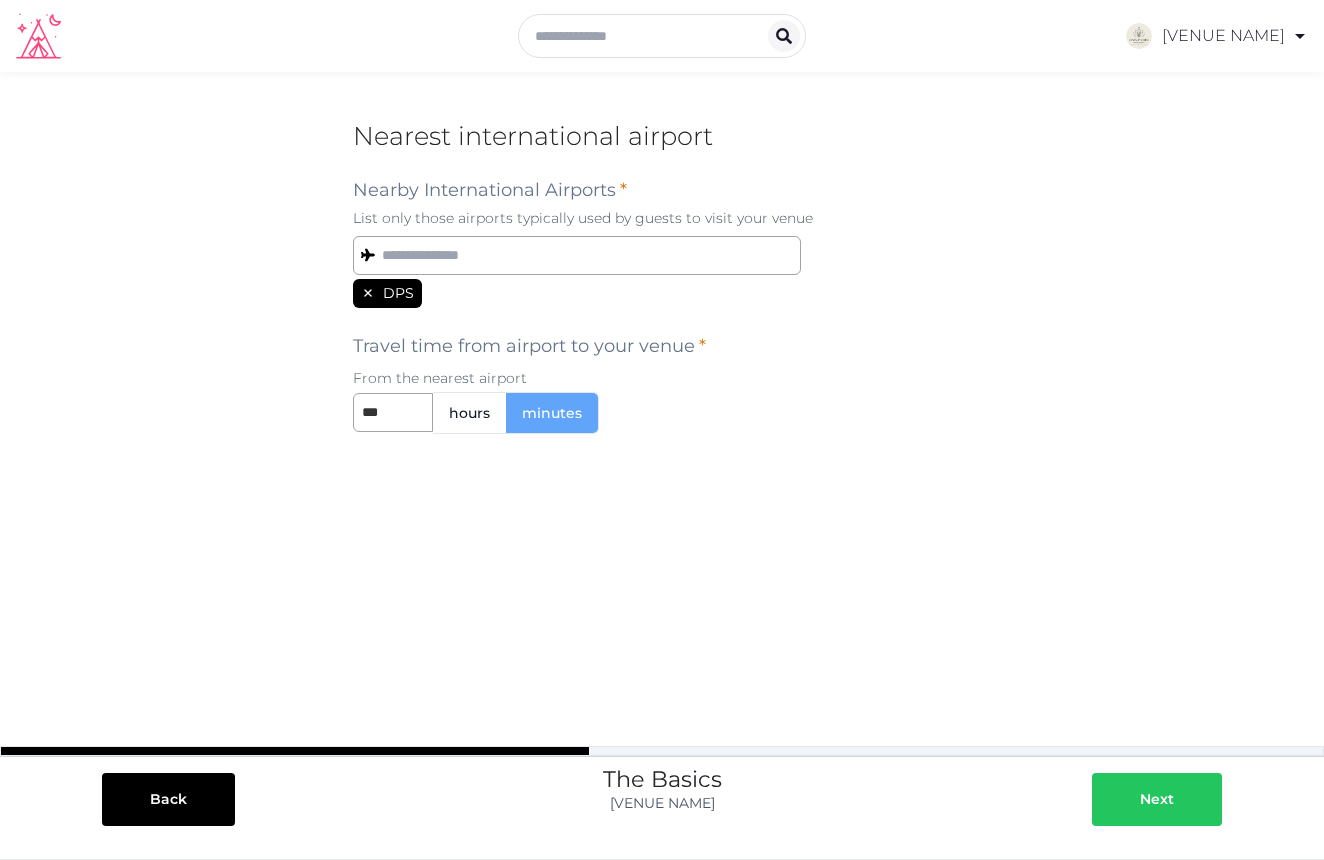 click on "Next" at bounding box center (1157, 799) 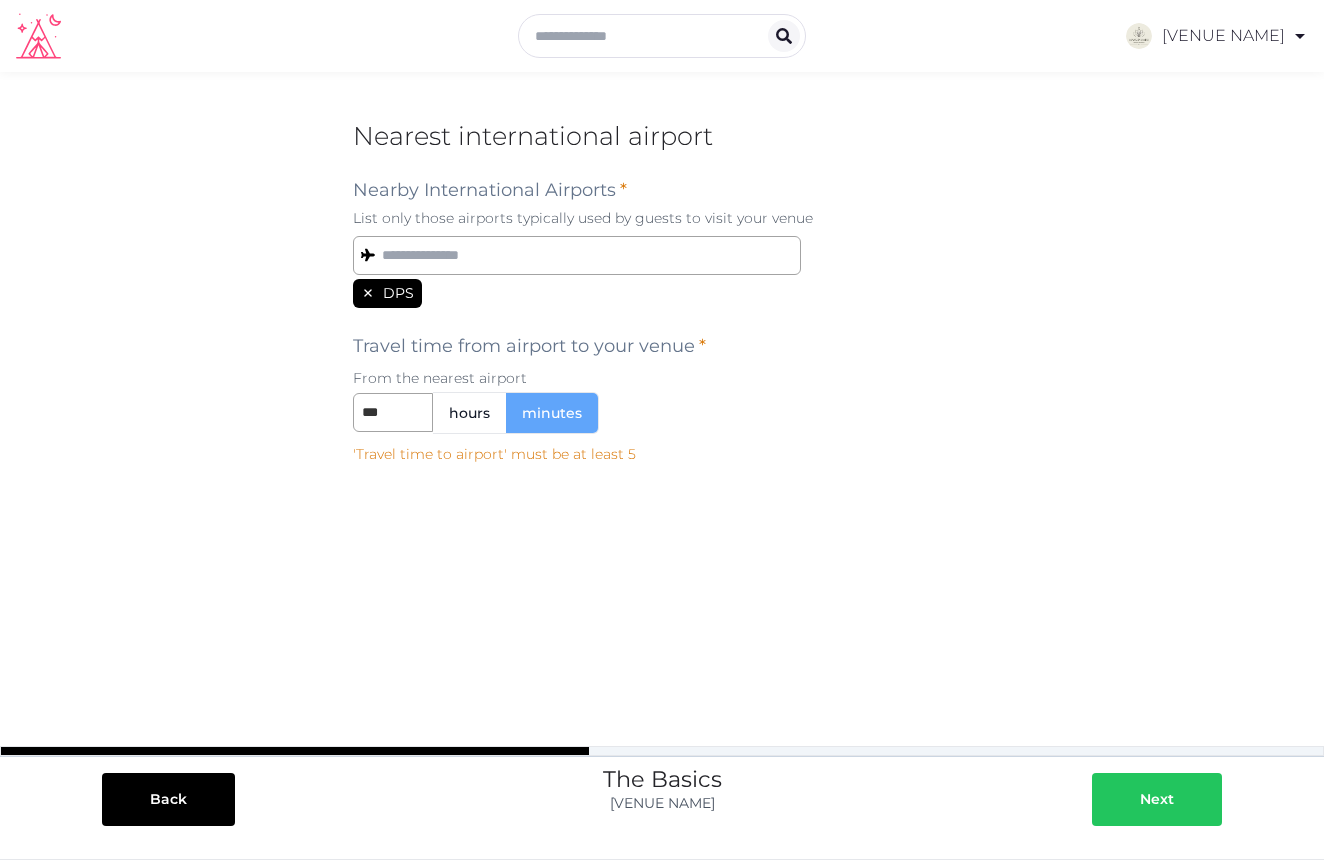 click on "Next" at bounding box center (1157, 799) 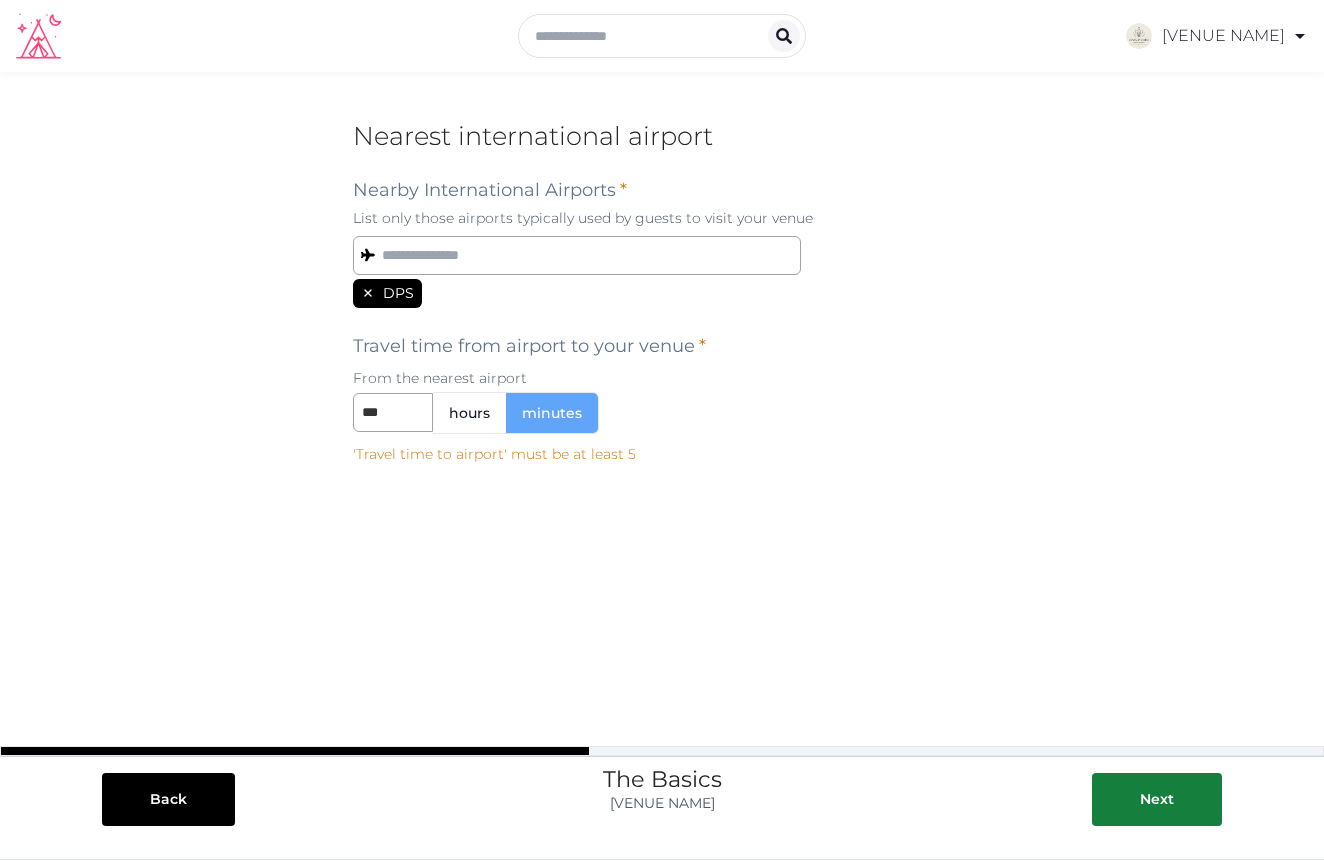 click on "Next" at bounding box center [1150, 797] 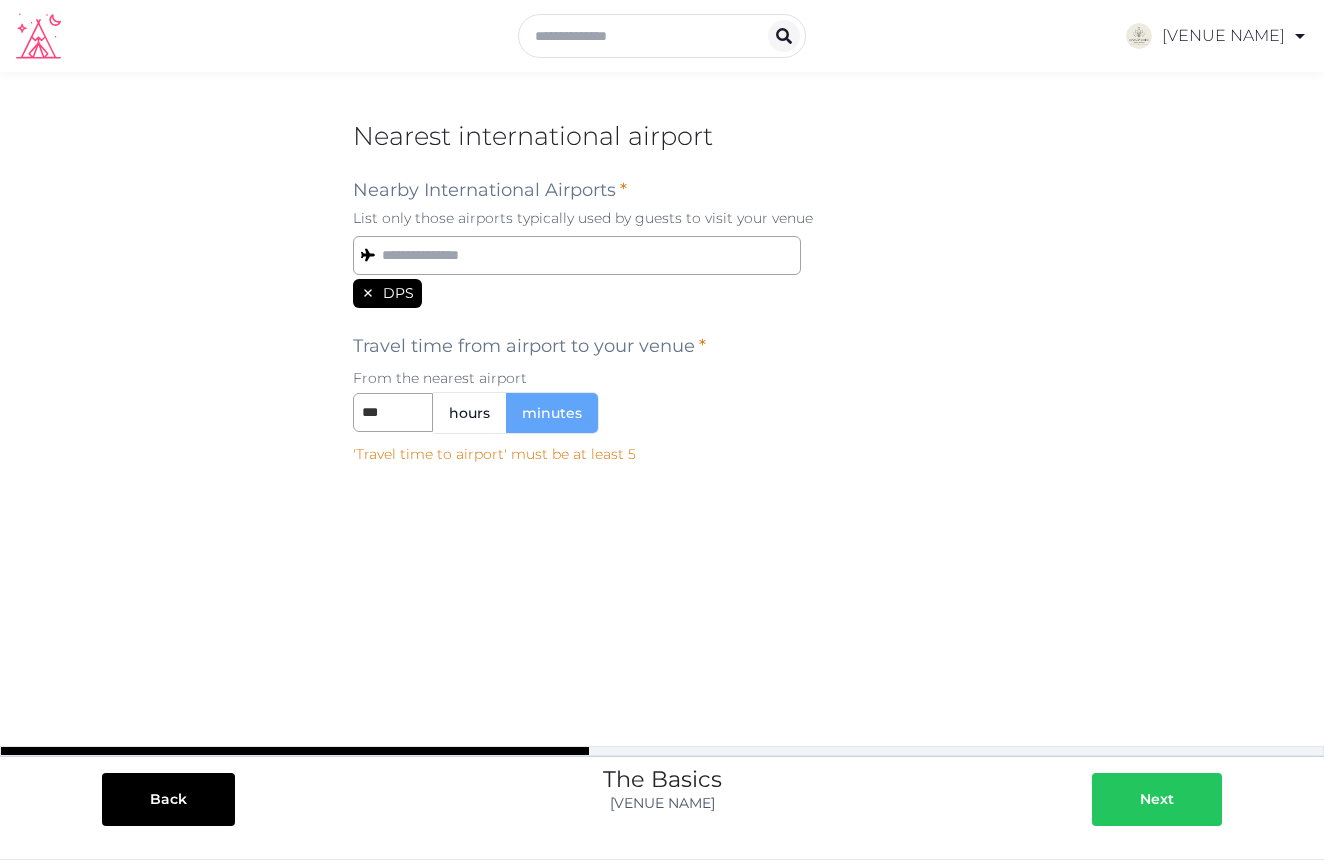 click at bounding box center [1120, 799] 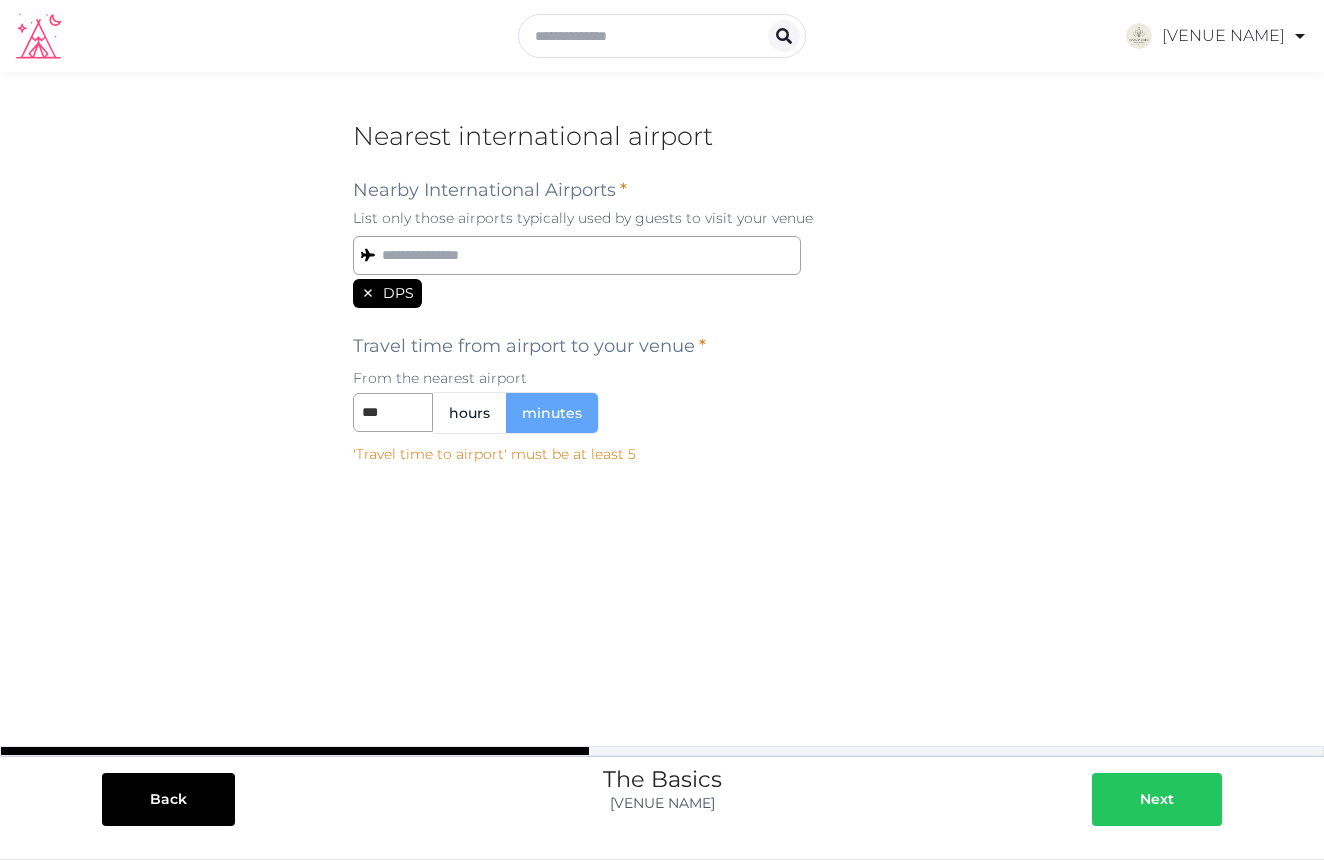 click at bounding box center (1120, 799) 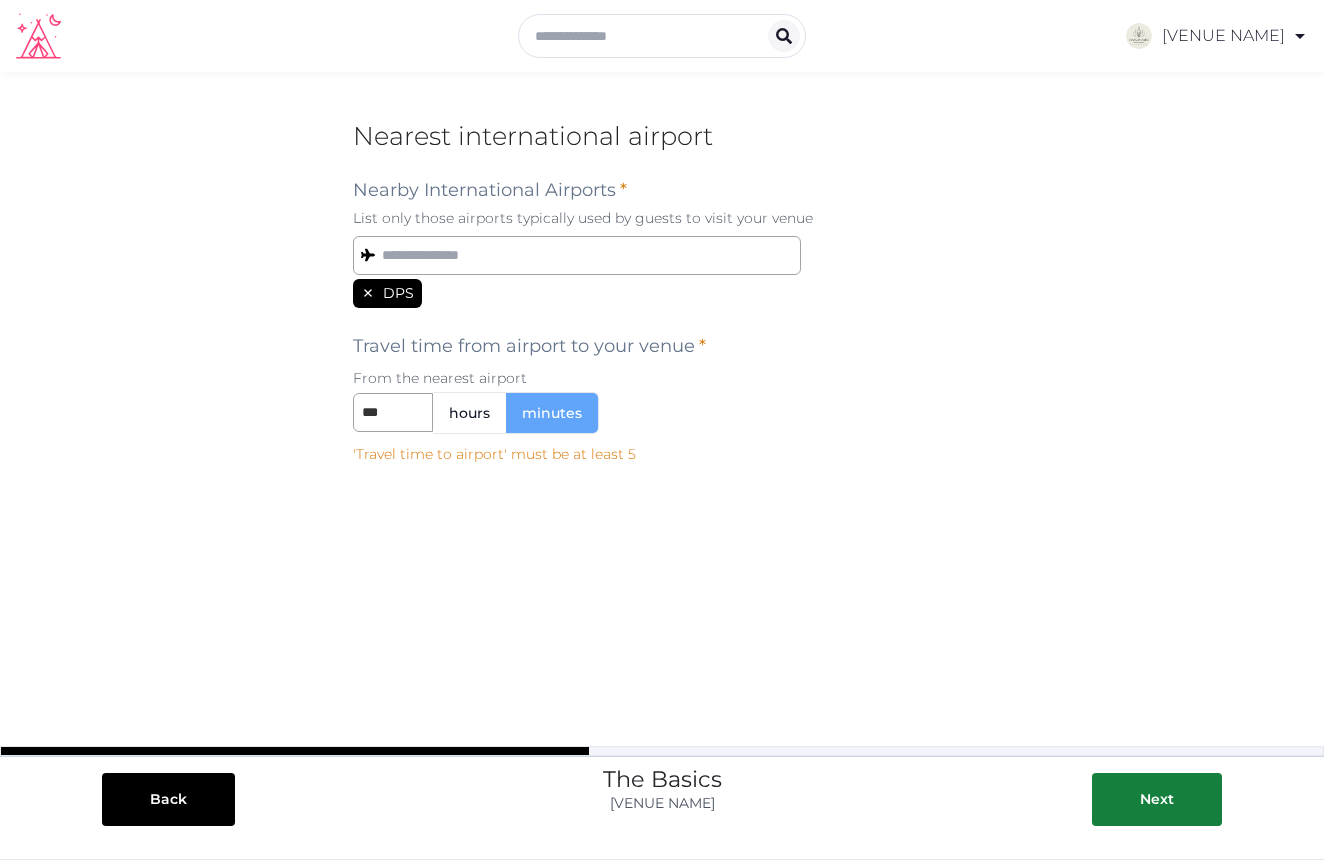 scroll, scrollTop: 0, scrollLeft: 0, axis: both 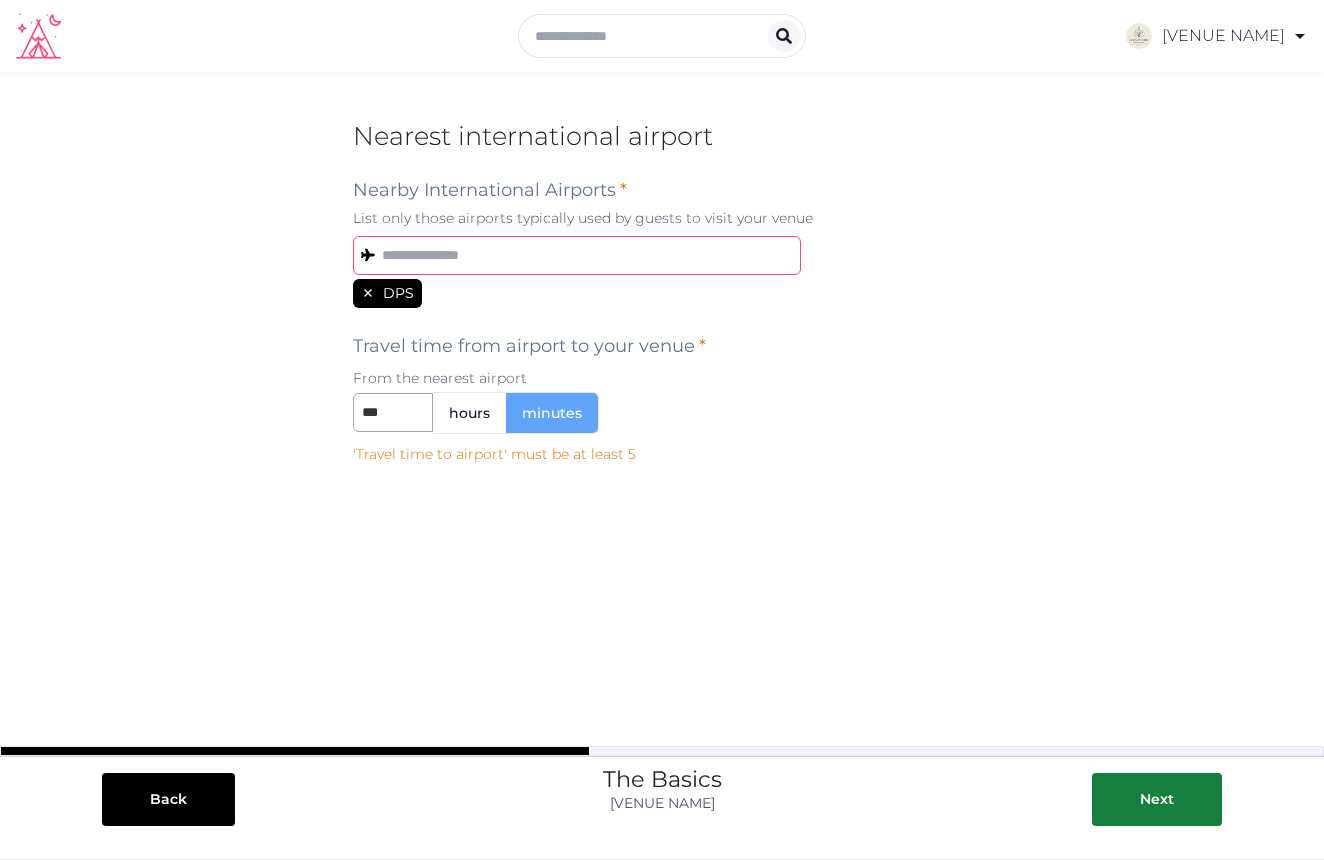 click at bounding box center [577, 255] 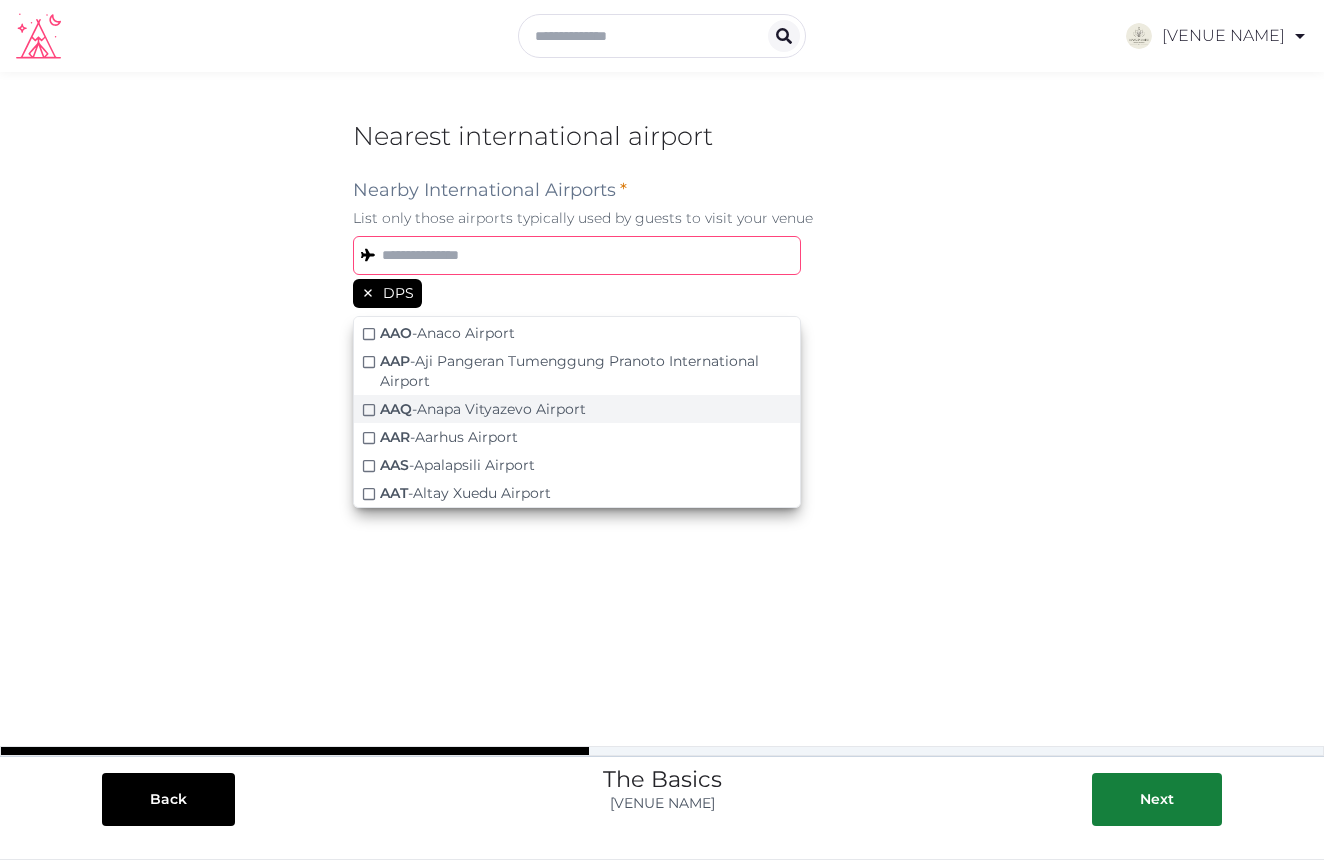 scroll, scrollTop: 0, scrollLeft: 0, axis: both 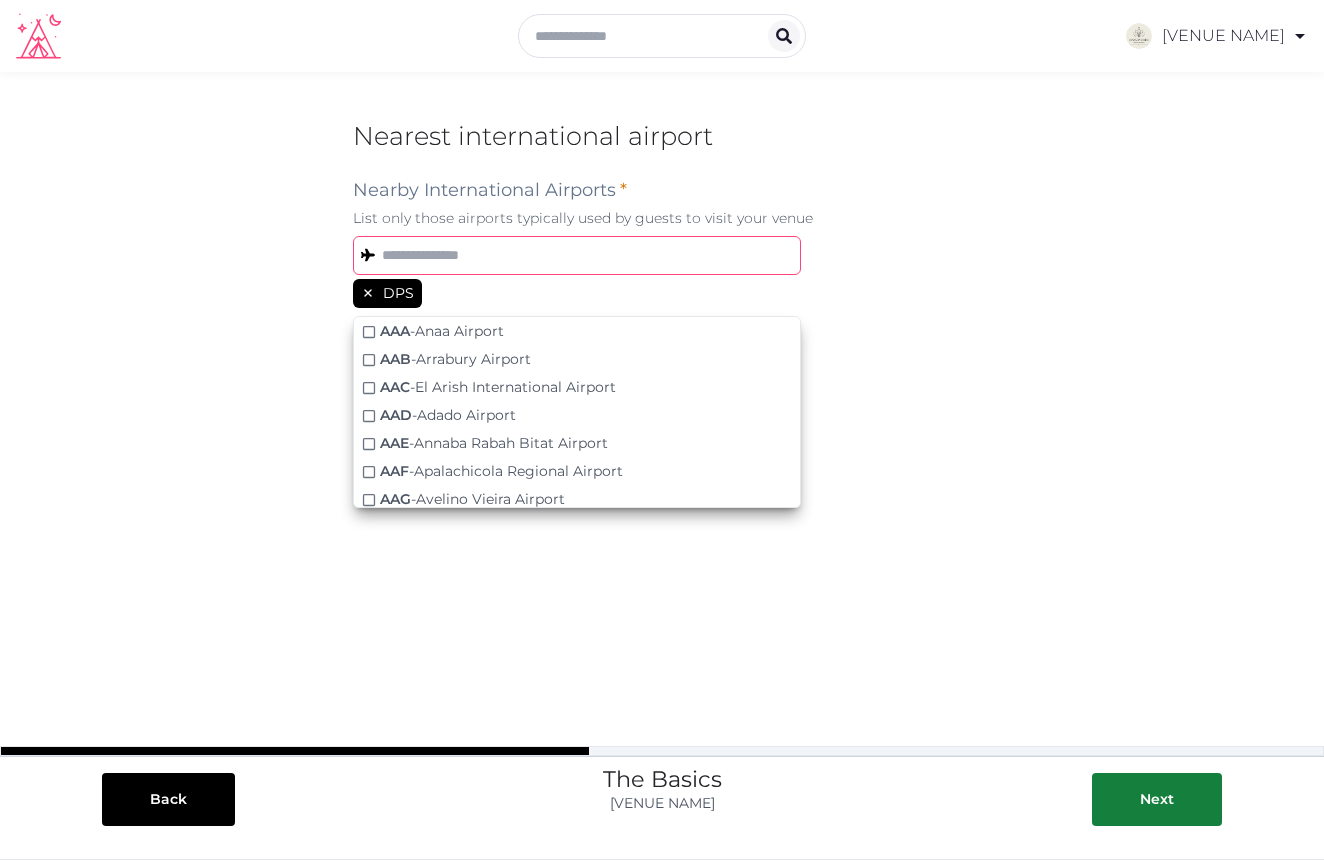 click at bounding box center (577, 255) 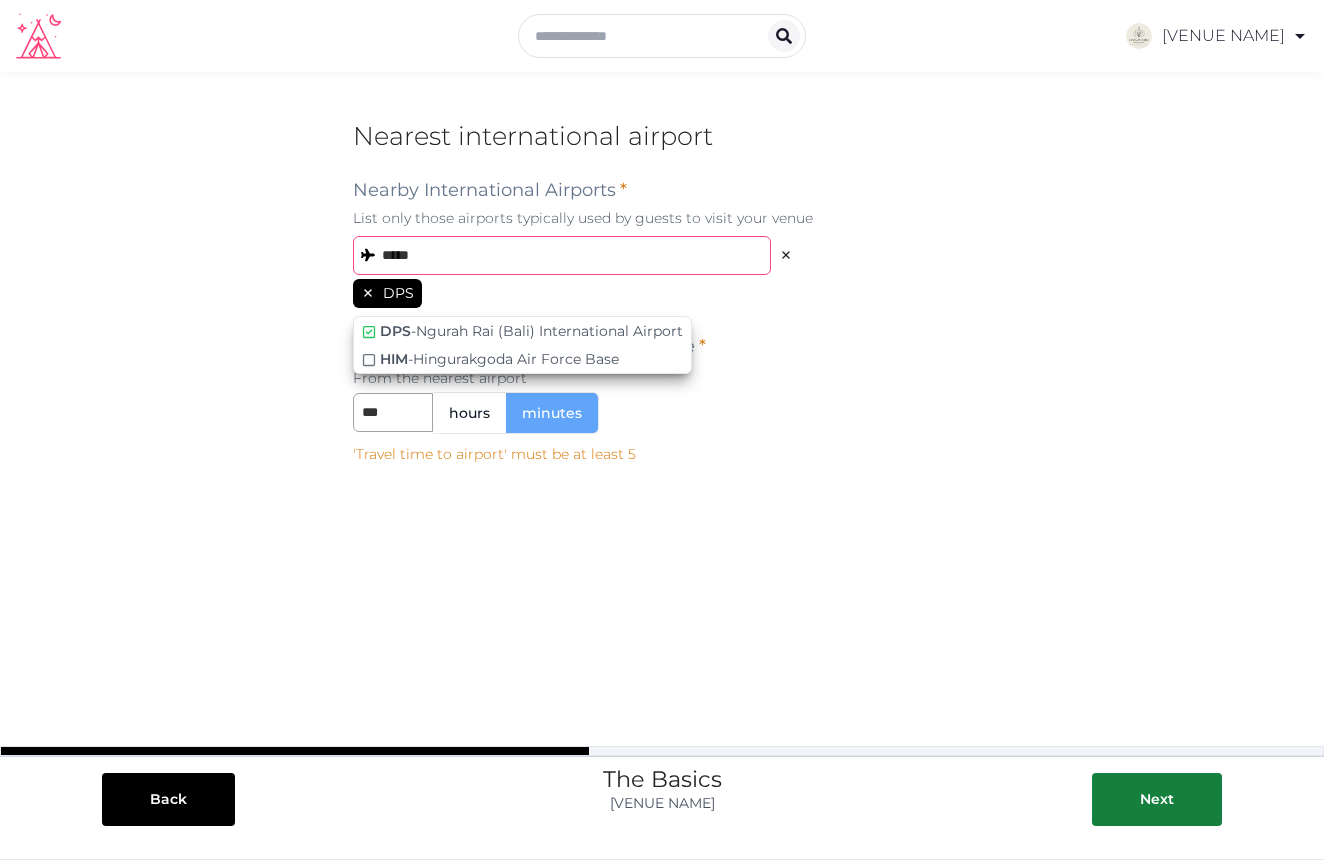 type on "******" 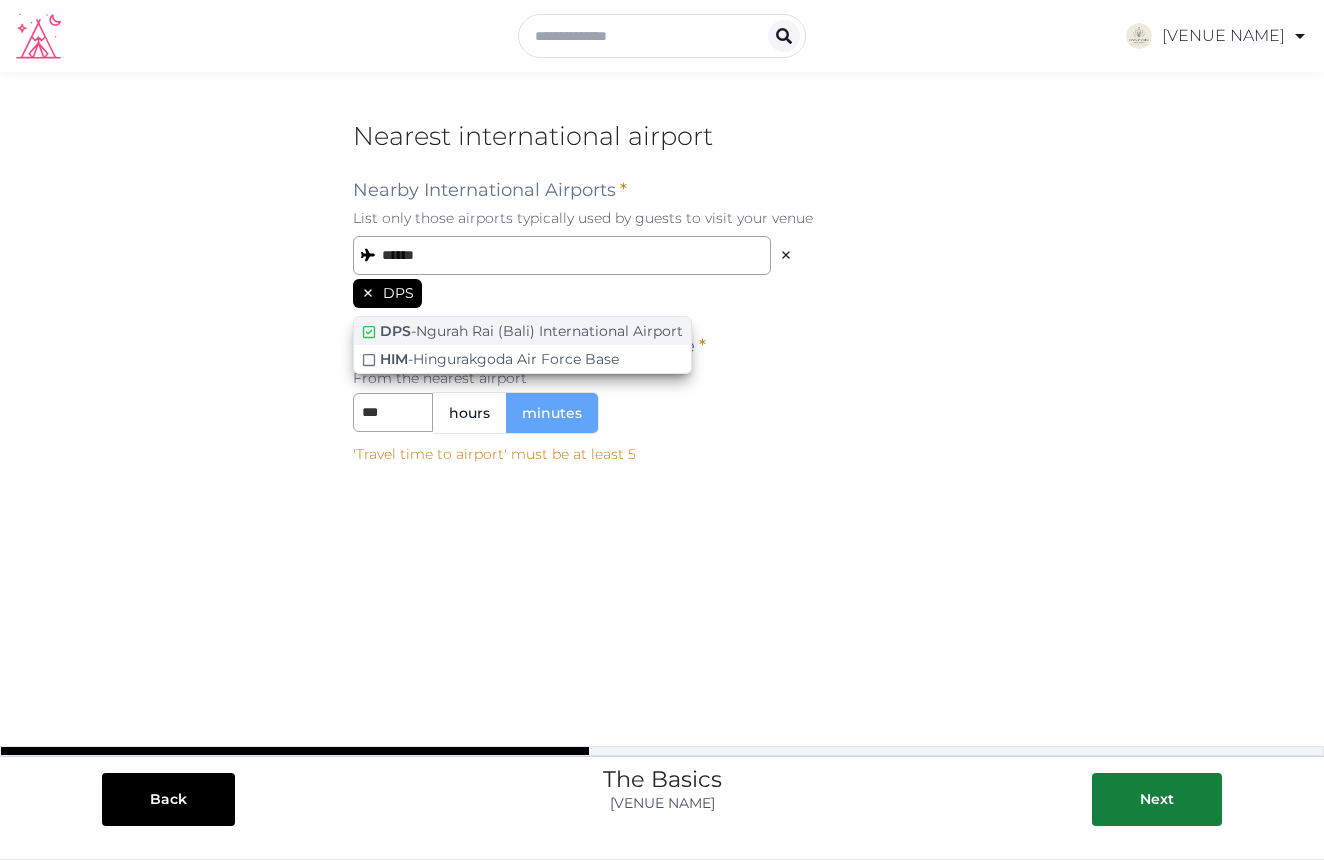 drag, startPoint x: 437, startPoint y: 287, endPoint x: 470, endPoint y: 329, distance: 53.413483 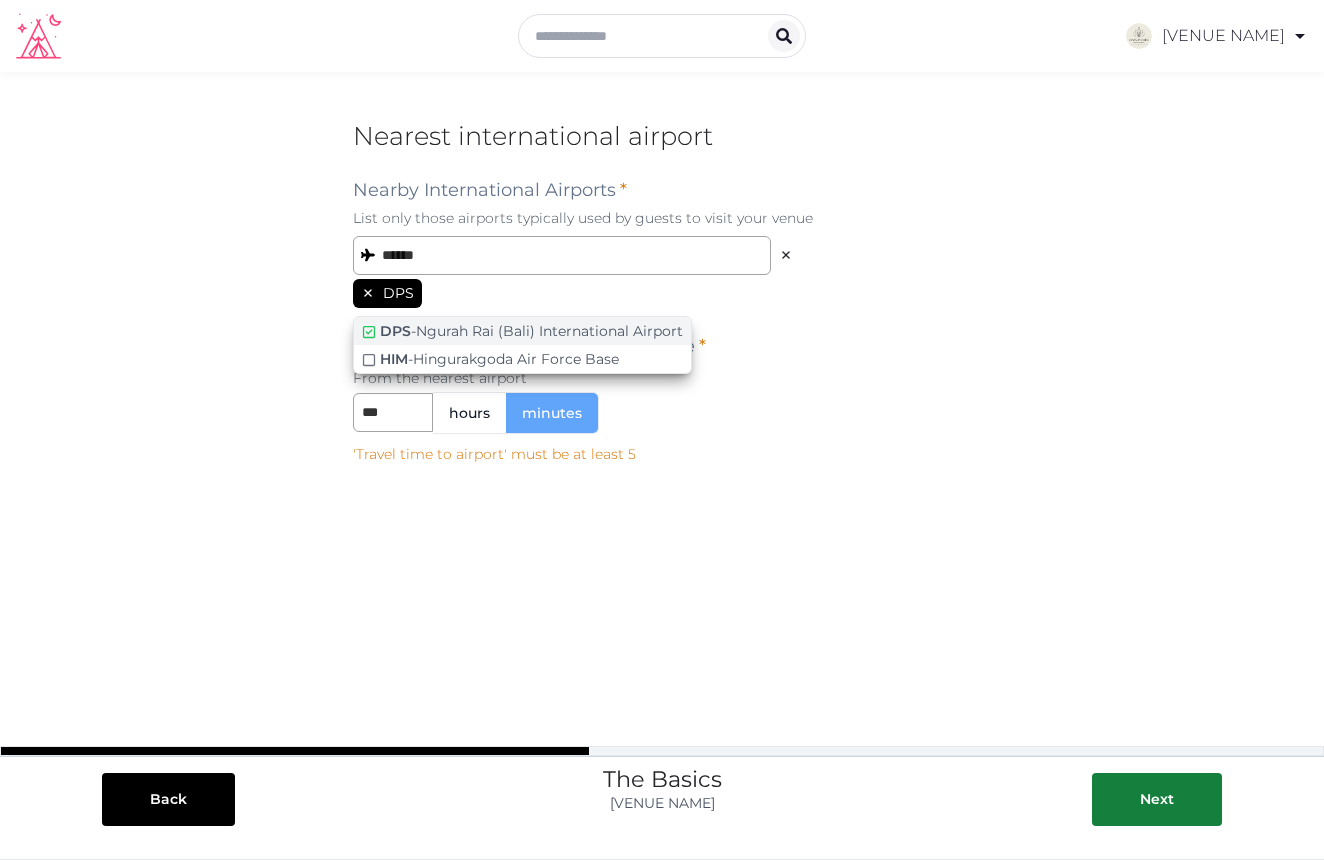 click on "DPS  -  [AIRPORT NAME]" at bounding box center (531, 331) 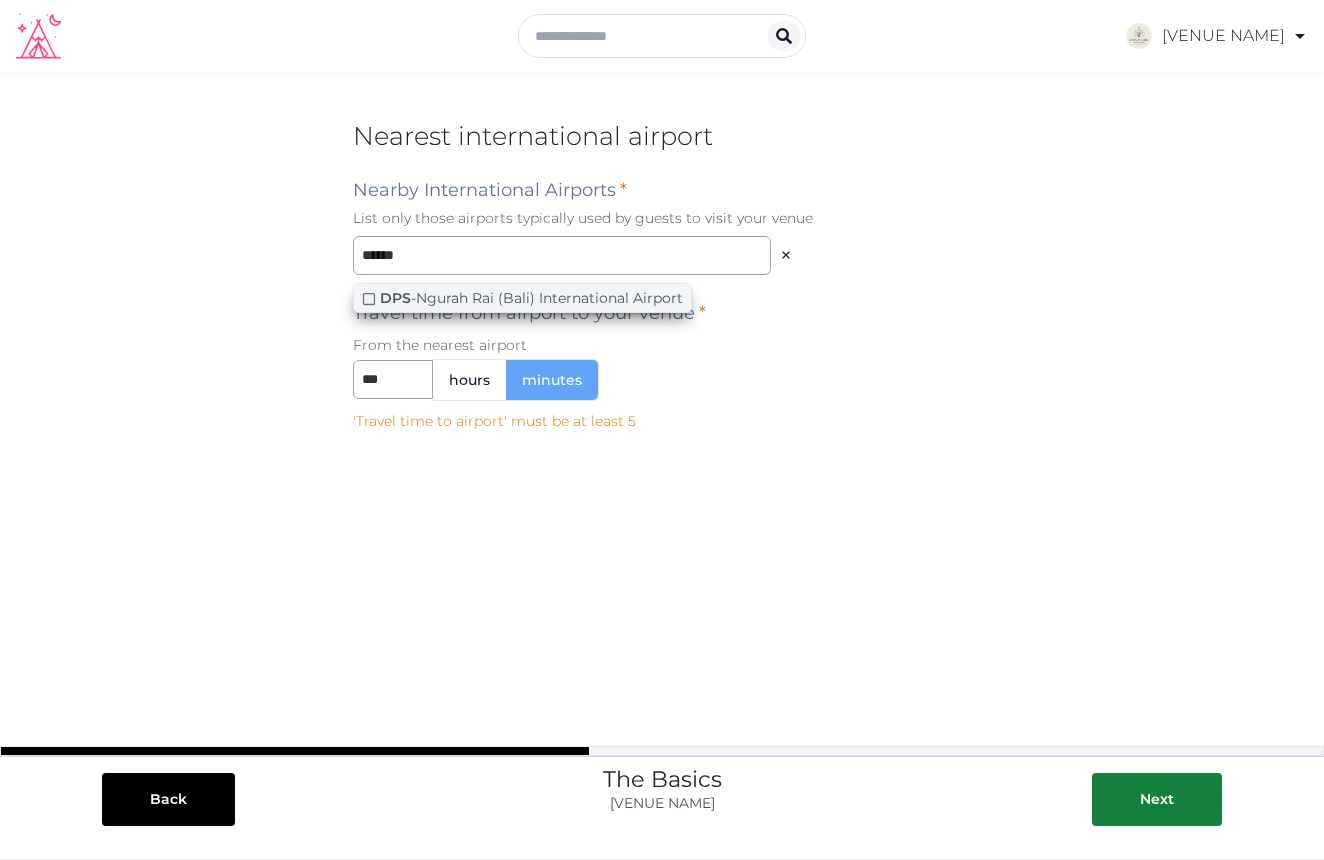 click on "DPS  -  [AIRPORT NAME]" at bounding box center (531, 298) 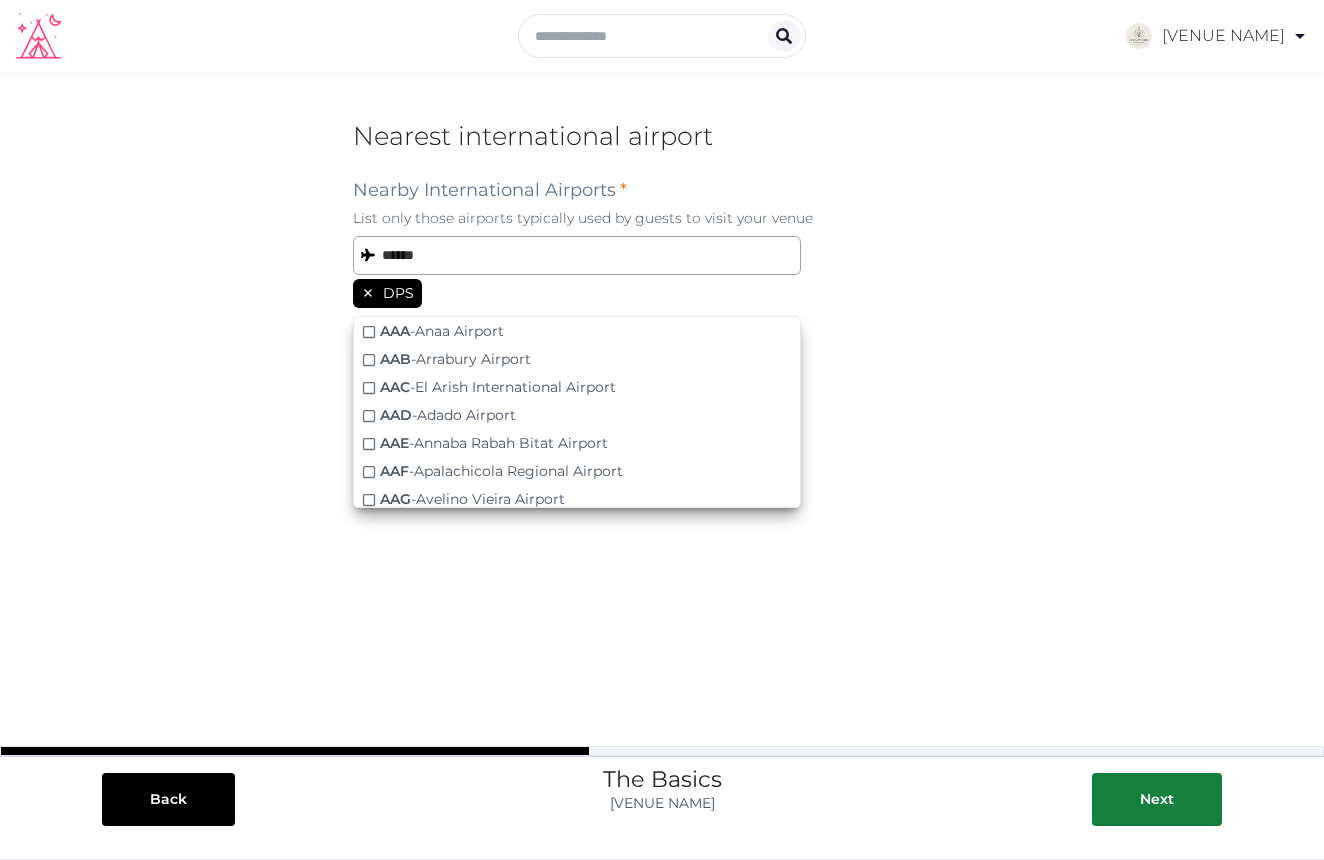 click on "Loading... Submit your Retreat Venue 1 Tell us about your venue Share the basics, like where you're located, and how many guests can join. 2 Build it up Describe the amenities in and around your venue. 3 Add your photos and other media Show guests what a great place you have. &nbps; 'Travel time to airport' must be at least 5 Venue basics Shown prominently, these details should concisely describe your venue. Name * Description * Concise, engaging, and ideally about 20-100 words Venue website URL (Optional) Promo video URL (Optional) Please use Youtube or Vimeo links only 'Travel time to airport' must be at least 5 Cover photo * Front and center on your profile. Make it a good one! Please choose a photo in landscape orientation (1800 x 1000 is ideal). Drag and drop images, or click here jpeg, png, webp, gif 'Travel time to airport' must be at least 5 Address ********* ← Move left → Move right ↑ Move up ↓ Move down + Zoom in - Zoom out Home Jump left by 75% End Jump right by 75% Page Up" at bounding box center [662, 422] 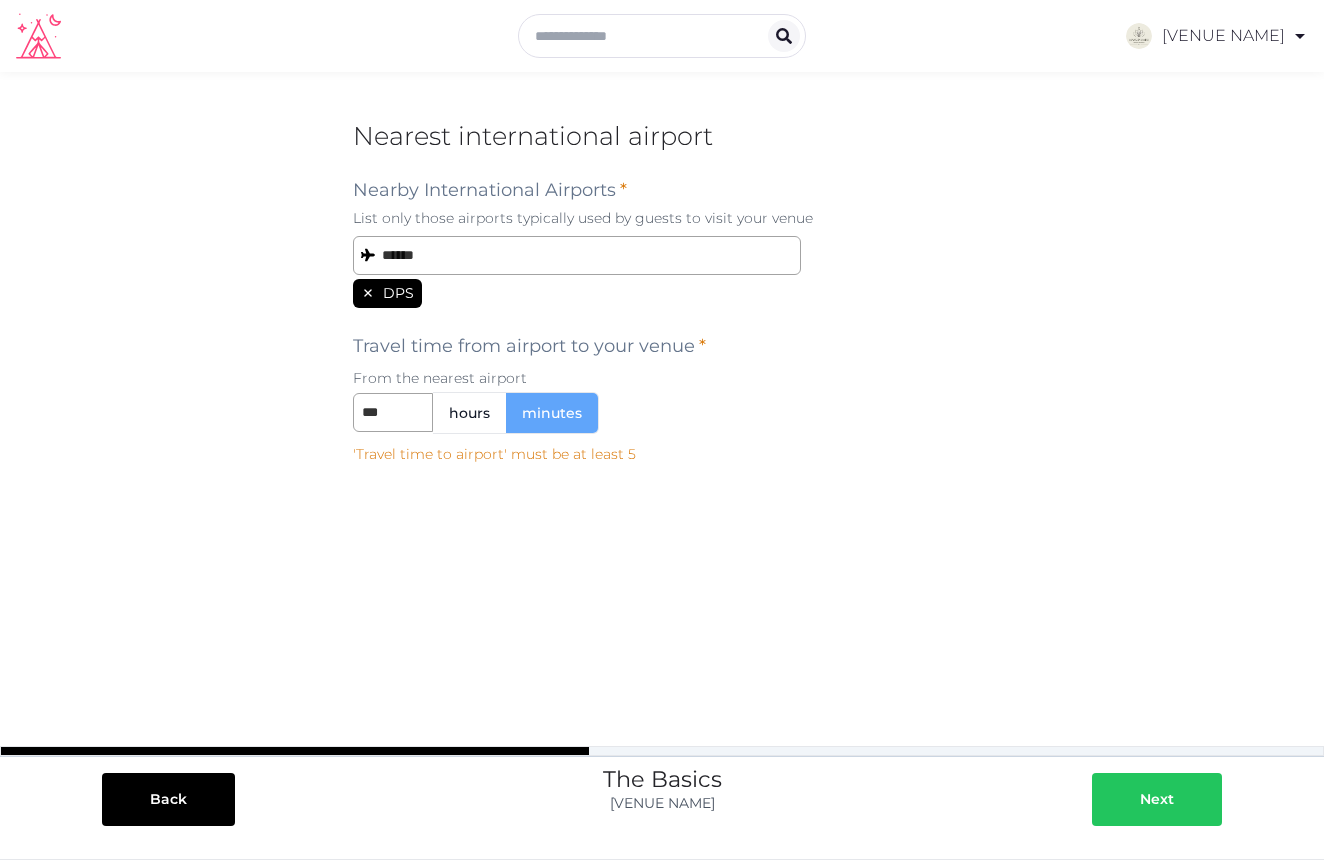 click on "Next" at bounding box center [1157, 799] 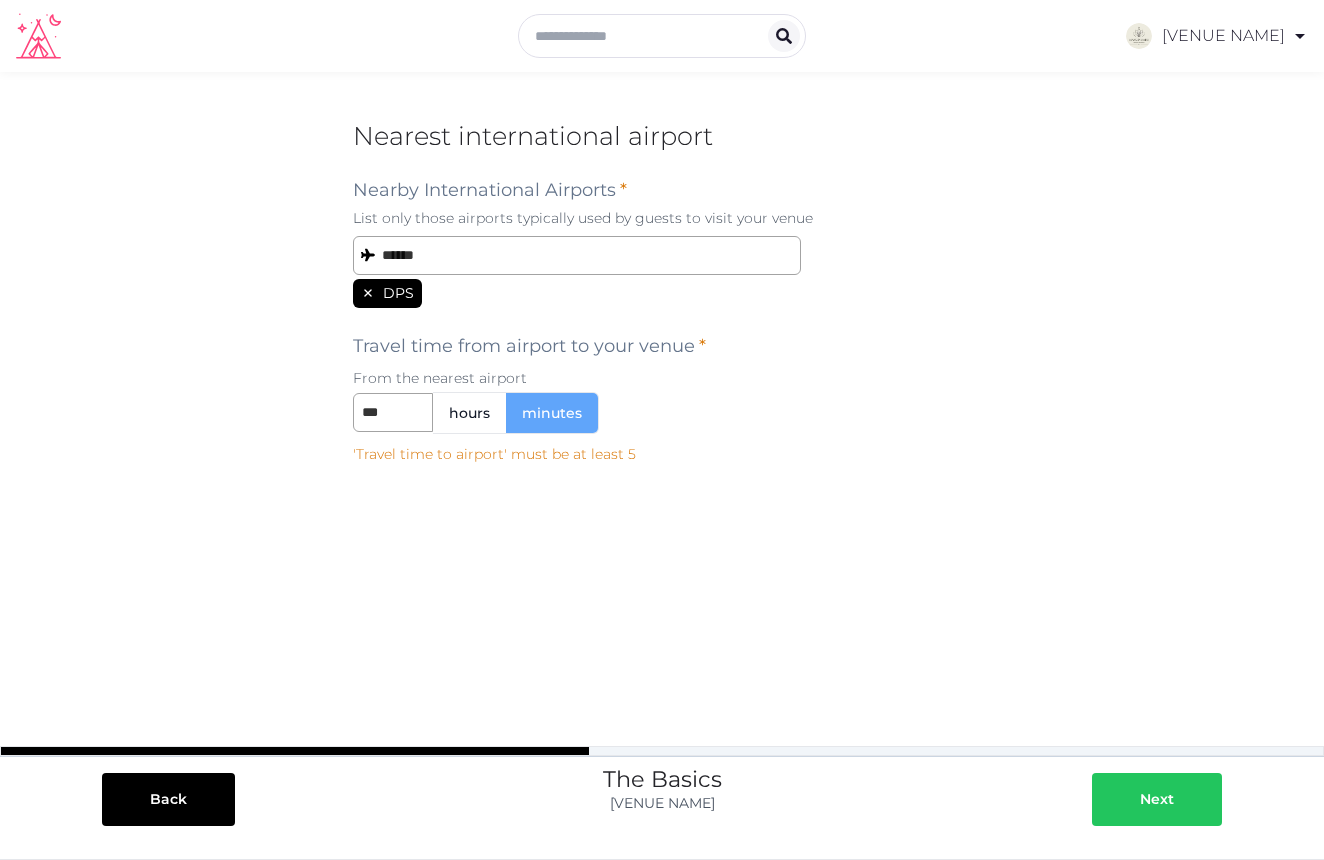 click on "Next" at bounding box center [1157, 799] 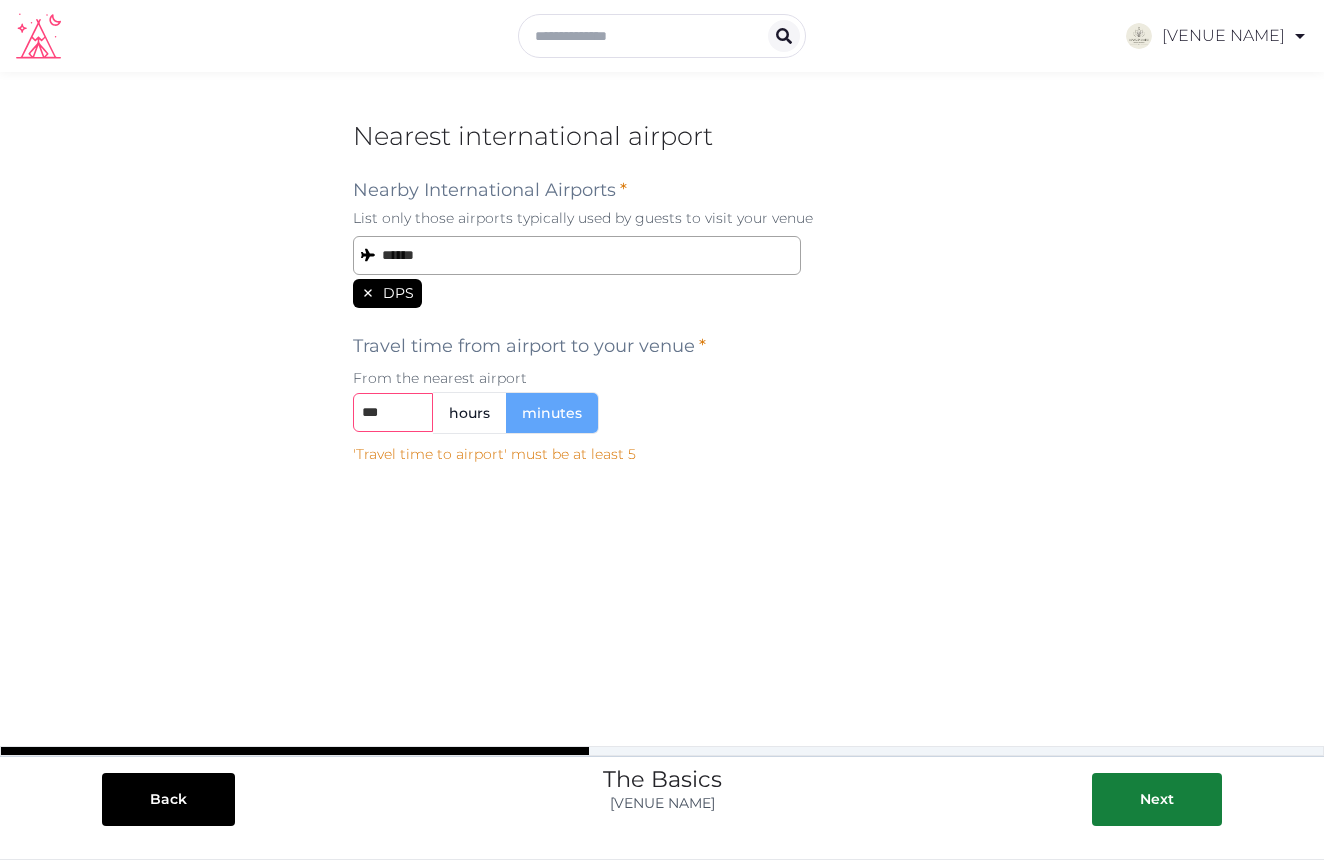 click on "***" at bounding box center (393, 412) 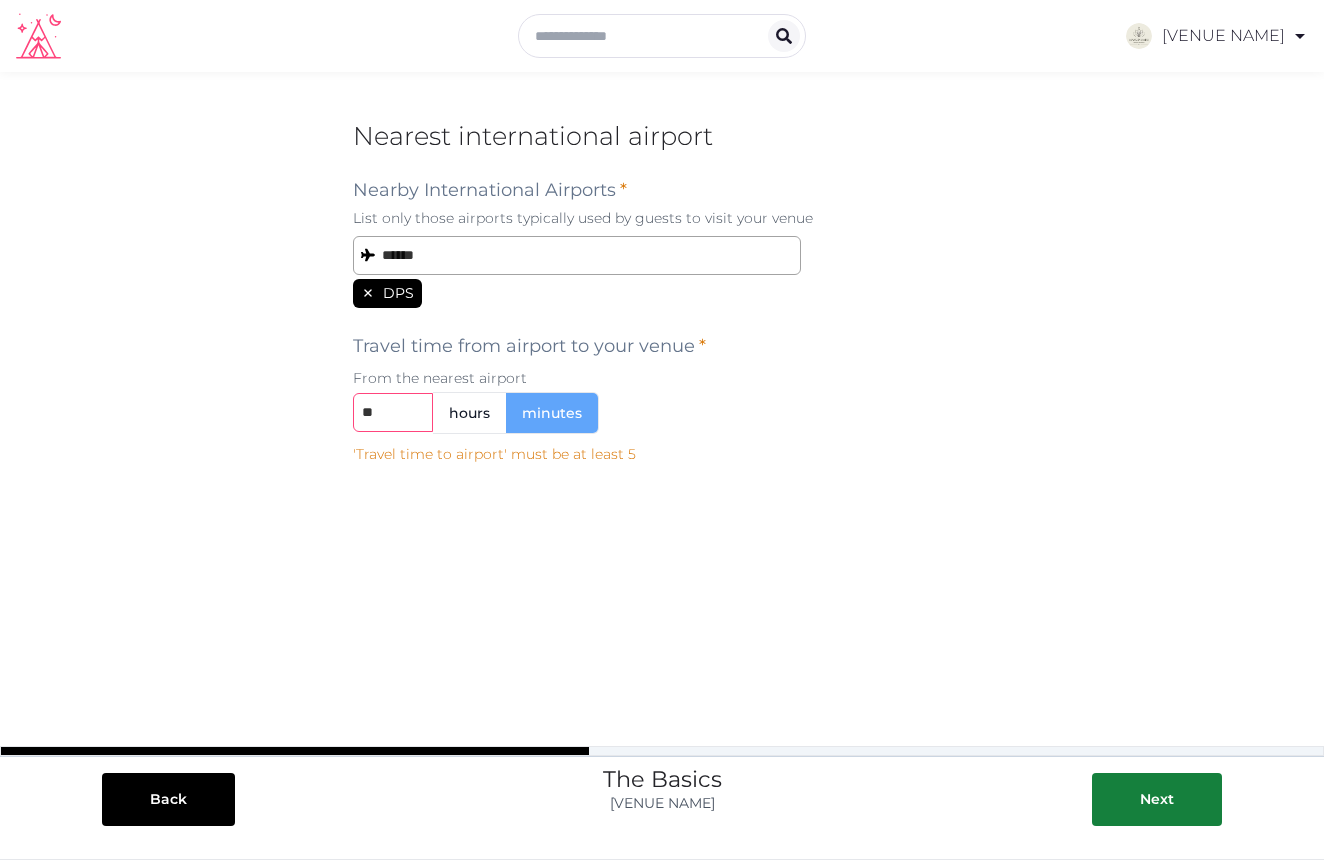 type on "*" 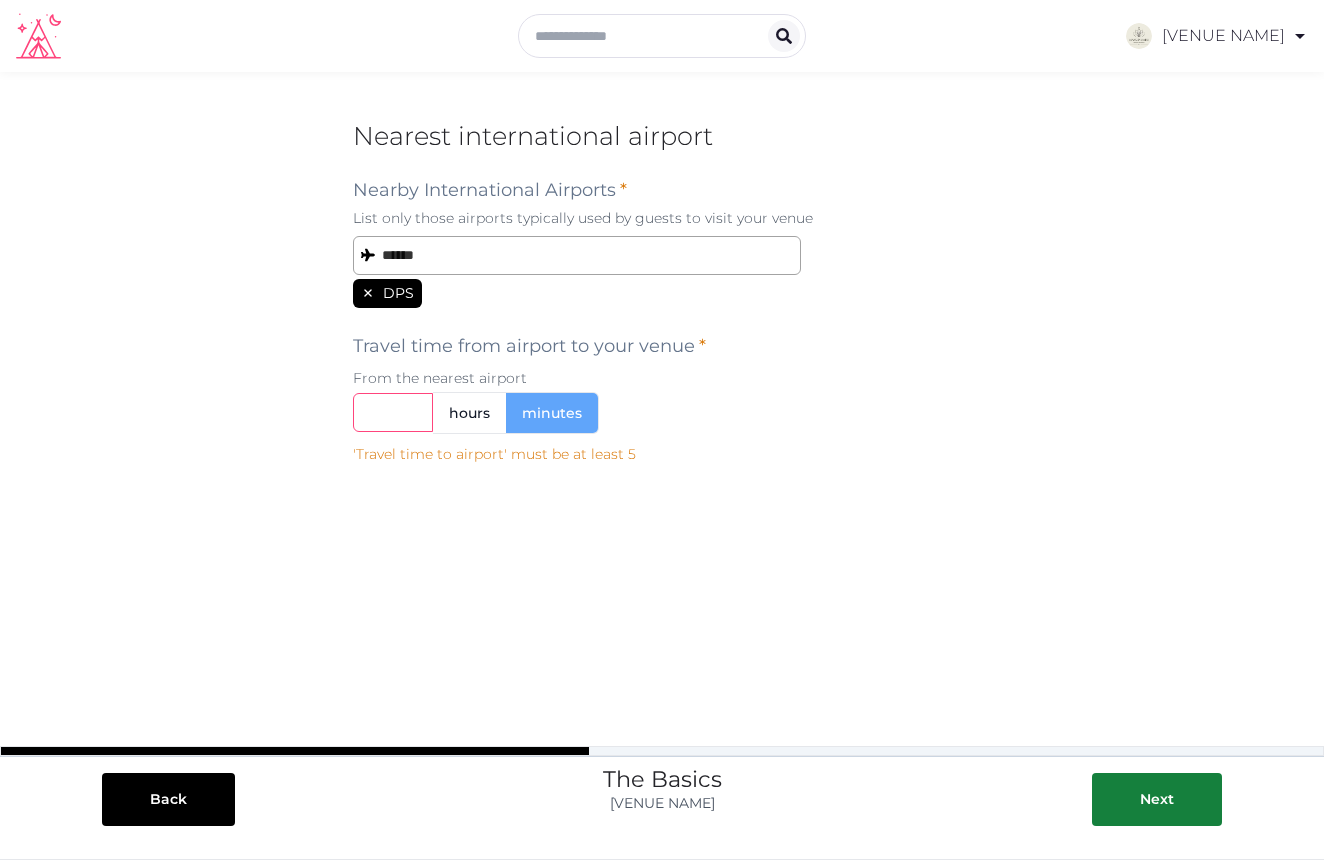type on "*" 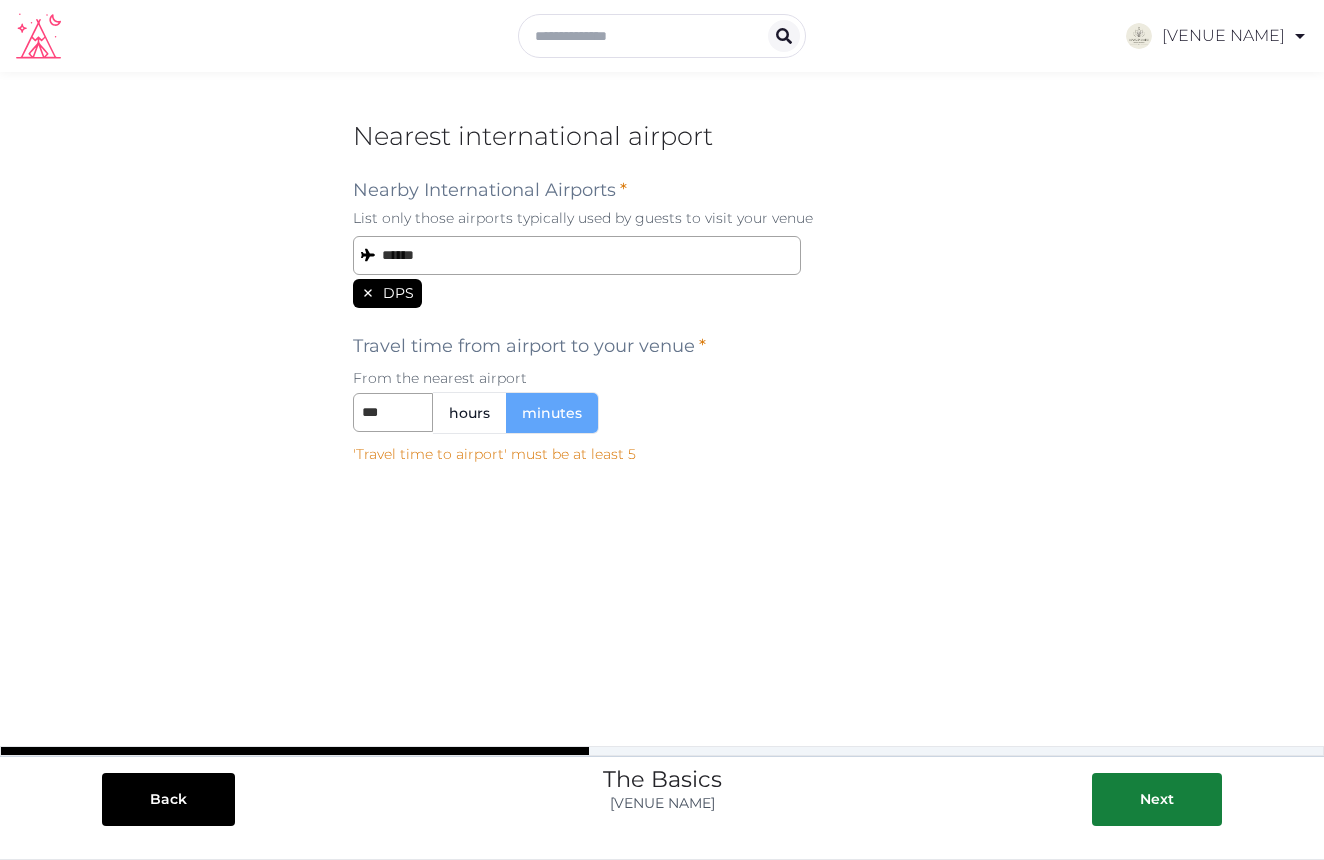 click on "'Travel time to airport' must be at least 5 Venue basics Shown prominently, these details should concisely describe your venue. Name * Description * Concise, engaging, and ideally about 20-100 words Venue website URL (Optional) Promo video URL (Optional) Please use Youtube or Vimeo links only 'Travel time to airport' must be at least 5 Cover photo * Front and center on your profile. Make it a good one! Please choose a photo in landscape orientation (1800 x 1000 is ideal). Drag and drop images, or click here jpeg, png, webp, gif 'Travel time to airport' must be at least 5 Address ********* ← Move left → Move right ↑ Move up ↓ Move down + Zoom in - Zoom out Home Jump left by 75% End Jump right by 75% Page Up Jump up by 75% Page Down Jump down by 75% To navigate, press the arrow keys.     [VENUE NAME]                     [VENUE NAME]                 [STREET] [NEIGHBORHOOD] [DISTRICT] [CITY] [STATE] [POSTAL CODE], [COUNTRY]             View on Google Maps       Map Data * *" at bounding box center (662, 422) 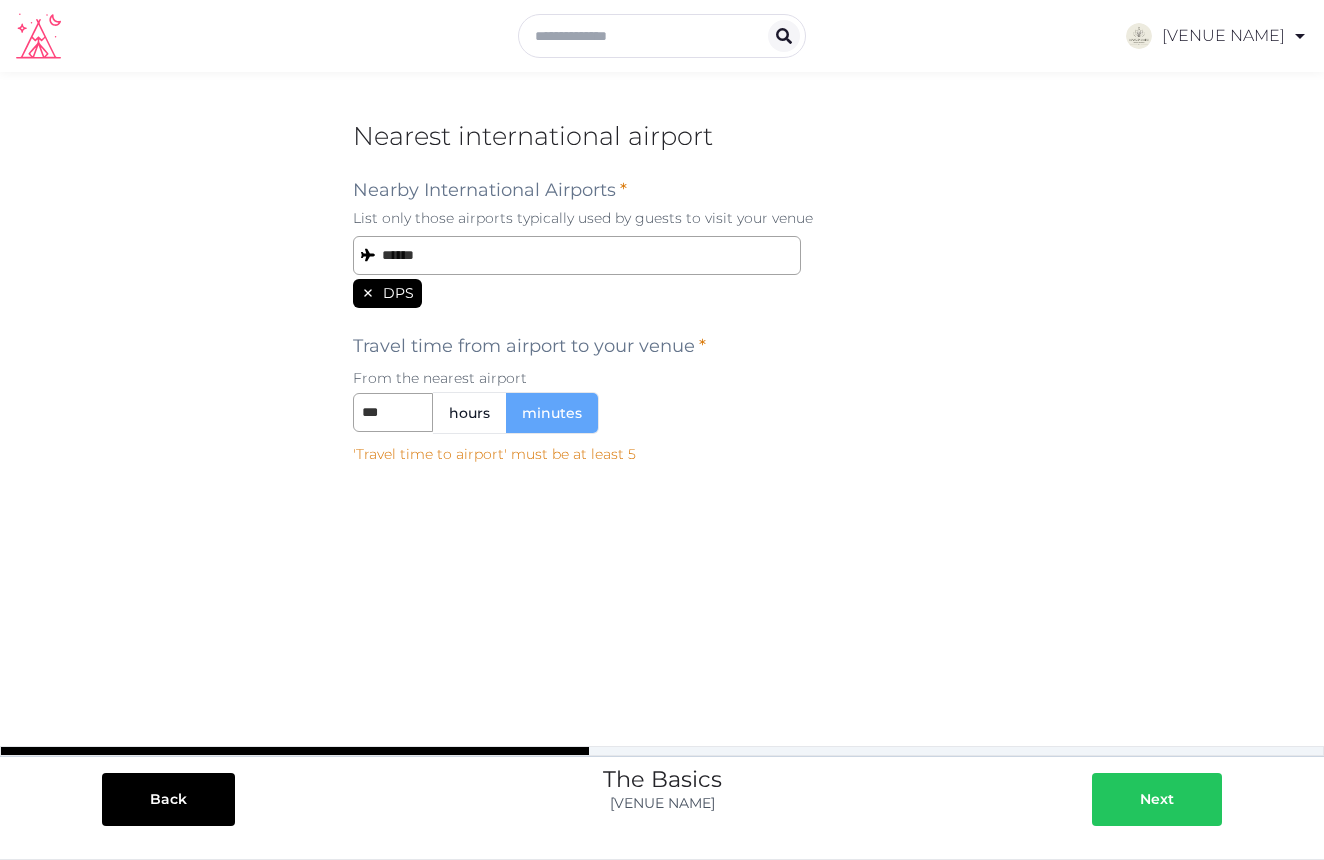 click on "Next" at bounding box center [1157, 799] 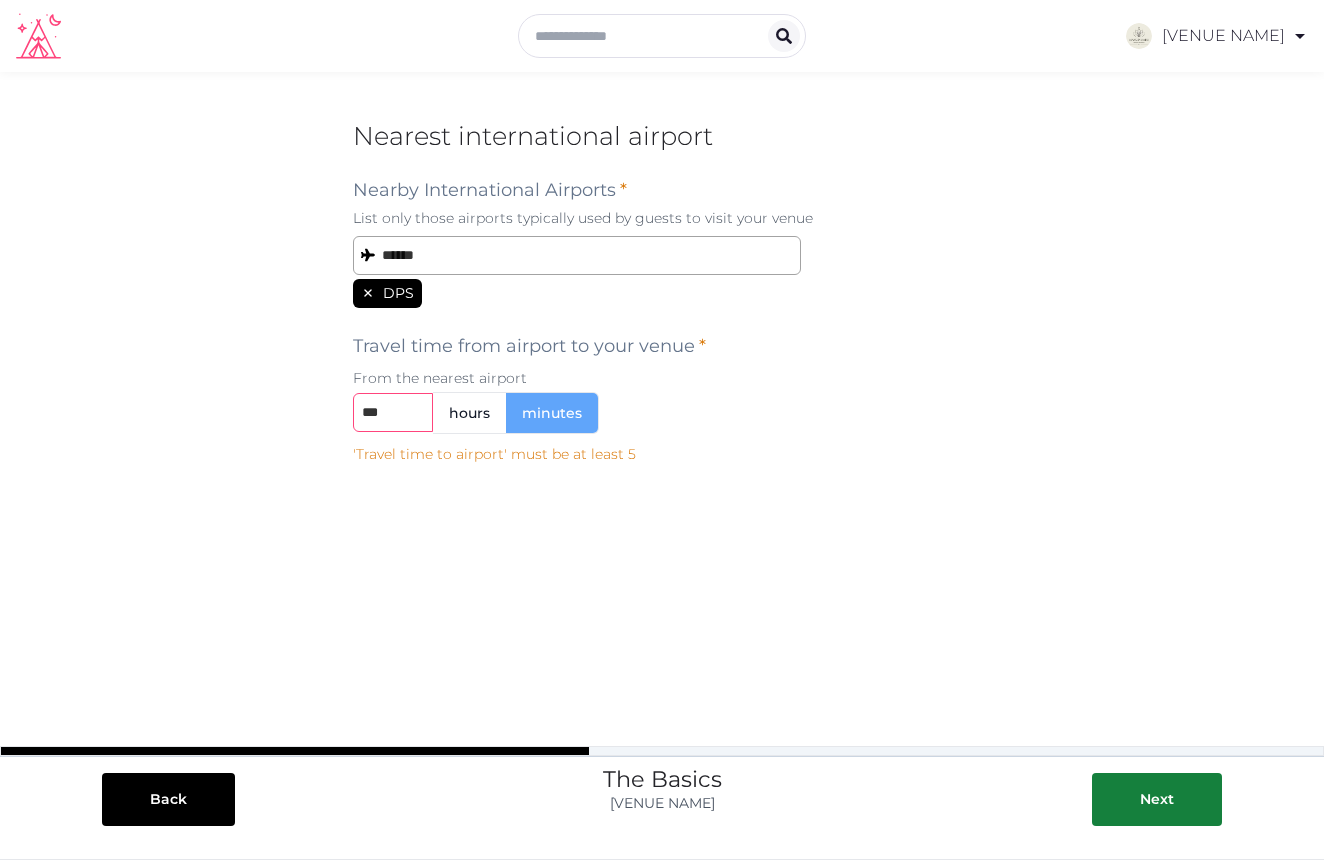 click on "***" at bounding box center [393, 412] 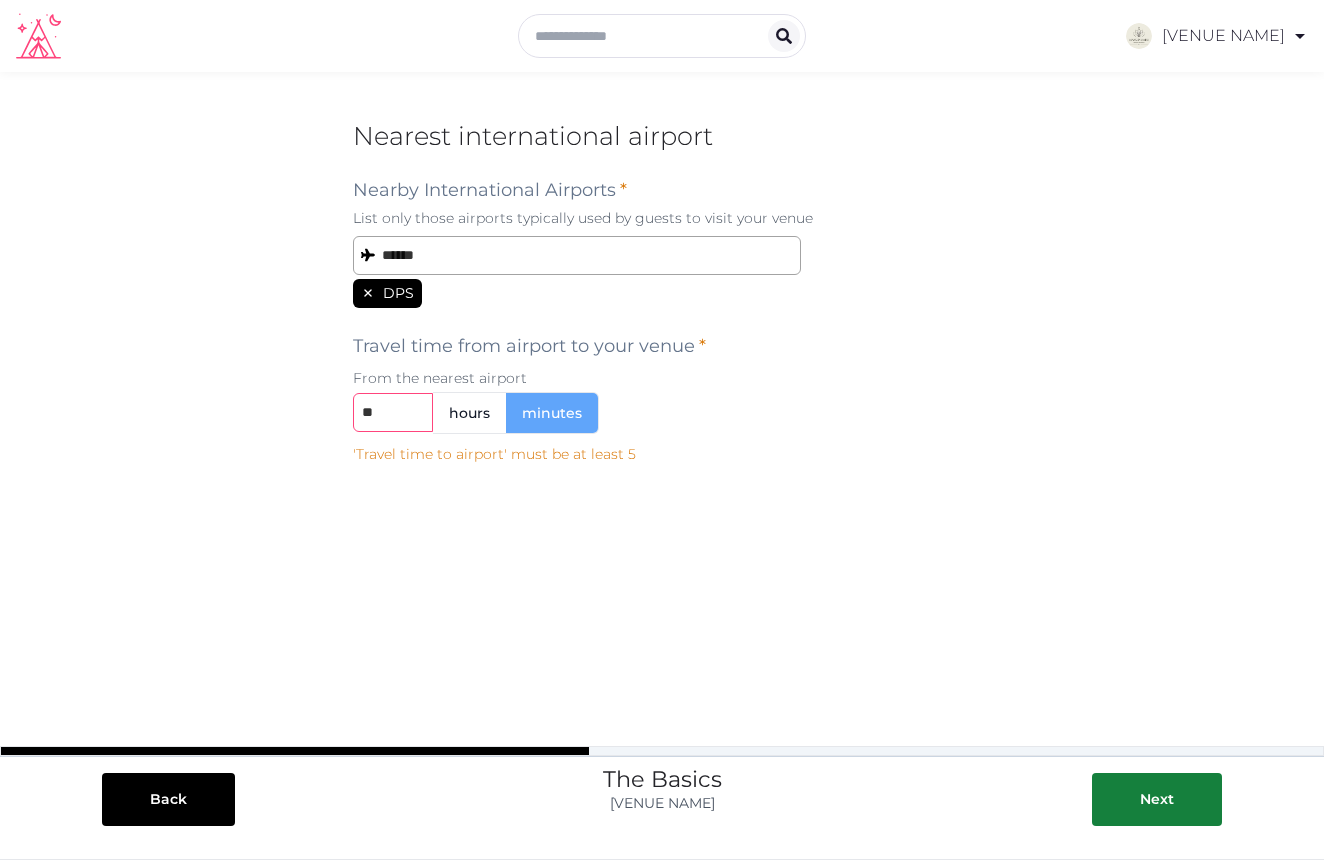 type on "*" 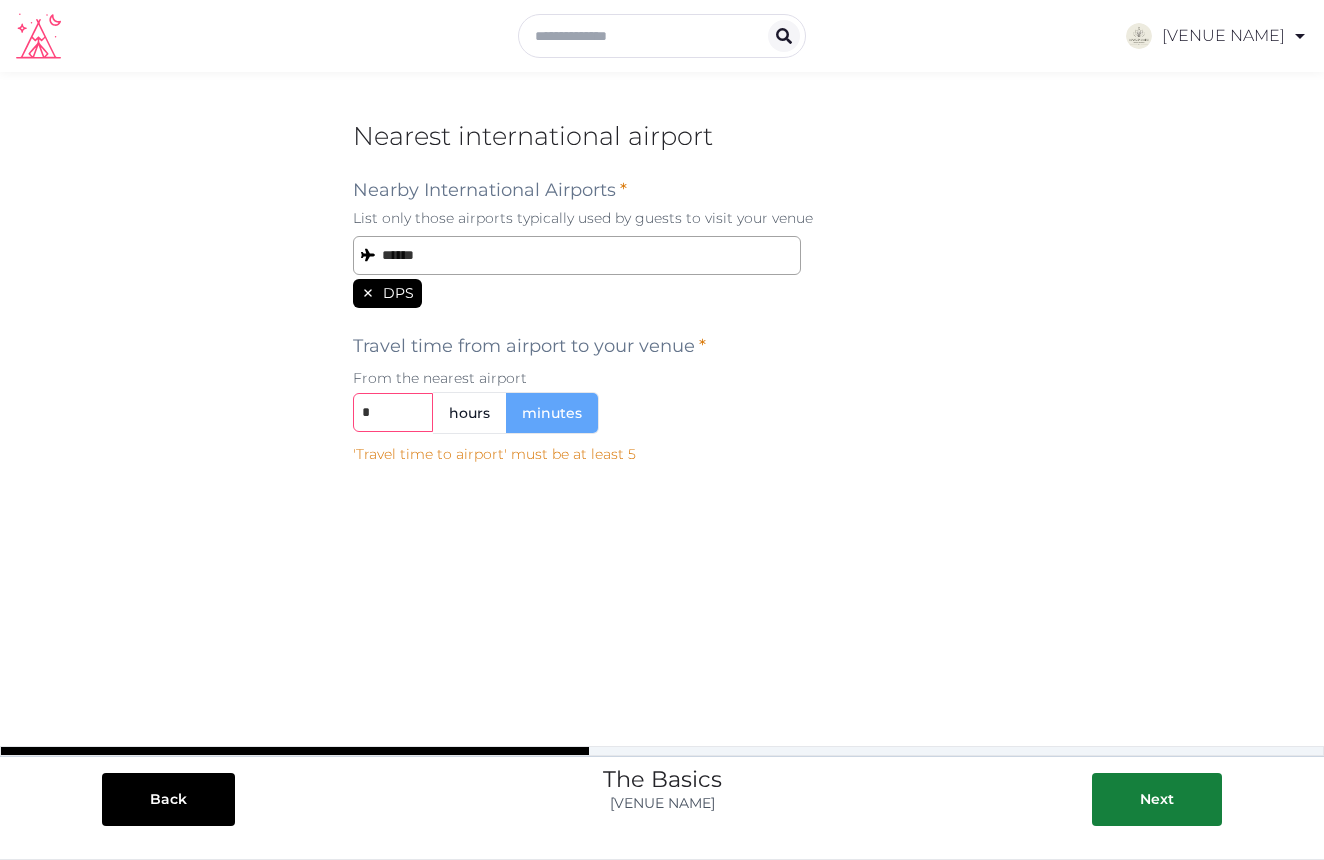 type on "*" 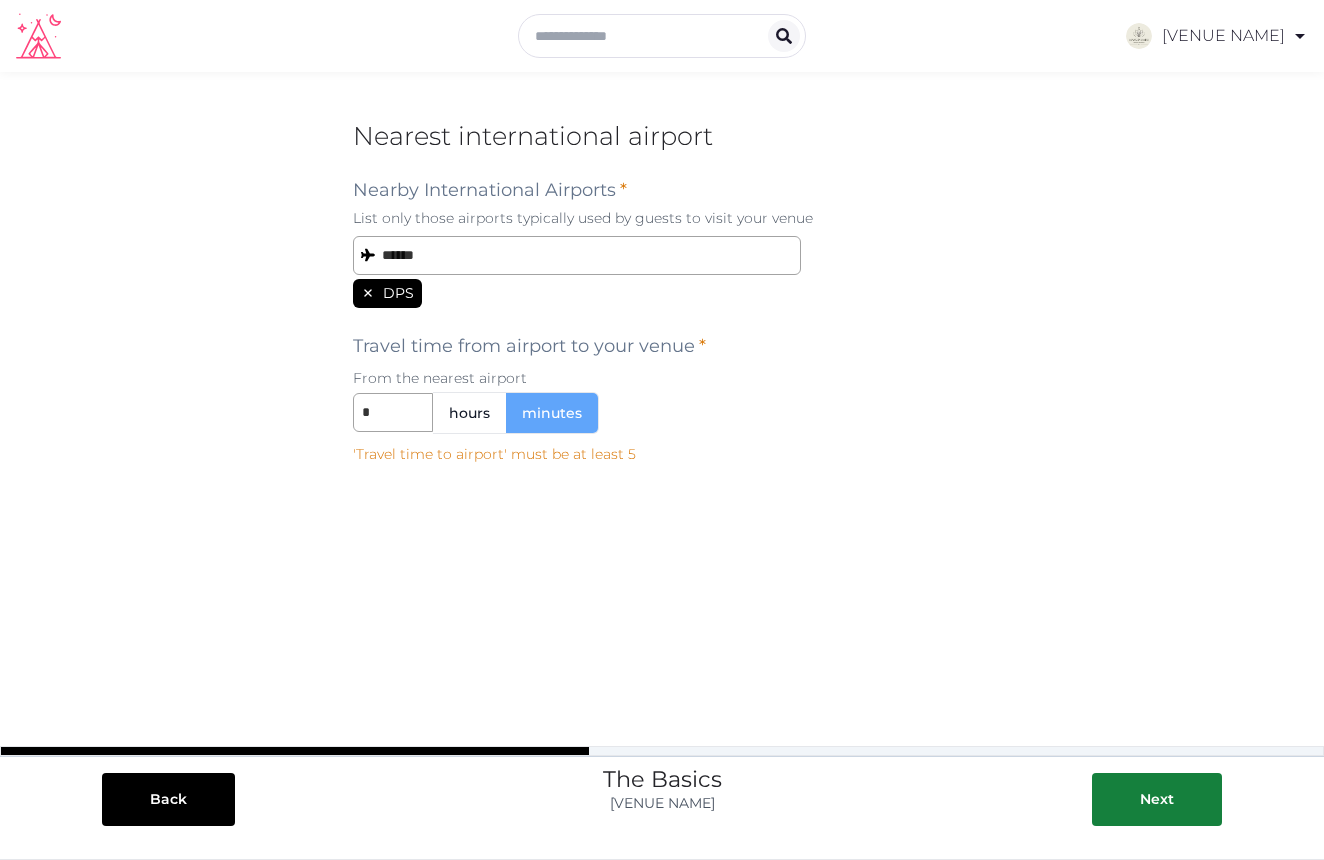 click on "Nearest international airport Nearby International Airports * List only those airports typically used by guests to visit your venue ****** DPS AAA  -  Anaa Airport AAB  -  Arrabury Airport AAC  -  El Arish International Airport AAD  -  Adado Airport AAE  -  Annaba Rabah Bitat Airport AAF  -  Apalachicola Regional Airport AAG  -  Avelino Vieira Airport AAH  -  Aachen-Merzbrück Airport AAI  -  Arraias Airport AAJ  -  Cayana Airstrip AAK  -  Aranuka Airport AAL  -  Aalborg Airport AAM  -  Malamala Airport AAN  -  Al Ain International Airport AAO  -  Anaco Airport AAP  -  Aji Pangeran Tumenggung Pranoto International Airport AAQ  -  Anapa Vityazevo Airport AAR  -  Aarhus Airport AAS  -  Apalapsili Airport AAT  -  Altay Xuedu Airport Travel time from airport to your venue * From the nearest airport * hours minutes 'Travel time to airport' must be at least 5" at bounding box center [662, 292] 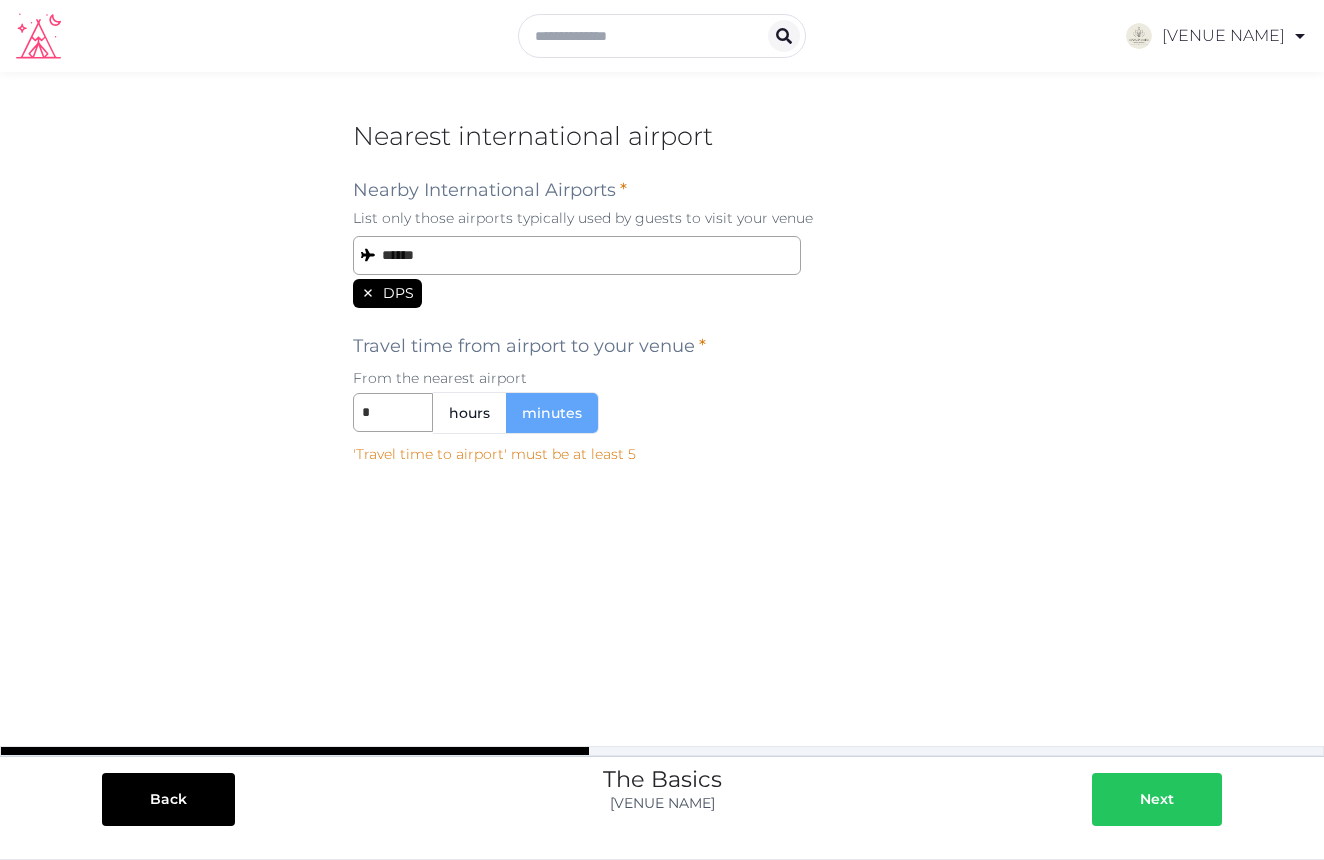 click on "Next" at bounding box center [1157, 799] 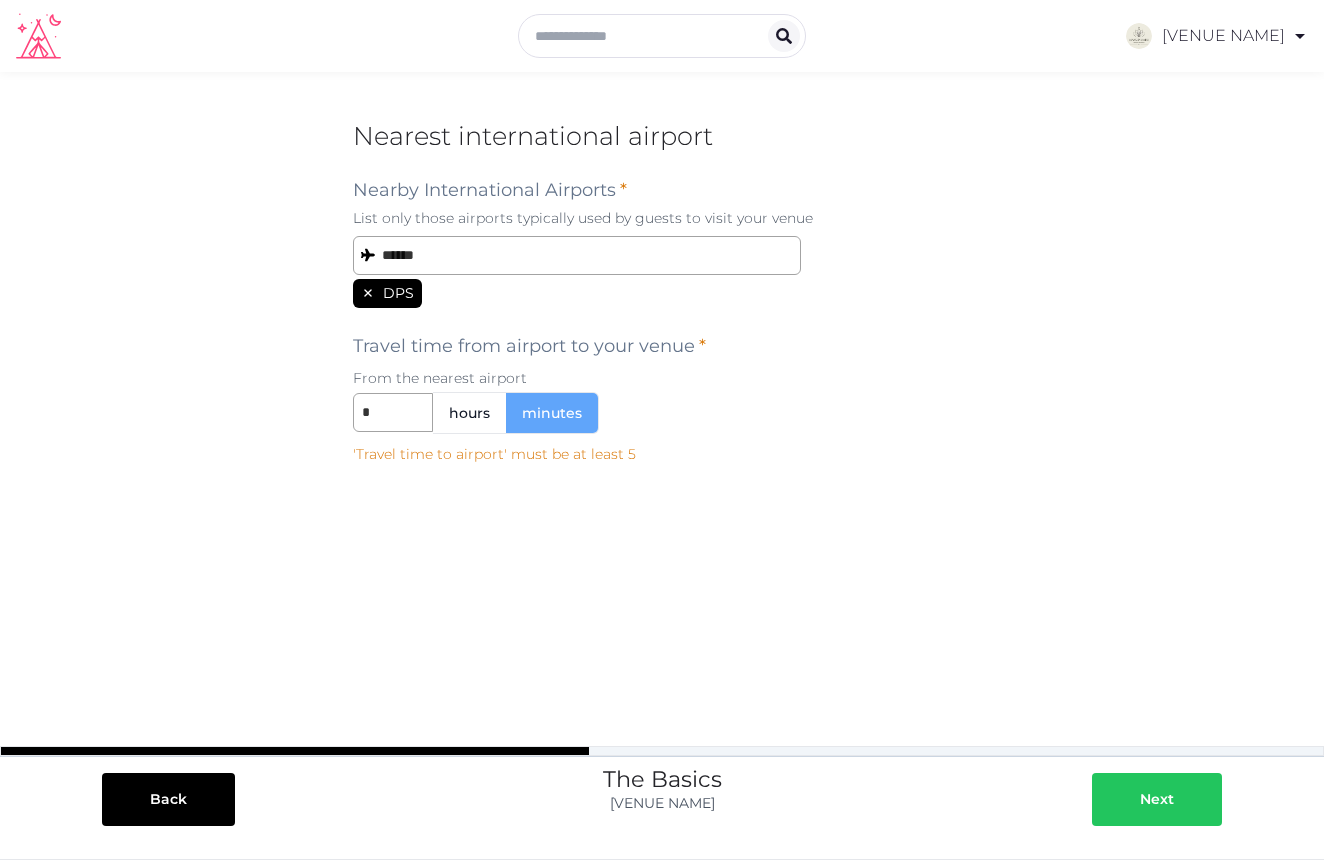 click on "Next" at bounding box center [1157, 799] 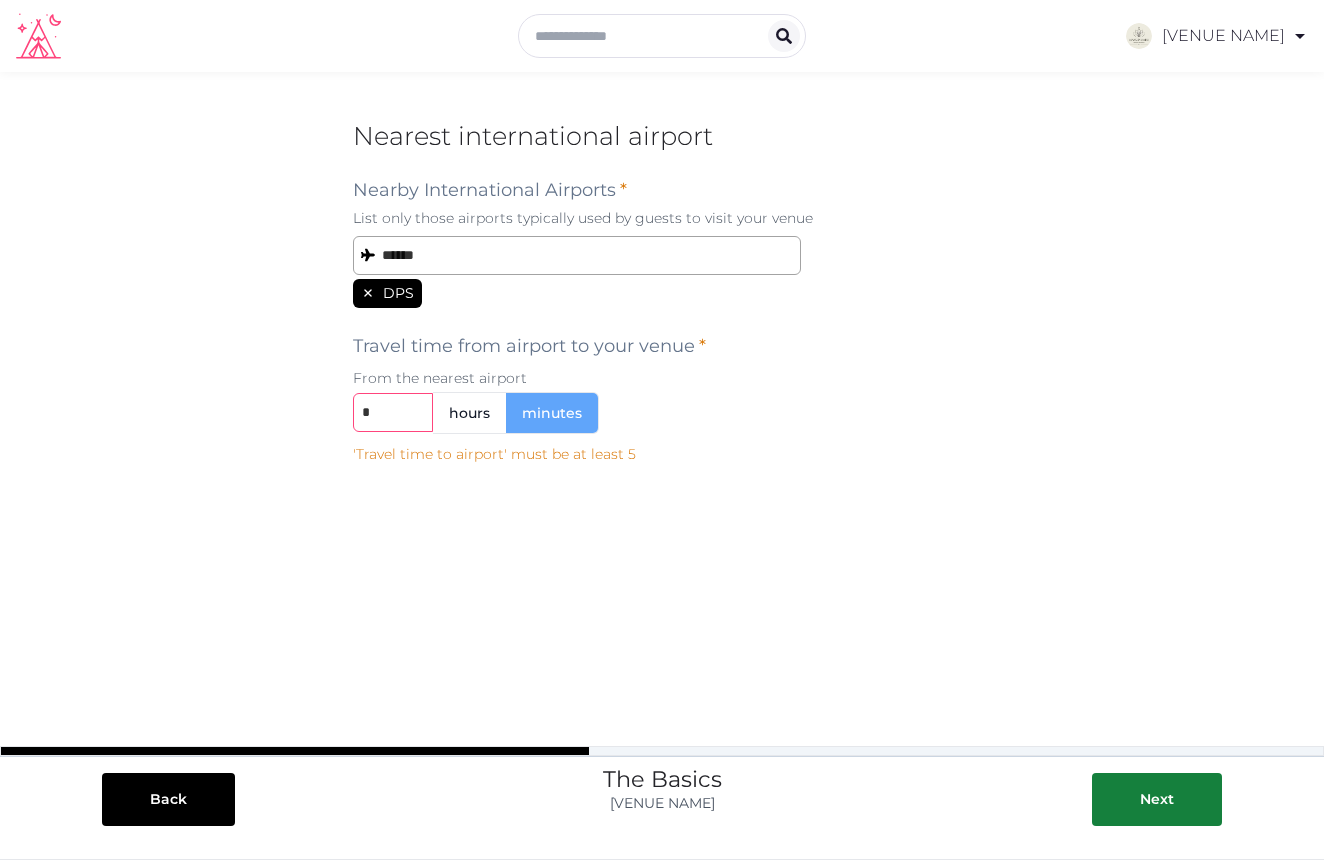 click on "*" at bounding box center (393, 412) 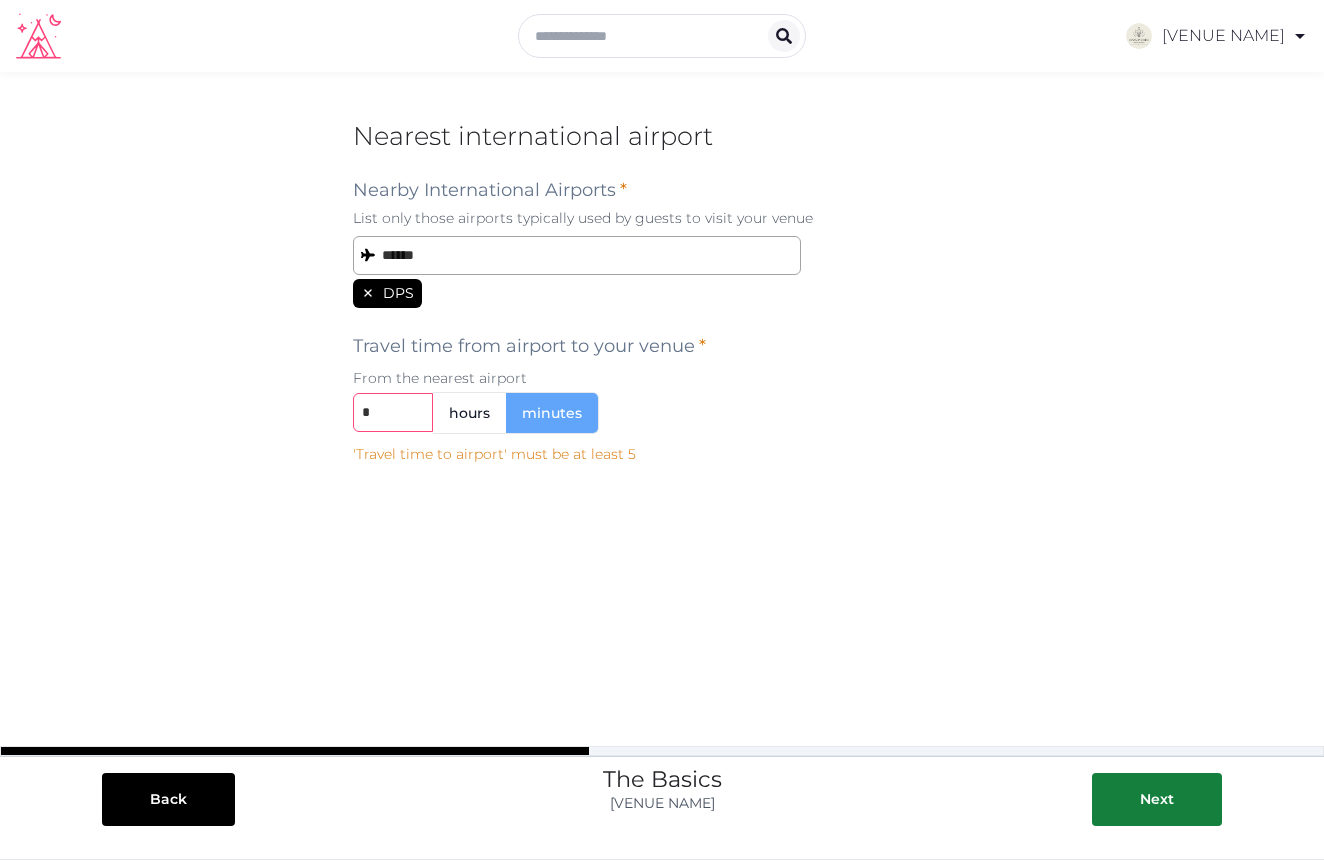 type on "*" 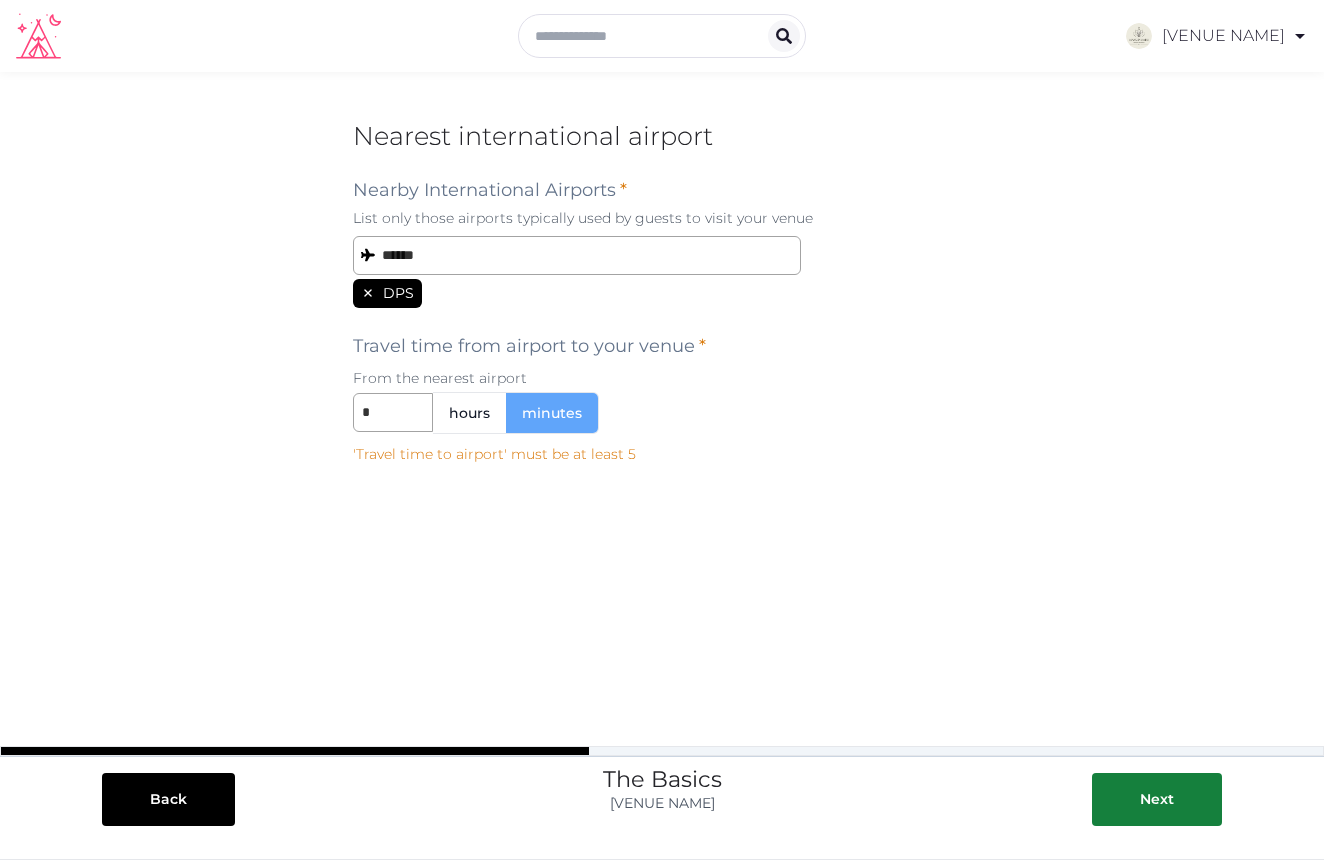 click on "'Travel time to airport' must be at least 5 Venue basics Shown prominently, these details should concisely describe your venue. Name * Description * Concise, engaging, and ideally about 20-100 words Venue website URL (Optional) Promo video URL (Optional) Please use Youtube or Vimeo links only 'Travel time to airport' must be at least 5 Cover photo * Front and center on your profile. Make it a good one! Please choose a photo in landscape orientation (1800 x 1000 is ideal). Drag and drop images, or click here jpeg, png, webp, gif 'Travel time to airport' must be at least 5 Address ********* ← Move left → Move right ↑ Move up ↓ Move down + Zoom in - Zoom out Home Jump left by 75% End Jump right by 75% Page Up Jump up by 75% Page Down Jump down by 75% To navigate, press the arrow keys.     [VENUE NAME]                     [VENUE NAME]                 [STREET] [NEIGHBORHOOD] [DISTRICT] [CITY] [STATE] [POSTAL CODE], [COUNTRY]             View on Google Maps       Map Data * *" at bounding box center (662, 422) 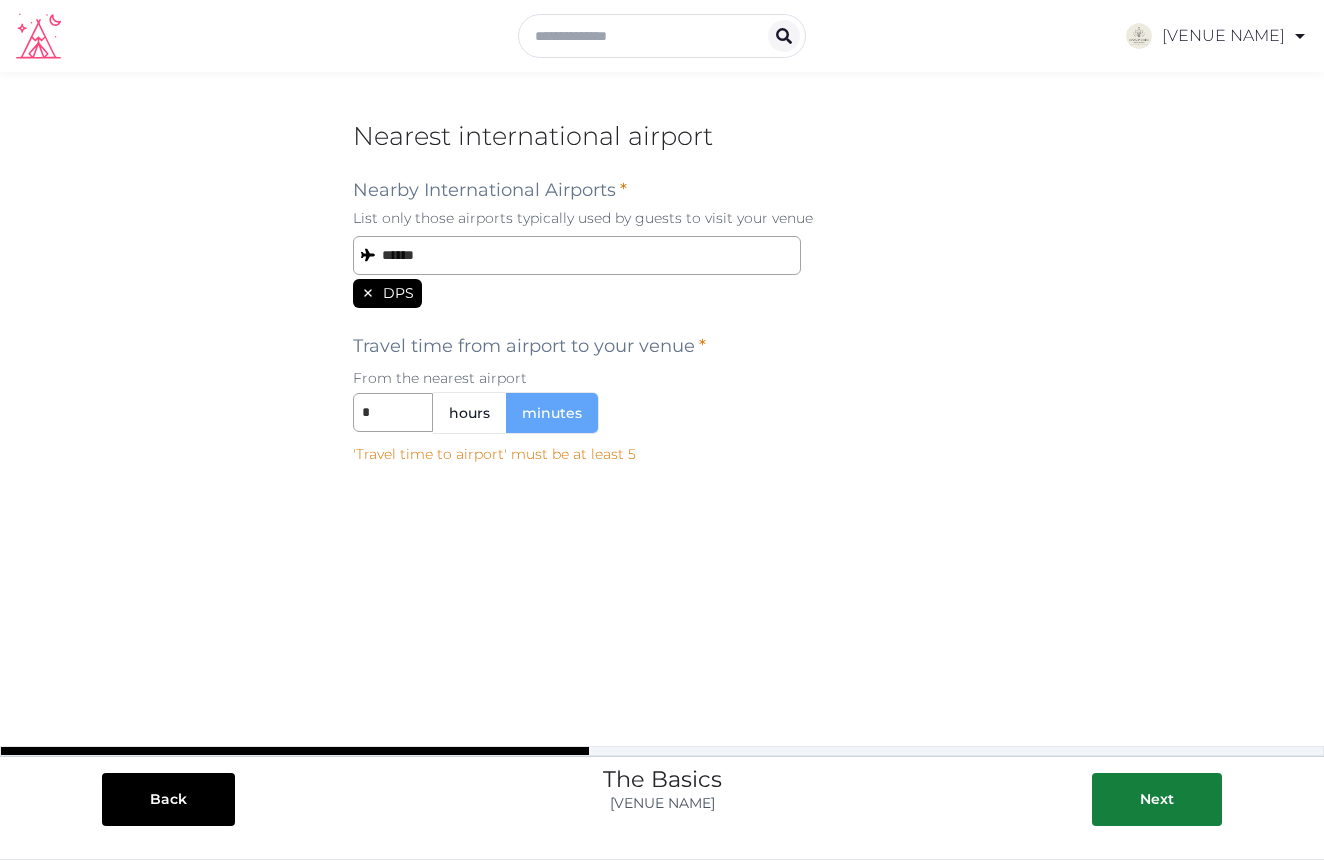 click on "hours" at bounding box center (469, 413) 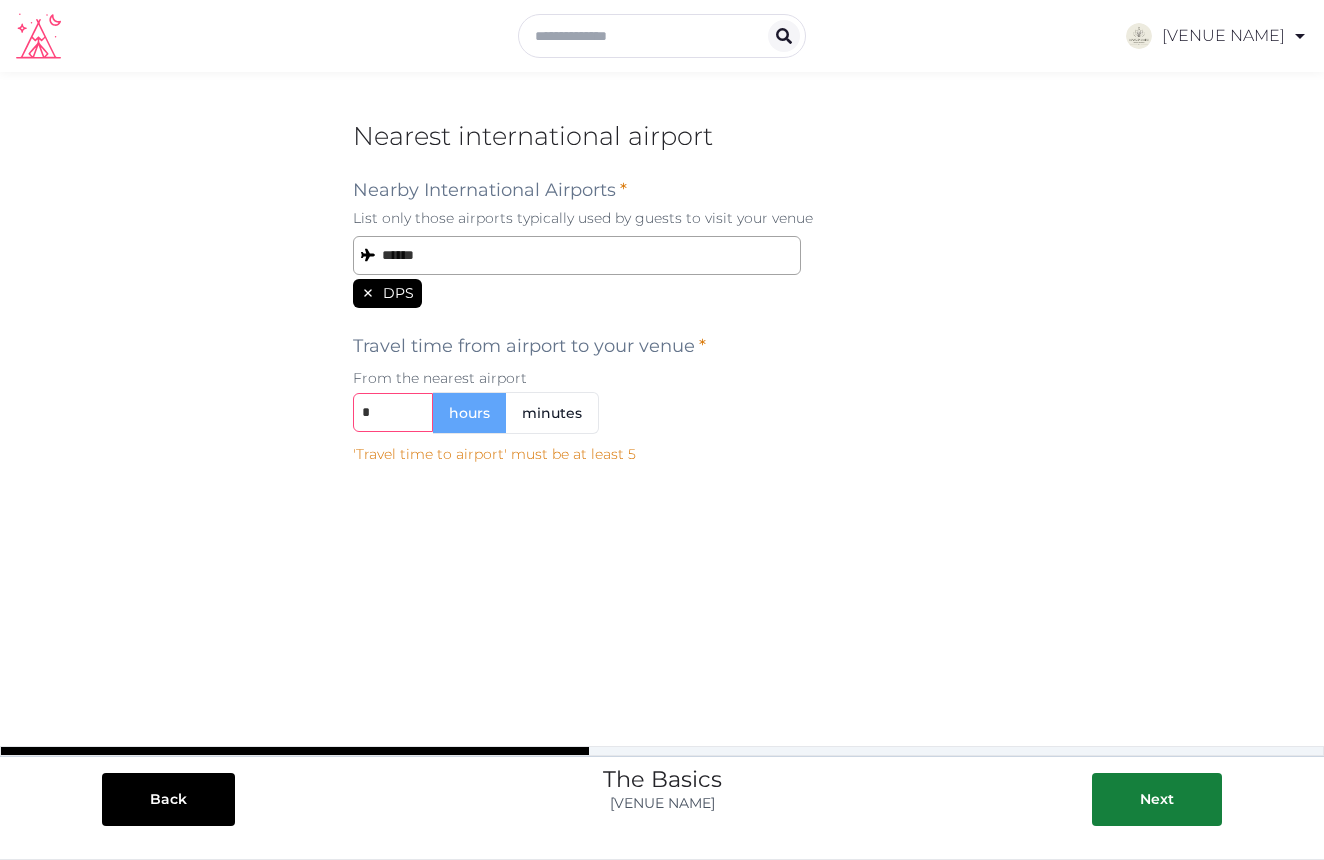 click on "*" at bounding box center (393, 412) 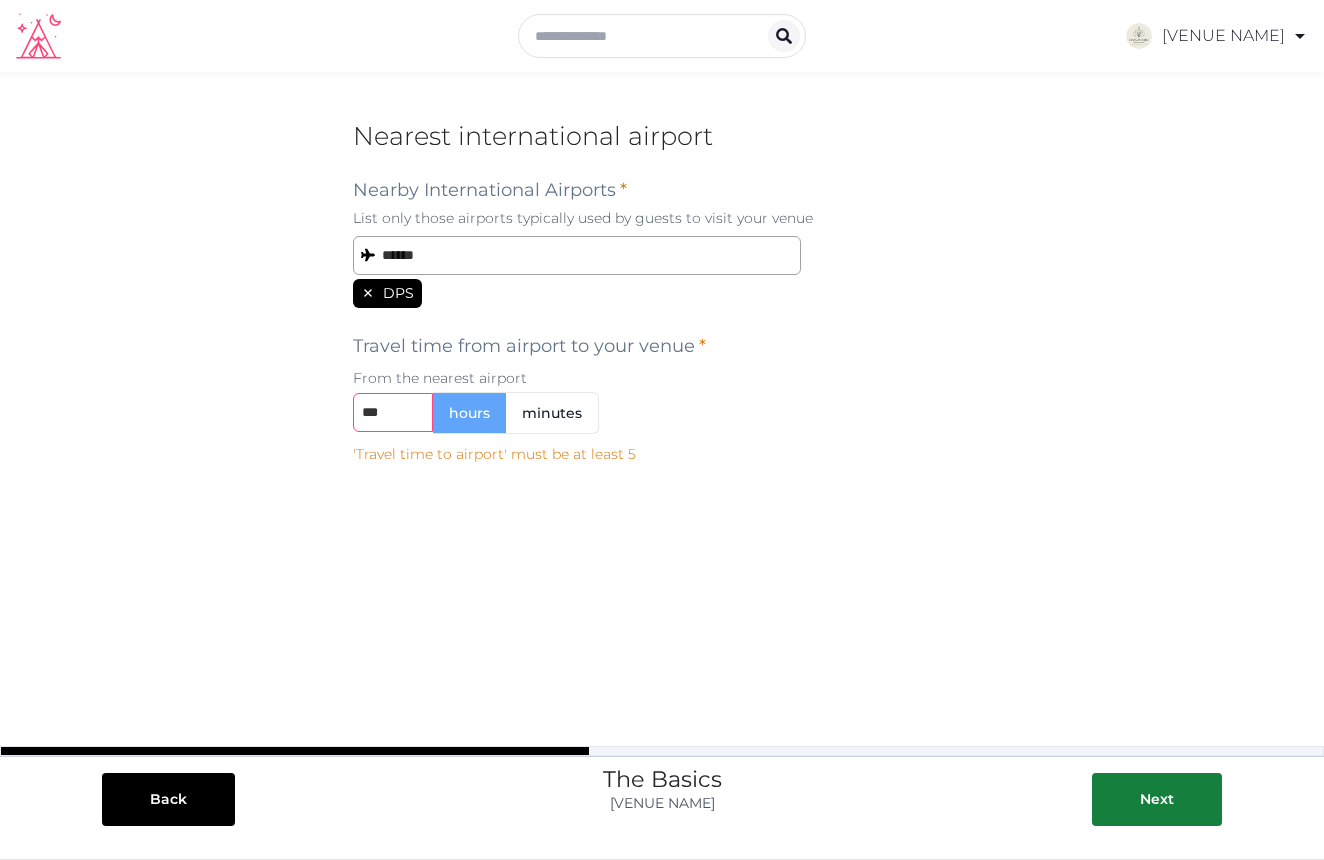 type on "***" 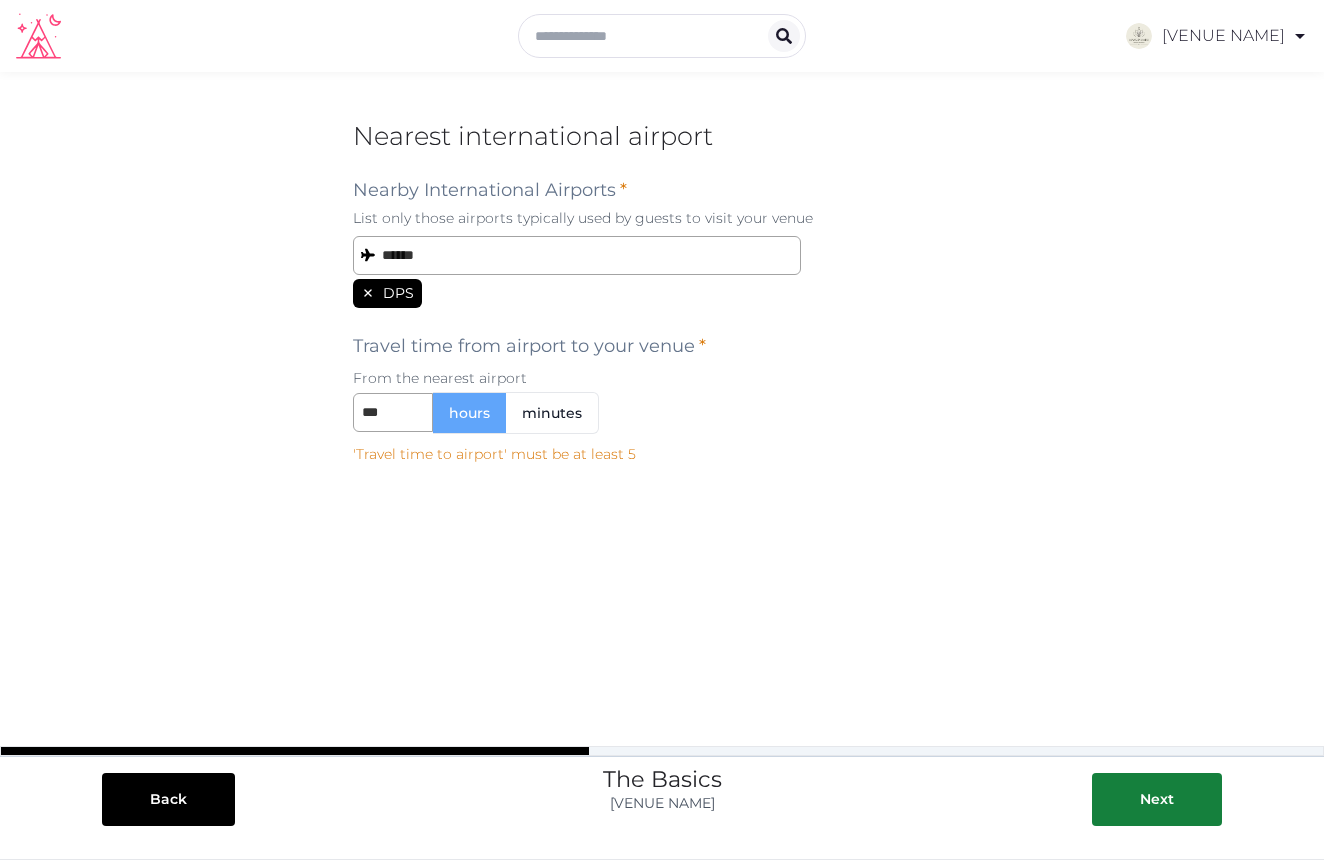 click on "'Travel time to airport' must be at least 5 Venue basics Shown prominently, these details should concisely describe your venue. Name * Description * Concise, engaging, and ideally about 20-100 words Venue website URL (Optional) Promo video URL (Optional) Please use Youtube or Vimeo links only 'Travel time to airport' must be at least 5 Cover photo * Front and center on your profile. Make it a good one! Please choose a photo in landscape orientation (1800 x 1000 is ideal). Drag and drop images, or click here jpeg, png, webp, gif 'Travel time to airport' must be at least 5 Address ********* ← Move left → Move right ↑ Move up ↓ Move down + Zoom in - Zoom out Home Jump left by 75% End Jump right by 75% Page Up Jump up by 75% Page Down Jump down by 75% To navigate, press the arrow keys.     [VENUE NAME]                     [VENUE NAME]                 [STREET] [NEIGHBORHOOD] [DISTRICT] [CITY] [STATE] [POSTAL CODE], [COUNTRY]             View on Google Maps       Map Data * *" at bounding box center (662, 422) 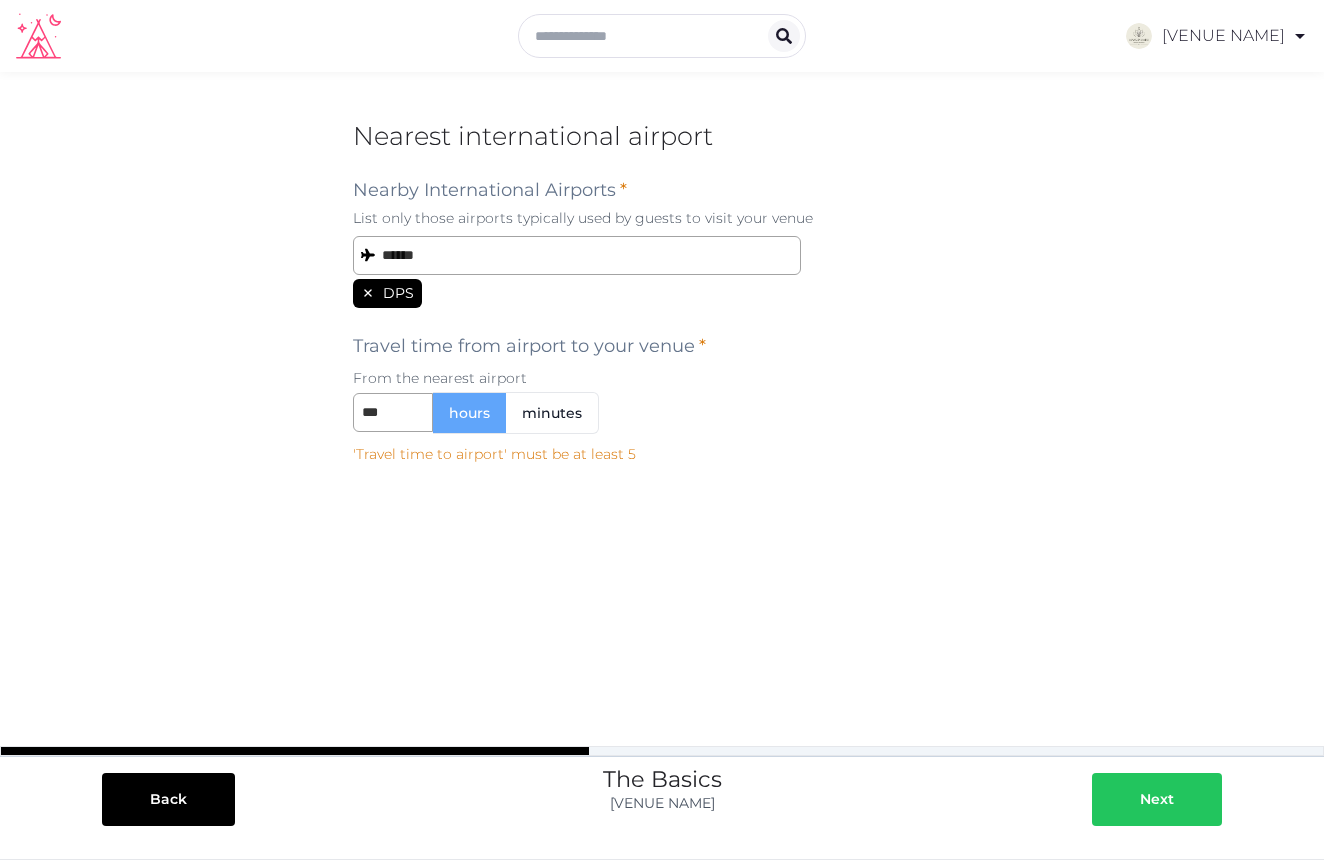 click on "Next" at bounding box center [1157, 799] 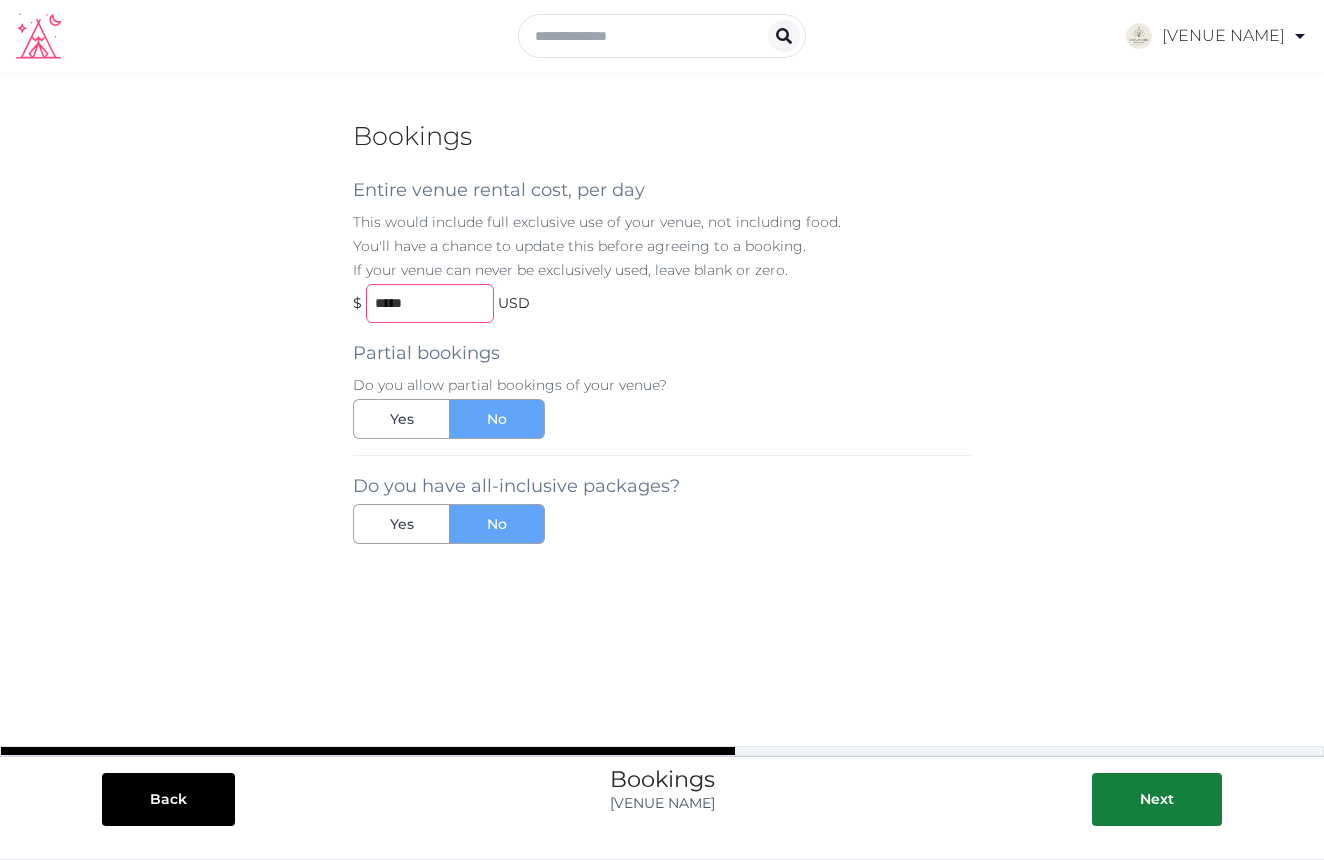 click on "*" at bounding box center [430, 303] 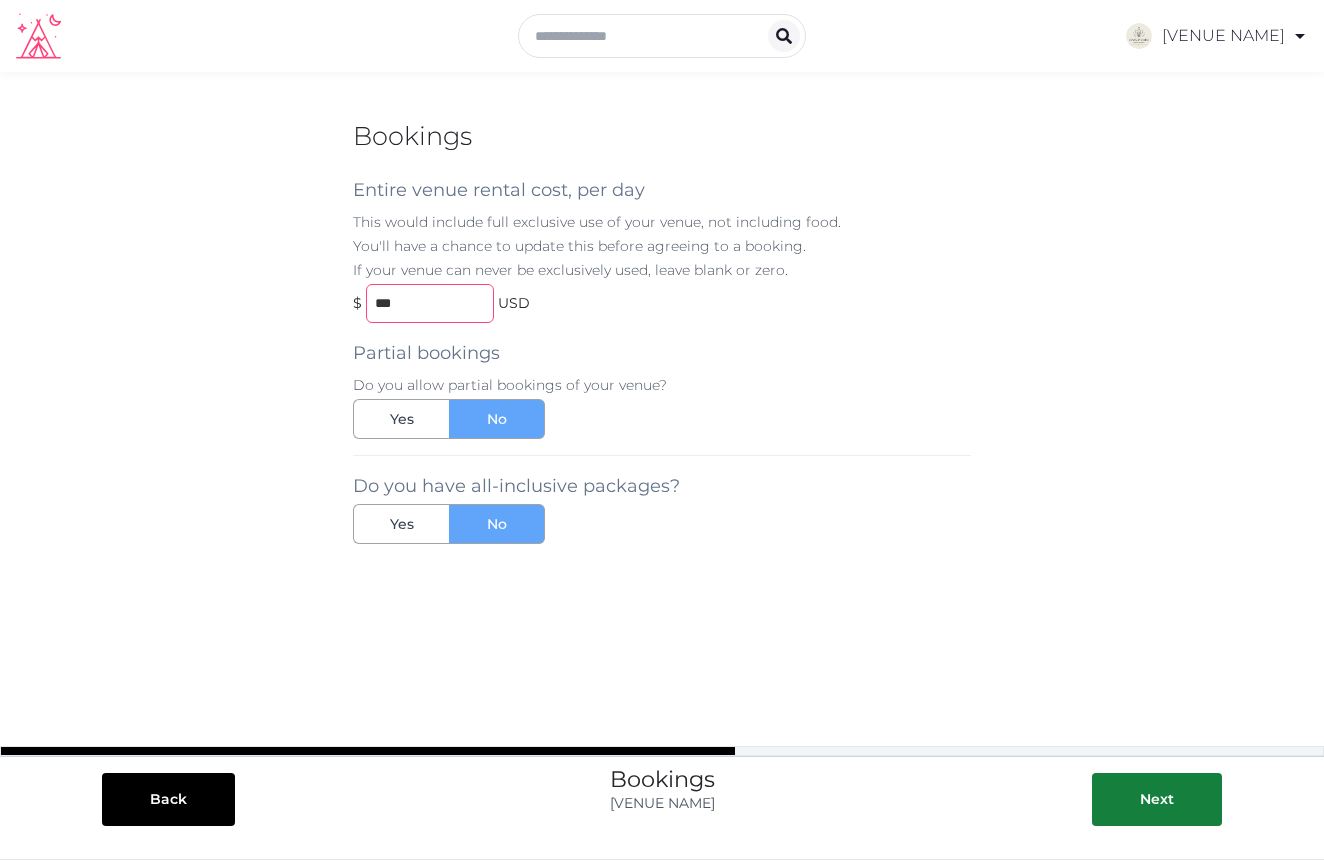 type on "*****" 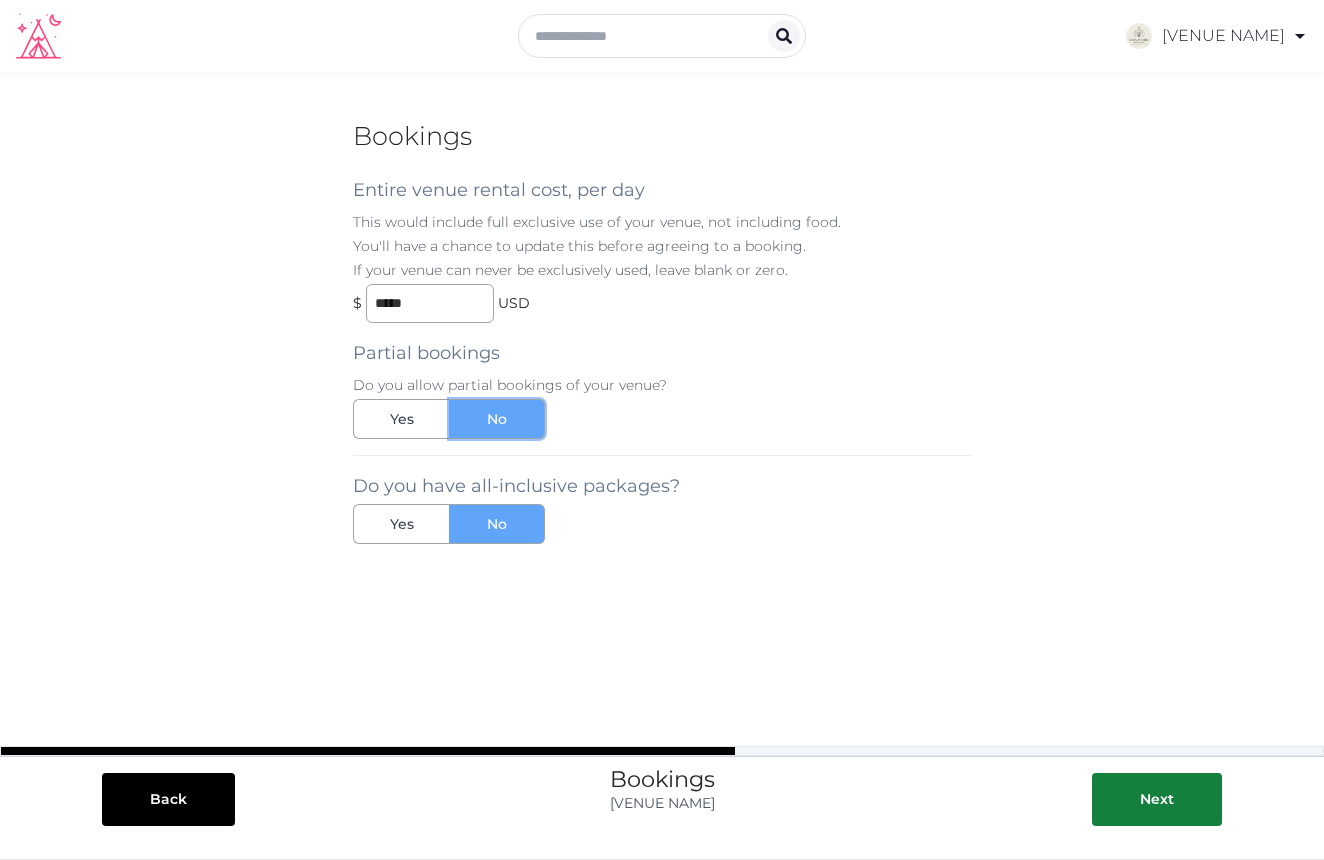 click on "No" at bounding box center [497, 419] 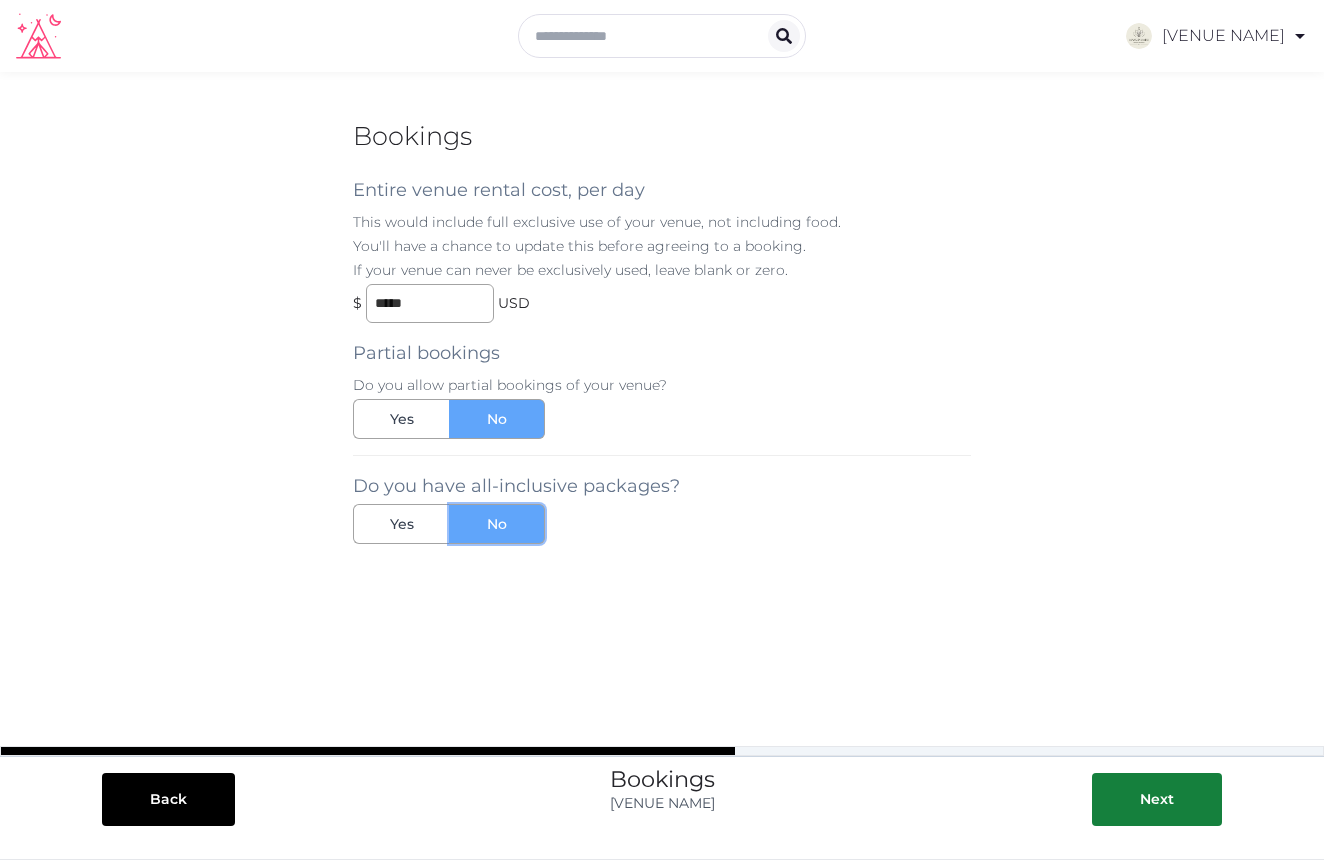 click on "No" at bounding box center (497, 524) 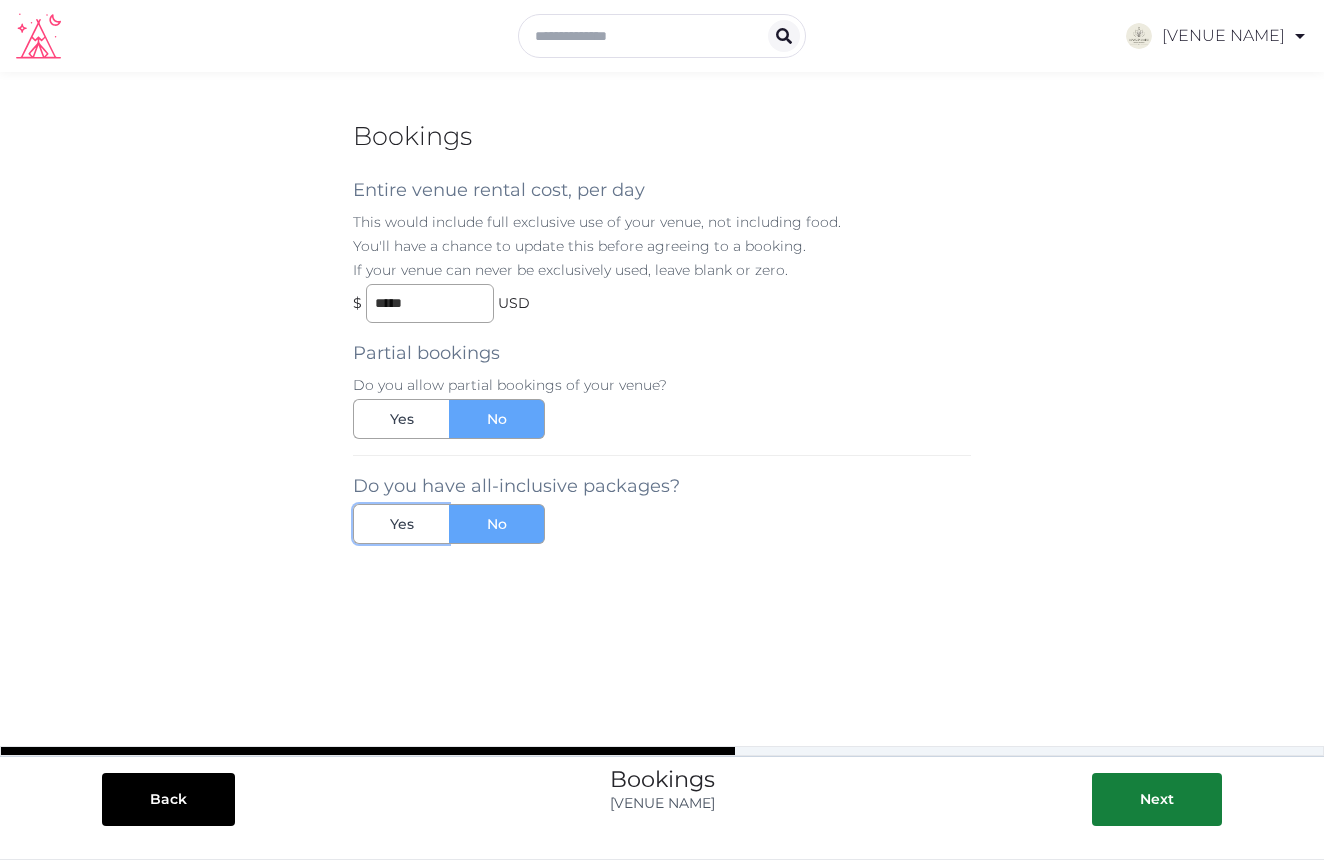 click on "Yes" at bounding box center [401, 524] 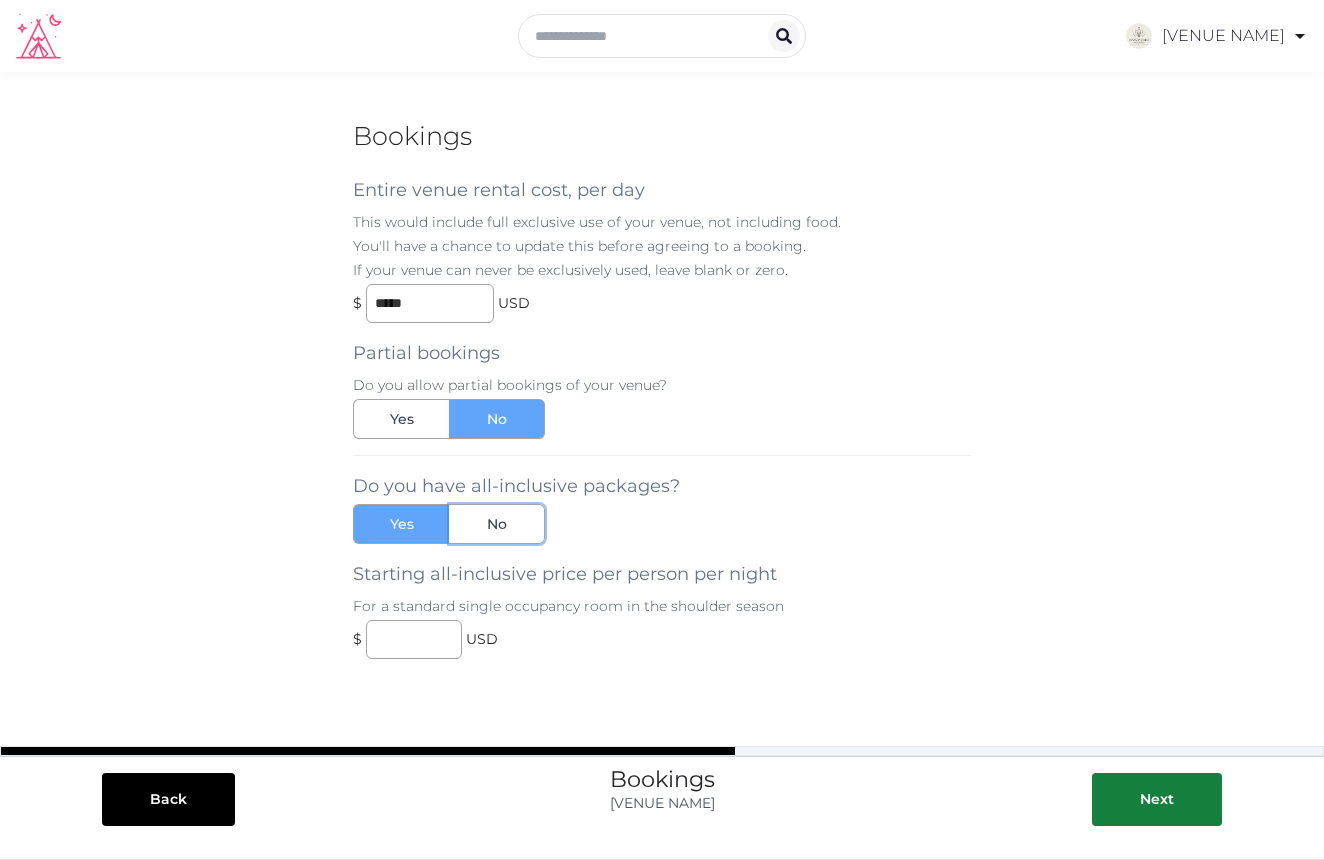 click on "No" at bounding box center [497, 524] 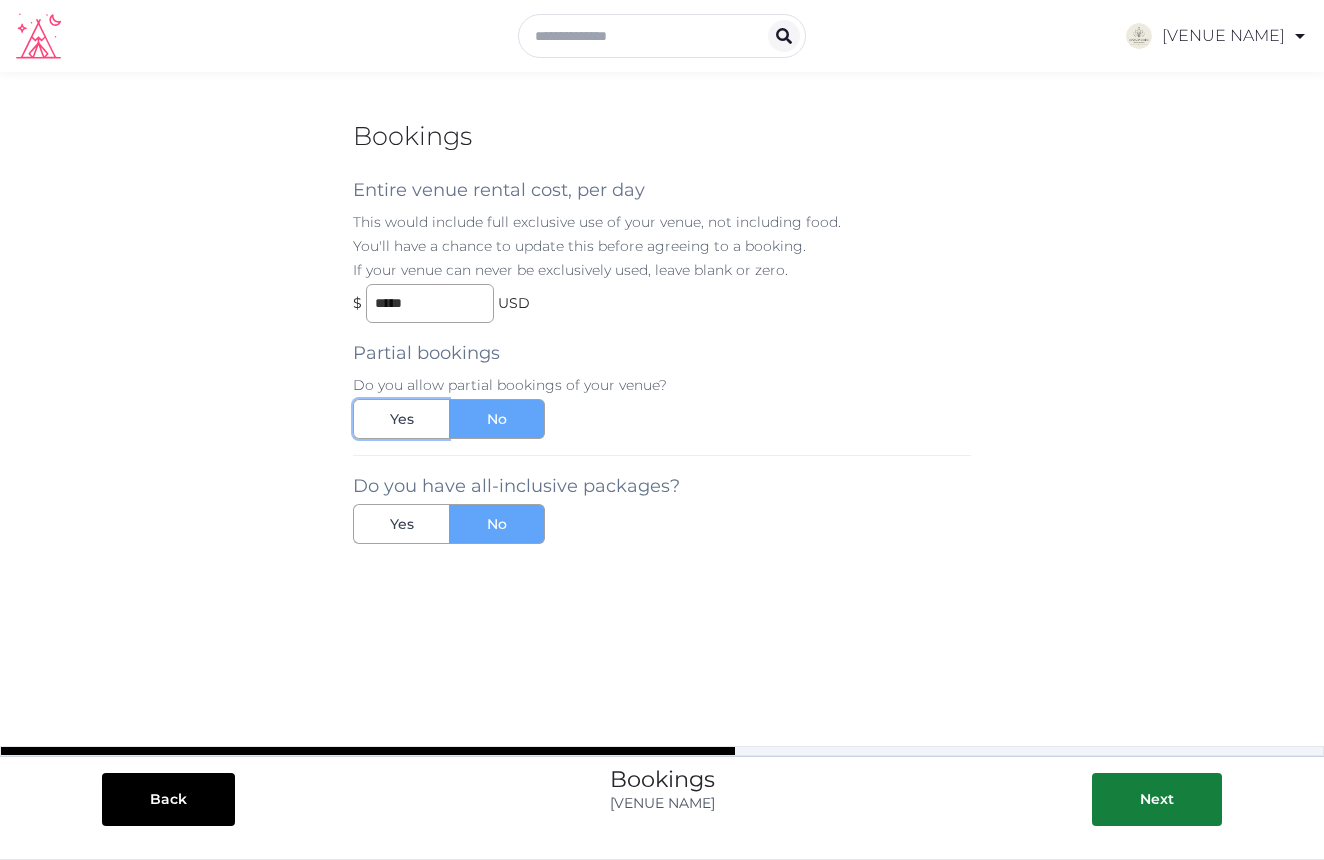 click on "Yes" at bounding box center (402, 419) 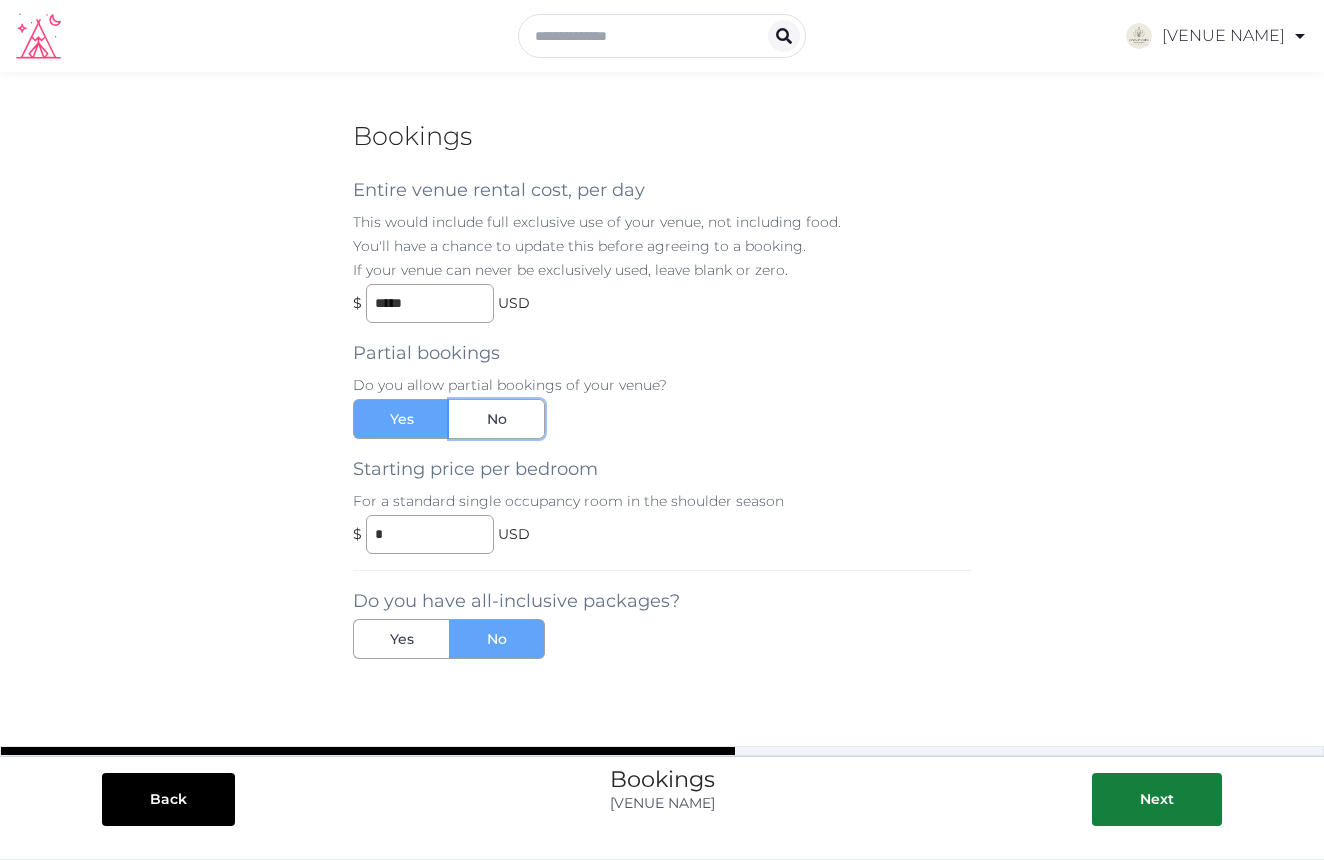 click on "No" at bounding box center (497, 419) 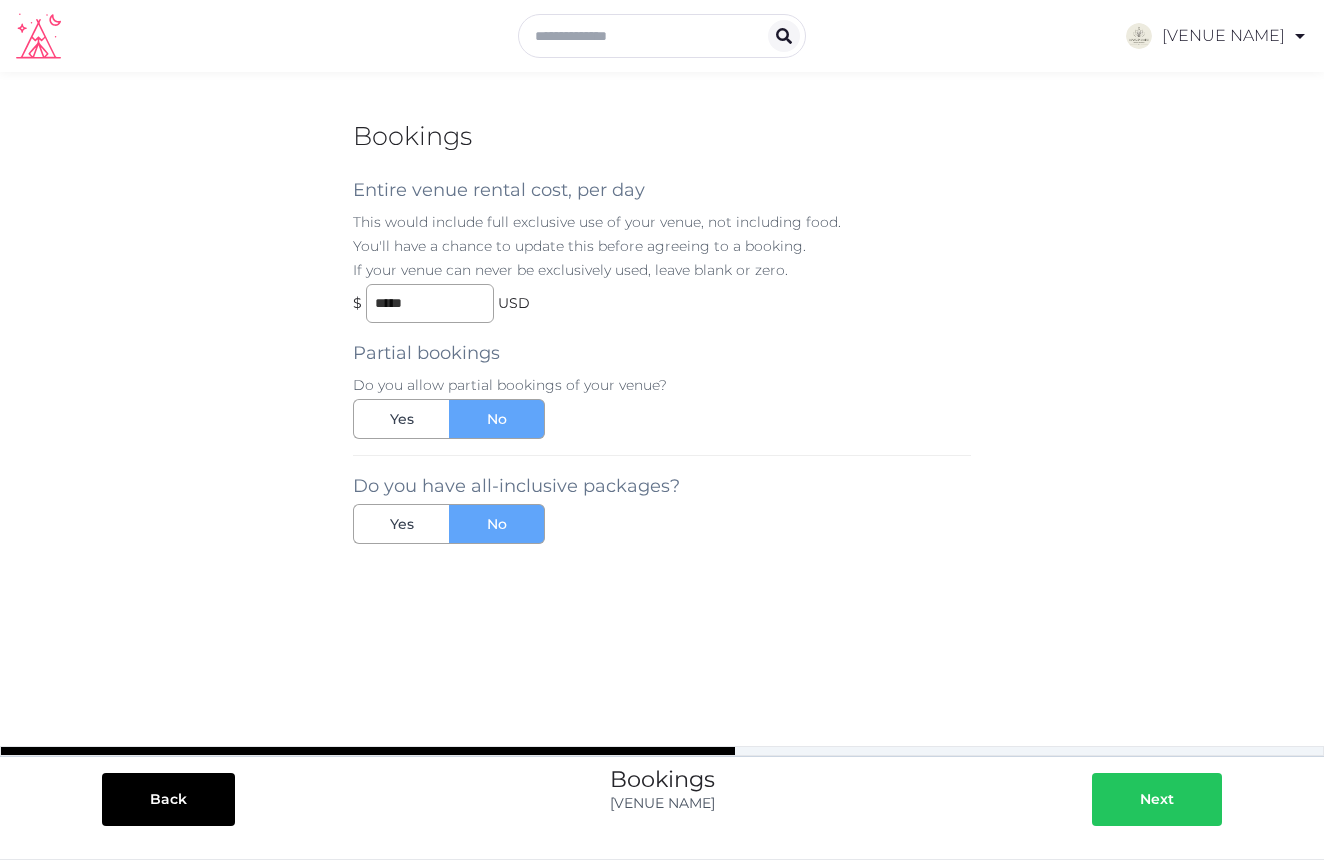 click at bounding box center (1194, 799) 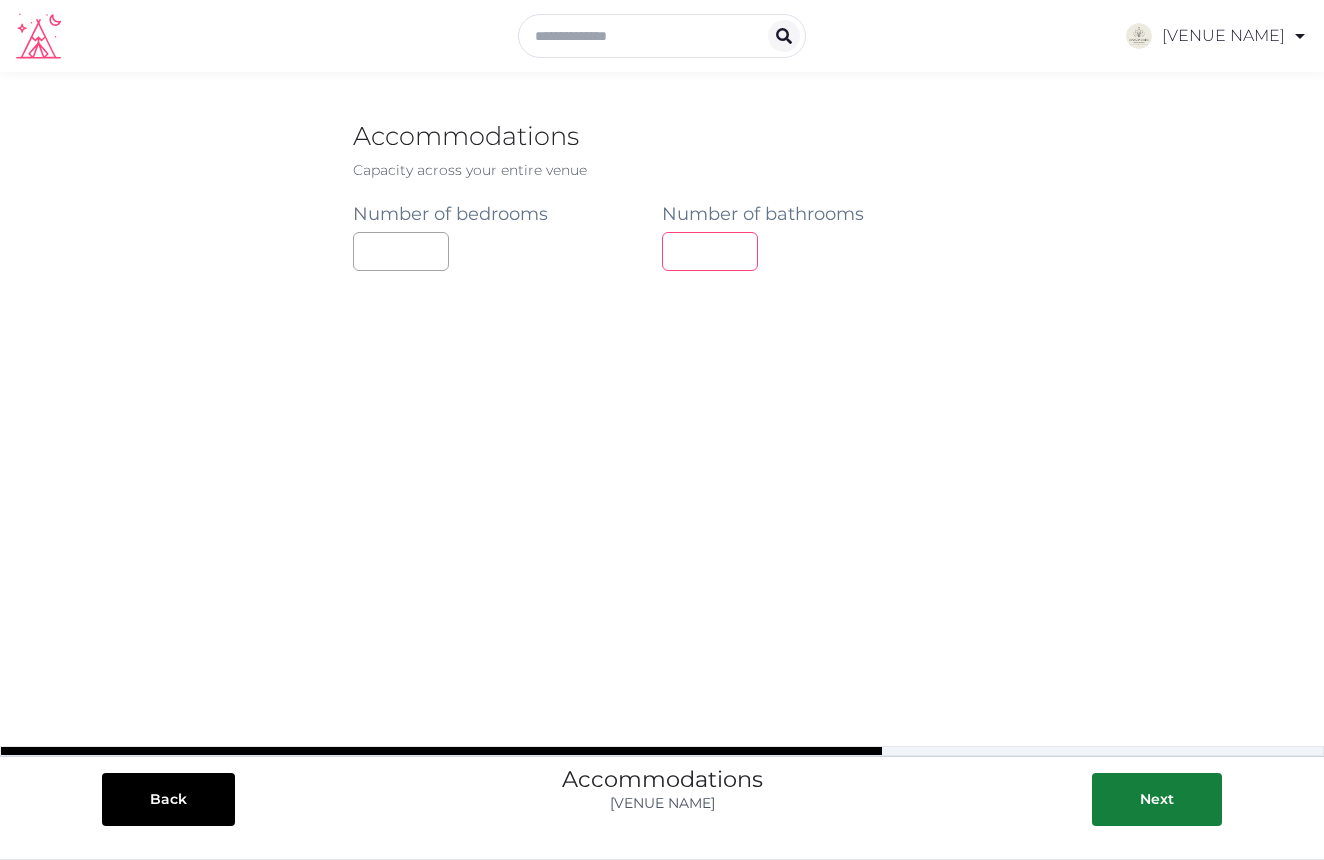 click on "*" at bounding box center [710, 251] 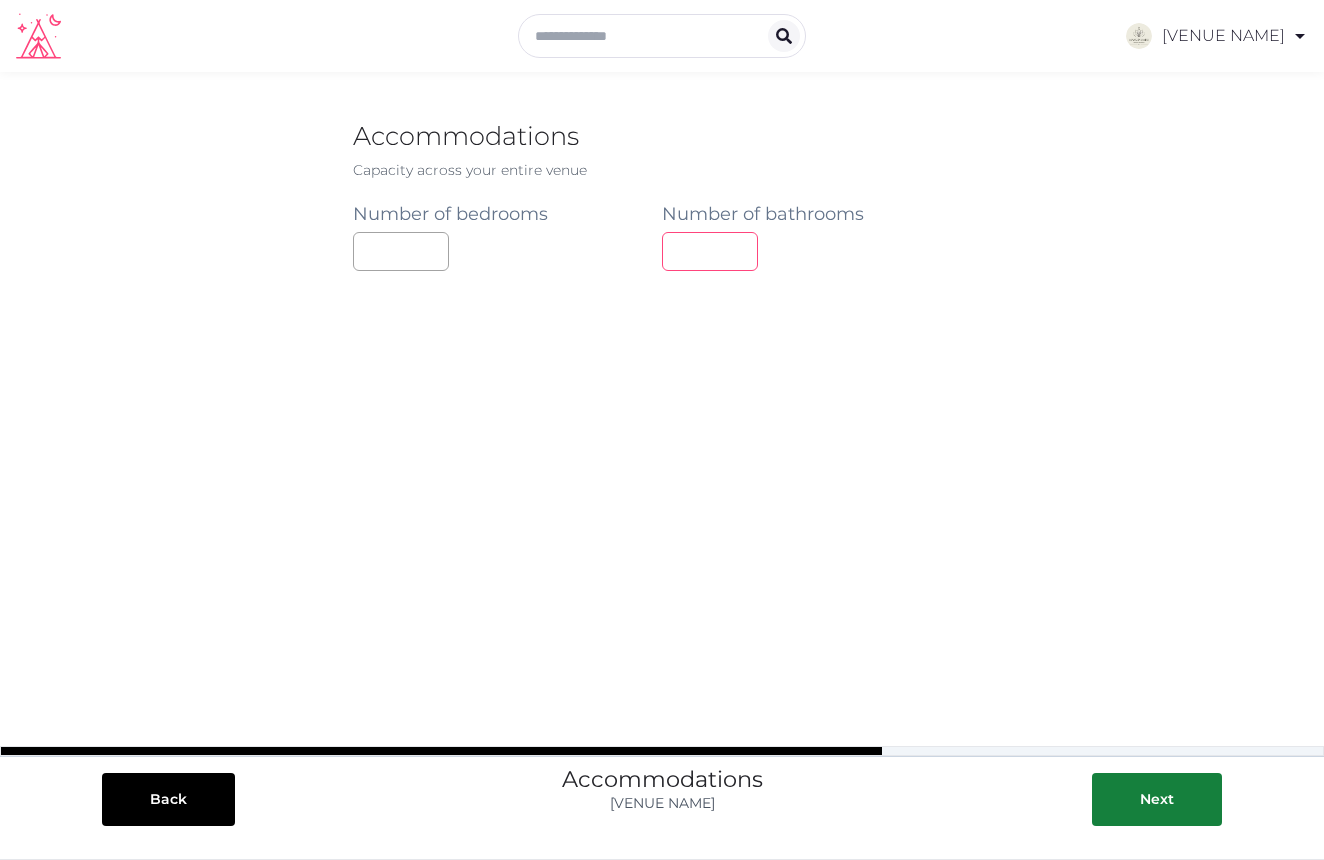 click on "**" at bounding box center (710, 251) 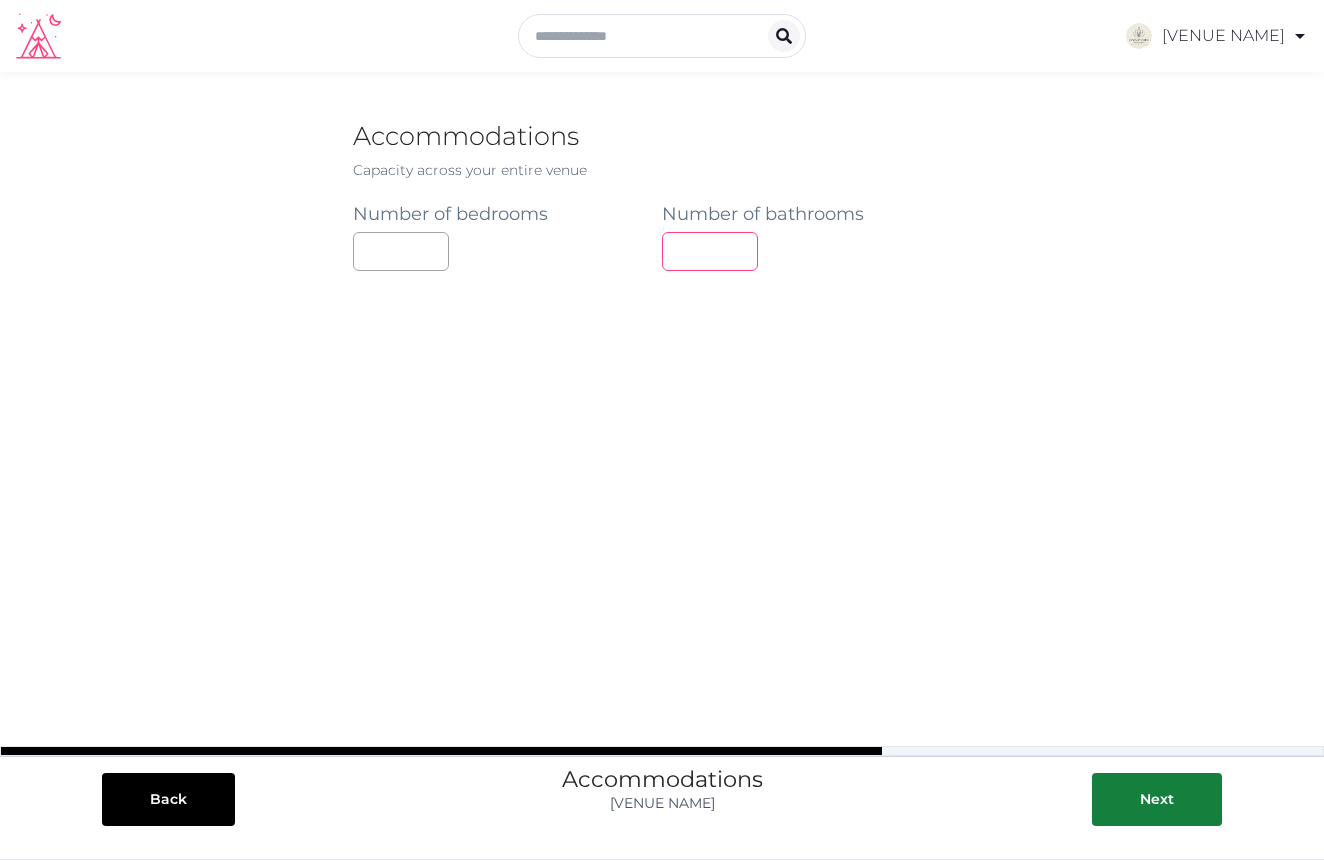 type on "**" 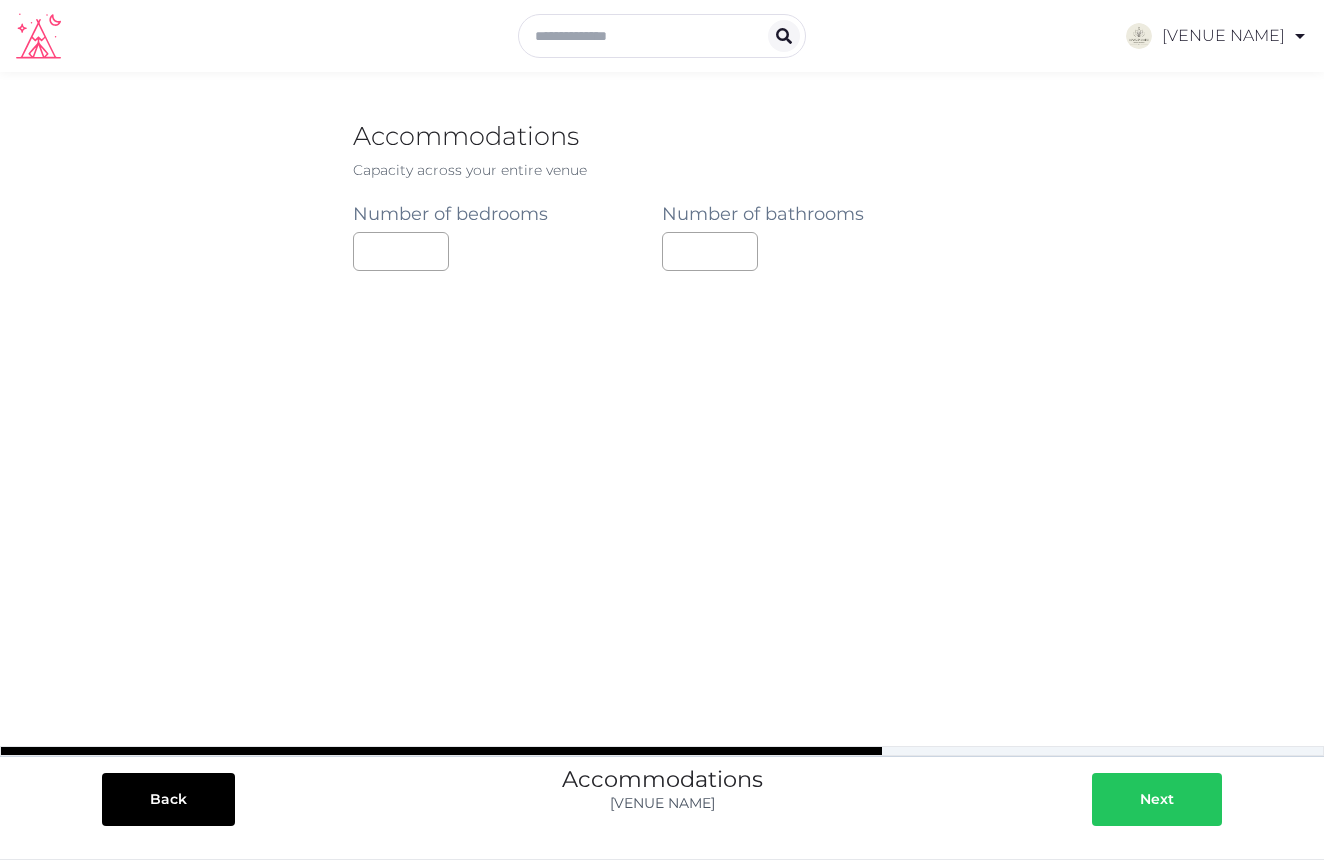 click on "Next" at bounding box center (1157, 799) 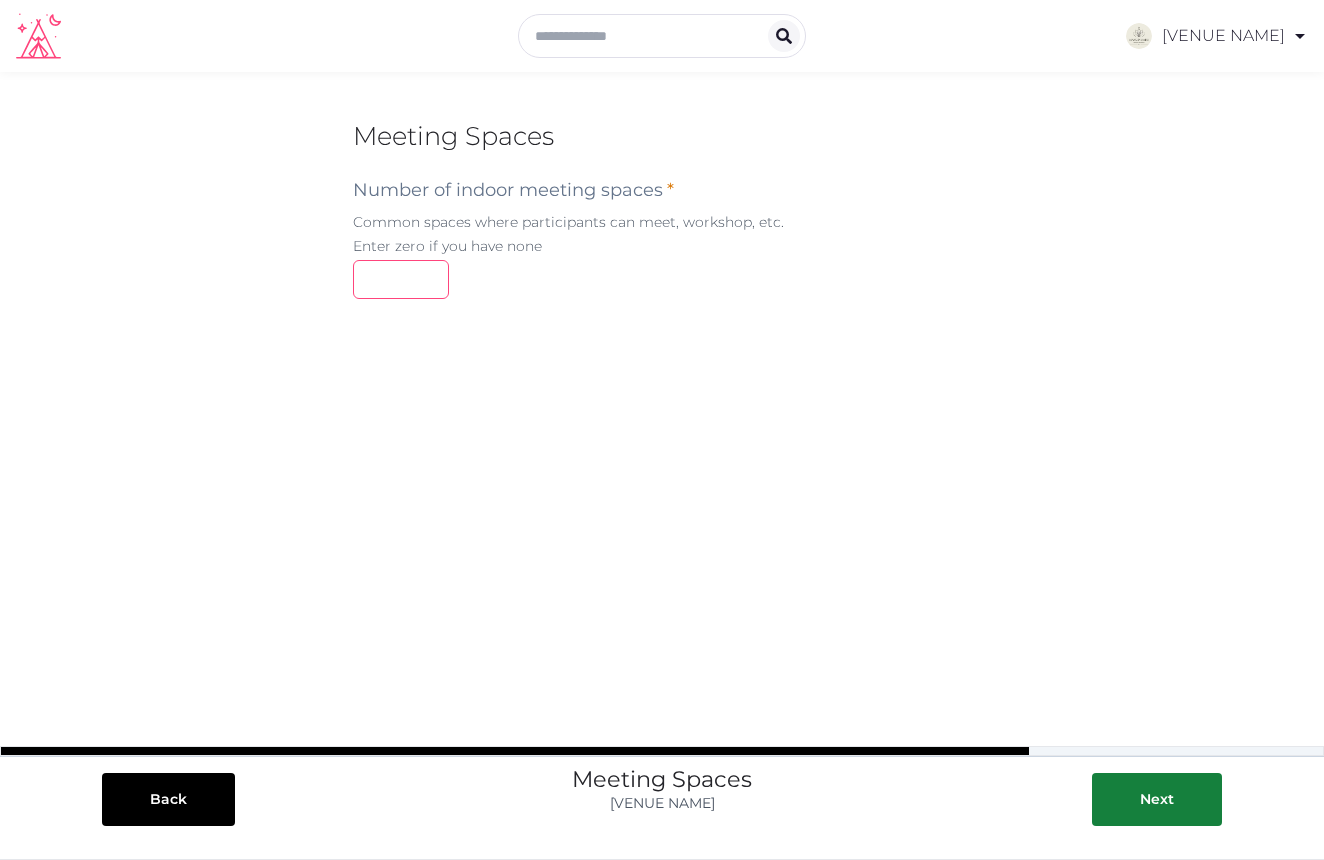 type on "*" 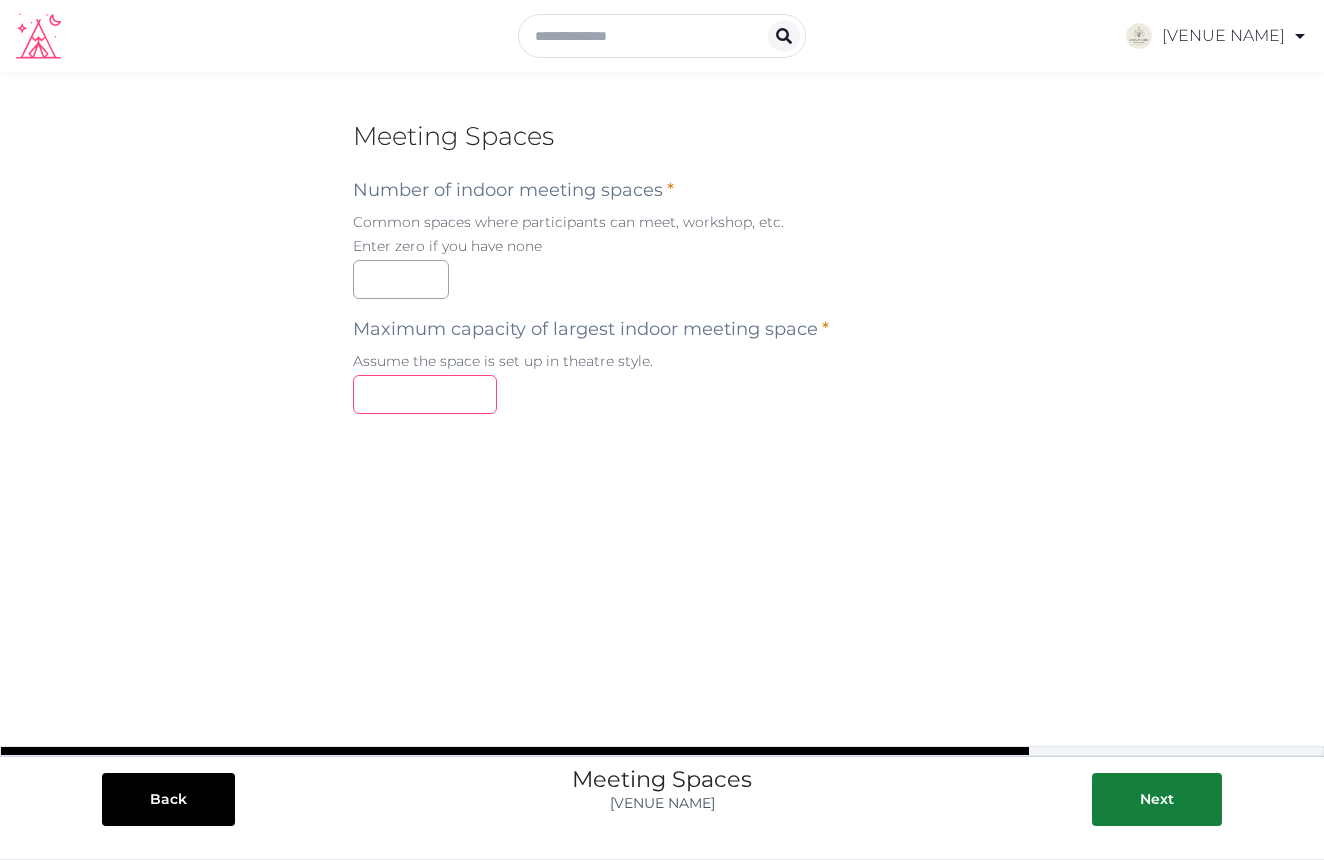 click at bounding box center [425, 394] 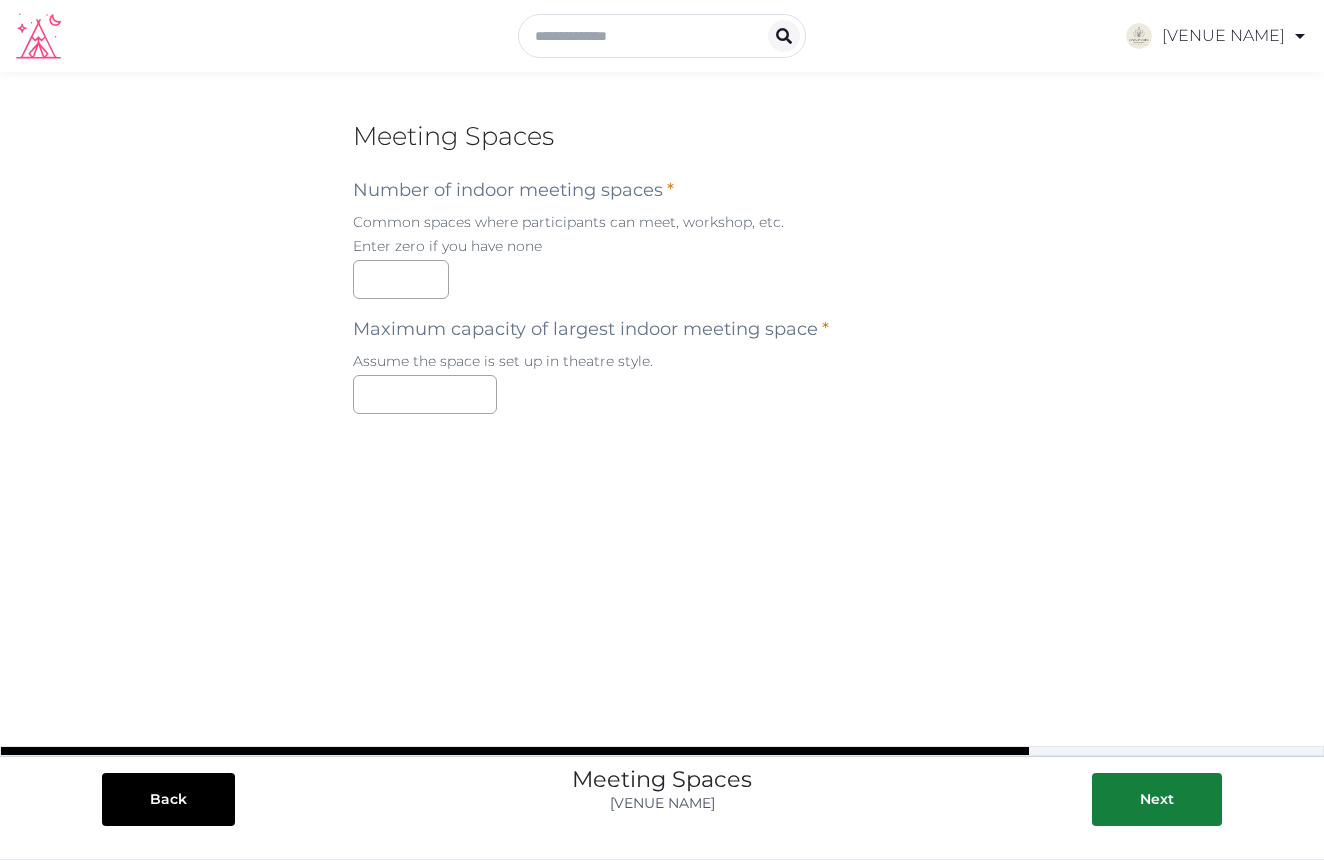 click on "******** ← Move left → Move right ↑ Move up ↓ Move down + Zoom in - Zoom out Home Jump left by 75% End Jump right by 75% Page Up Jump up by 75% Page Down Jump down by 75% To navigate, press the arrow keys.     [VENUE NAME]                     [VENUE NAME]                 [STREET] [NEIGHBORHOOD] [DISTRICT] [CITY] [STATE] [POSTAL CODE], [COUNTRY]             View on Google Maps       Keyboard shortcuts Map Data Map data ©2025 Map data ©2025 200 m  Click to toggle between metric and imperial units Terms Report a map error *" at bounding box center [662, 422] 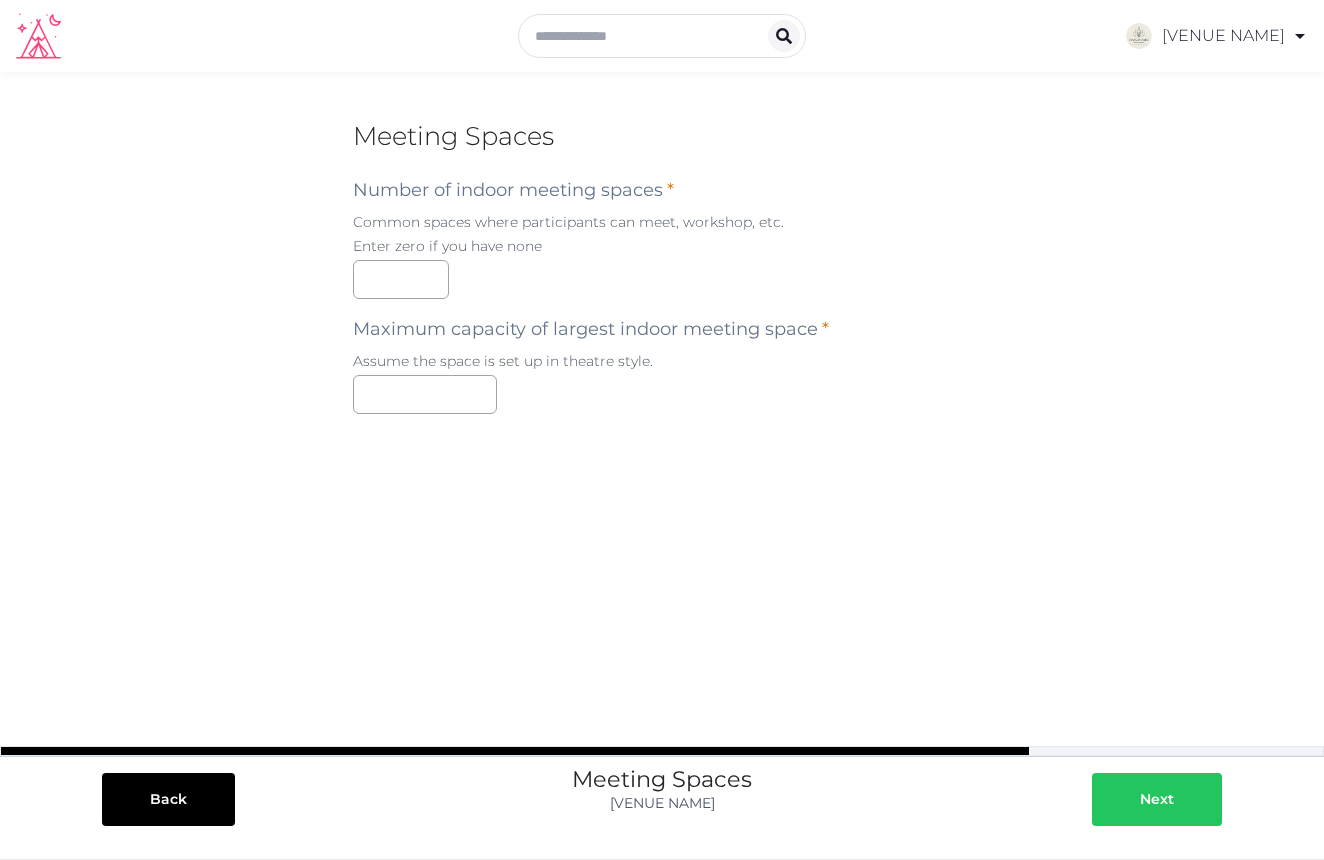 click on "Next" at bounding box center (1157, 799) 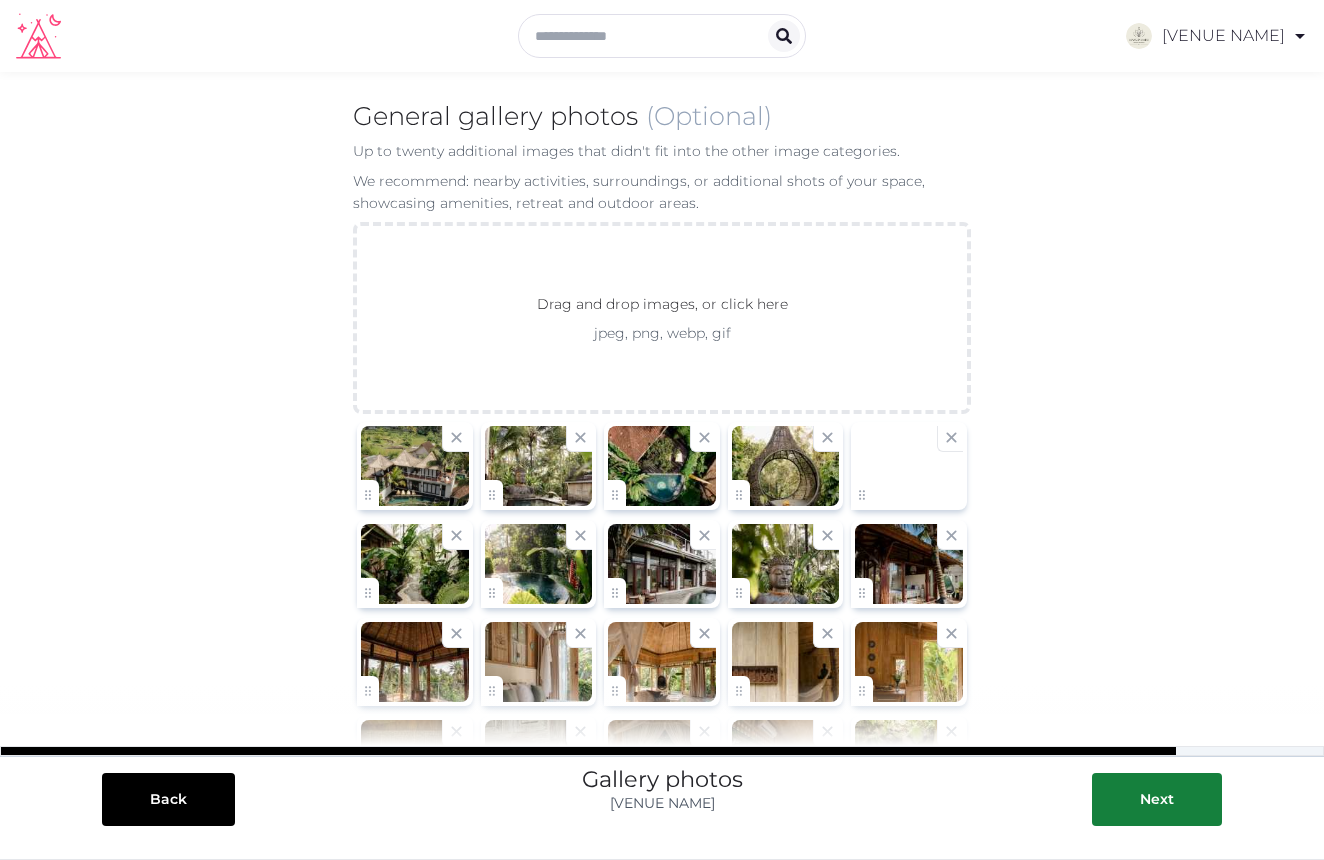 scroll, scrollTop: 23, scrollLeft: 0, axis: vertical 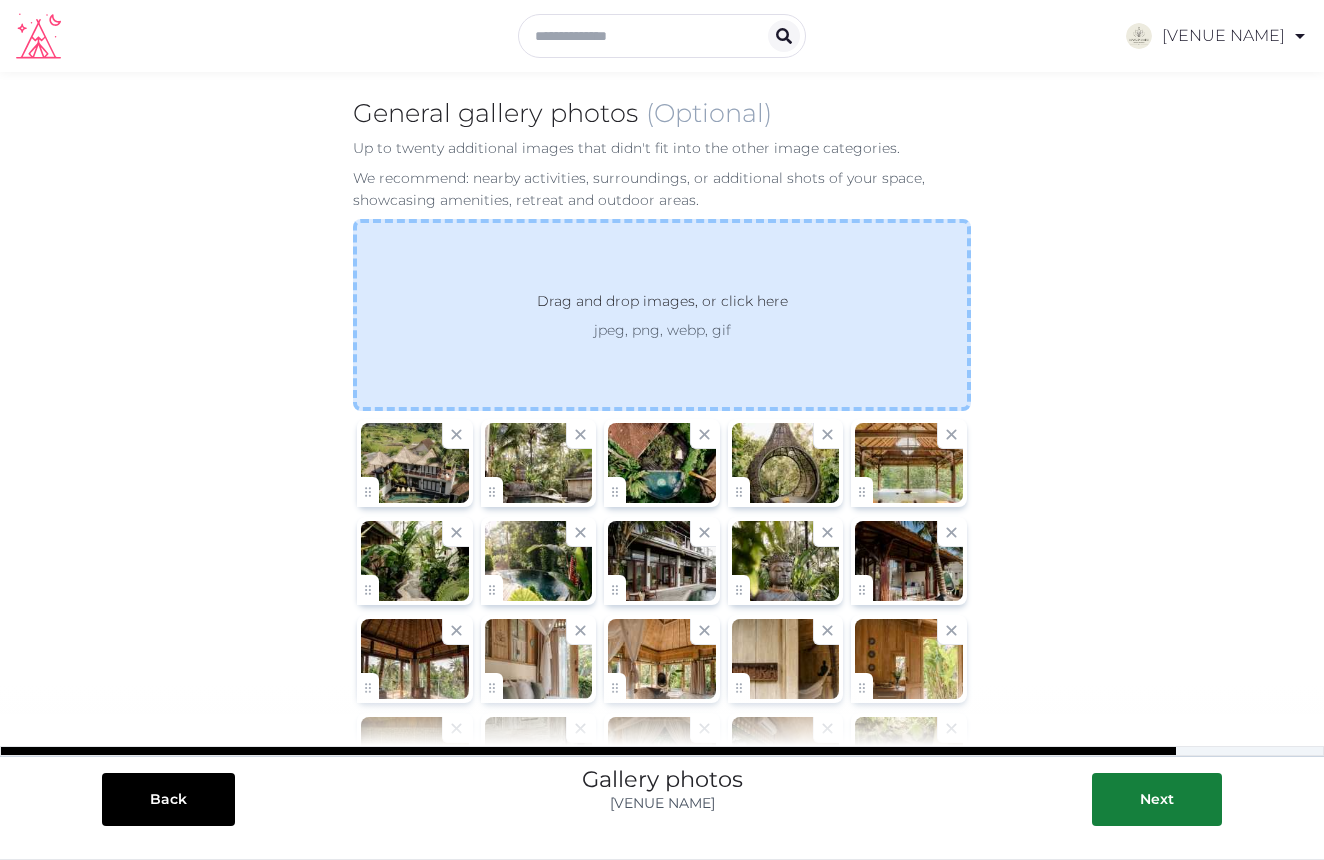 drag, startPoint x: 411, startPoint y: 479, endPoint x: 424, endPoint y: 356, distance: 123.68508 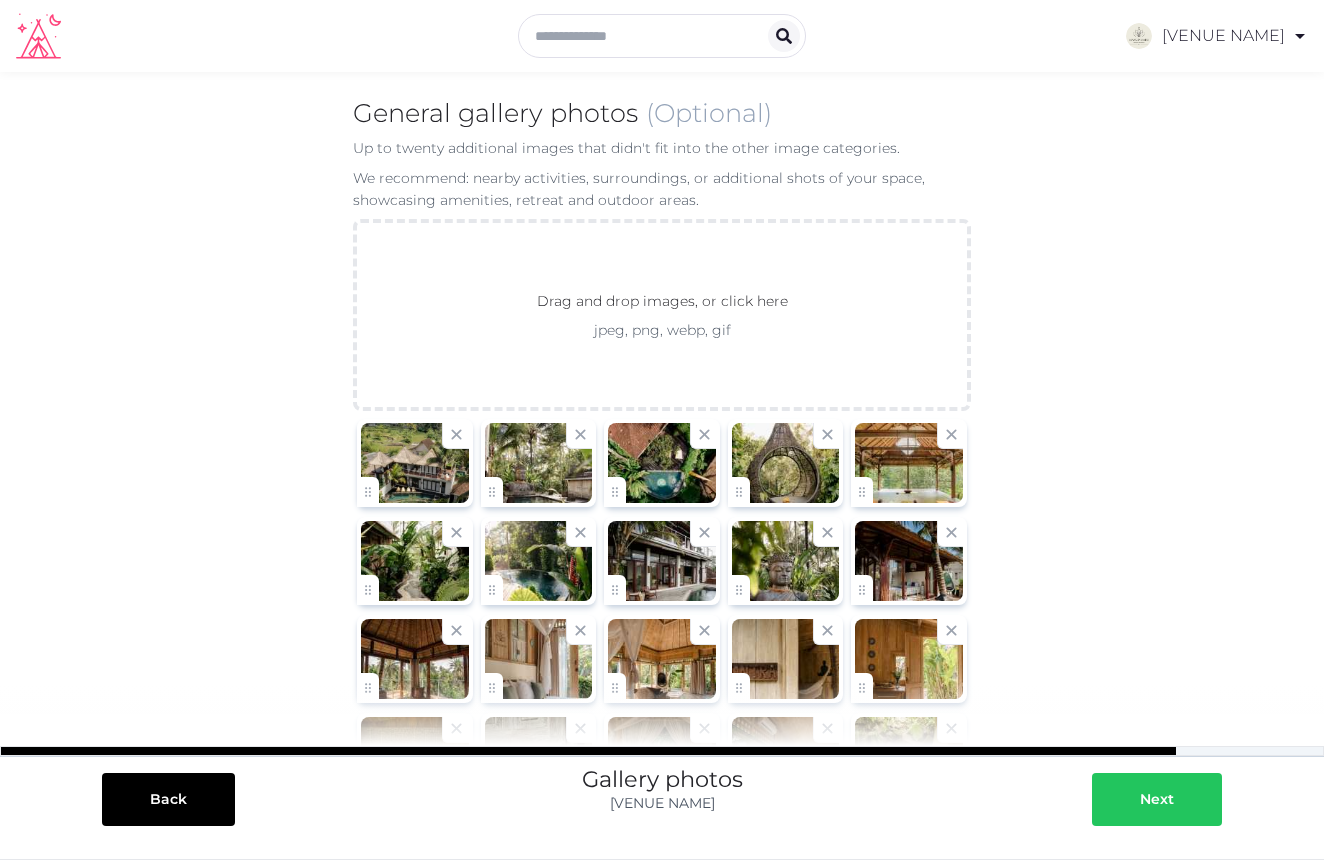 click on "Next" at bounding box center (1157, 799) 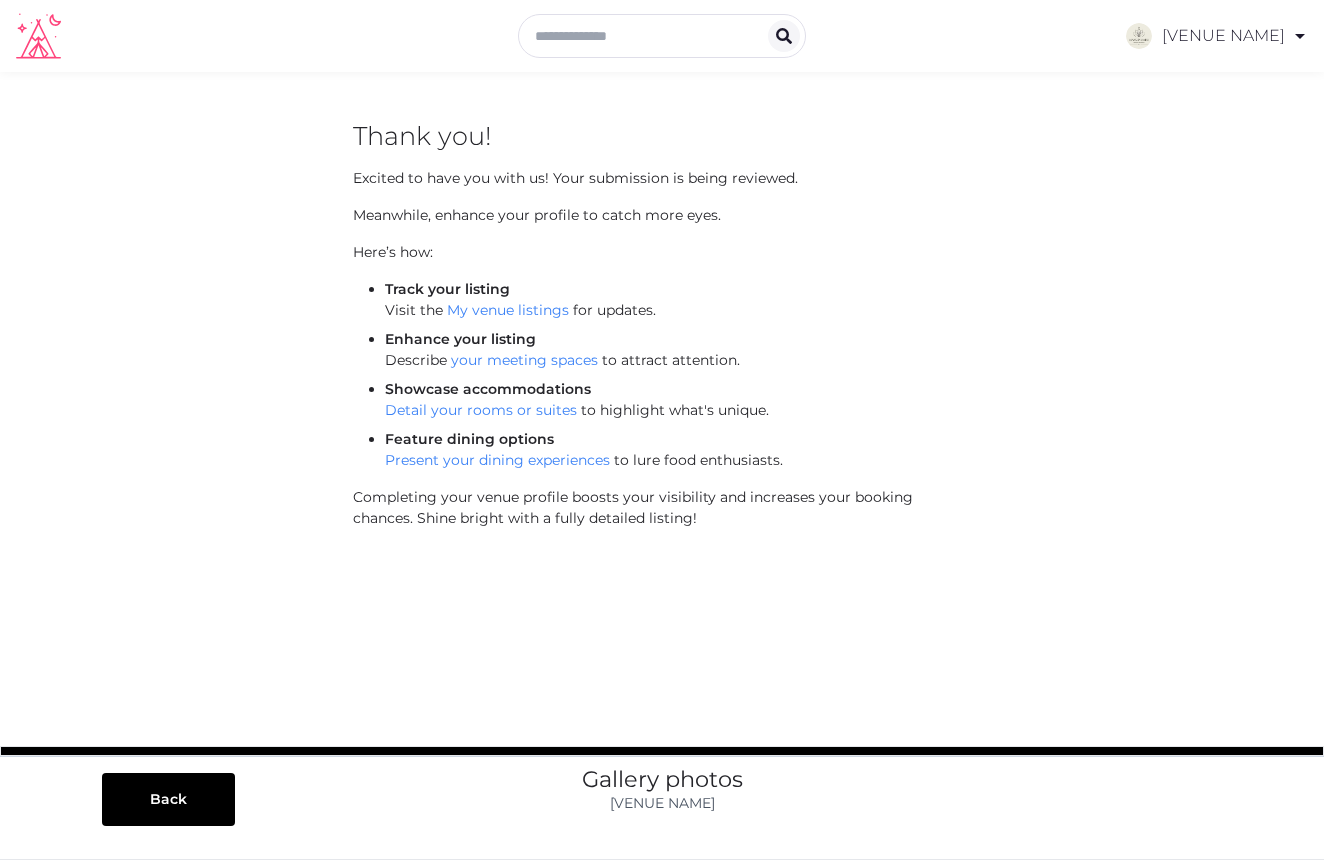 scroll, scrollTop: 0, scrollLeft: 0, axis: both 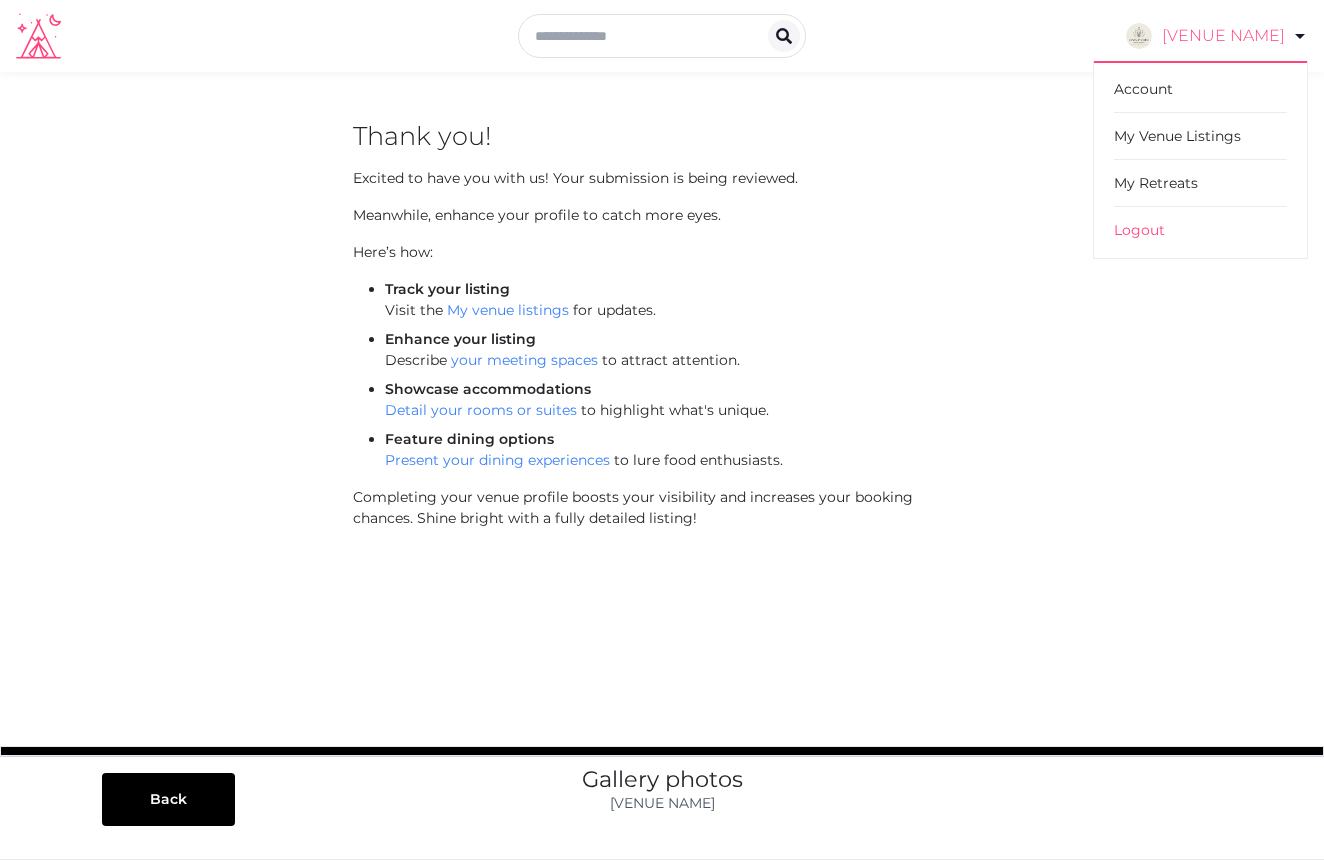 click at bounding box center [1300, 36] 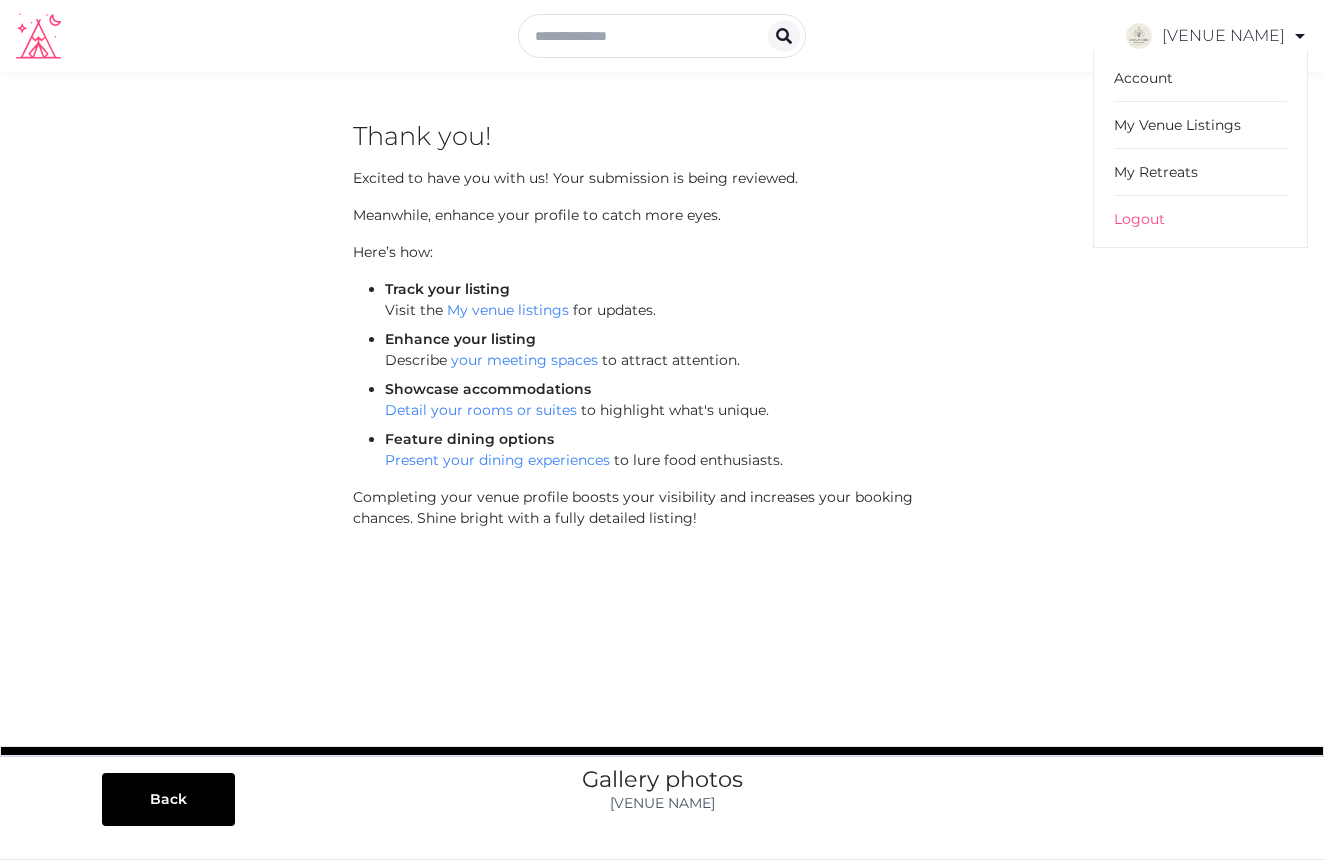 click on "Loading... Submit your Retreat Venue 1 Tell us about your venue Share the basics, like where you're located, and how many guests can join. 2 Build it up Describe the amenities in and around your venue. 3 Add your photos and other media Show guests what a great place you have. &nbps; Venue basics Shown prominently, these details should concisely describe your venue. Name * Description * Concise, engaging, and ideally about 20-100 words Venue website URL (Optional) Promo video URL (Optional) Please use Youtube or Vimeo links only Cover photo * Front and center on your profile. Make it a good one! Please choose a photo in landscape orientation (1800 x 1000 is ideal). Drag and drop images, or click here jpeg, png, webp, gif Address ********* ← Move left → Move right ↑ Move up ↓ Move down + Zoom in - Zoom out Home Jump left by 75% End Jump right by 75% Page Up Jump up by 75% Page Down Jump down by 75% To navigate, press the arrow keys.     [VENUE NAME]" at bounding box center (662, 429) 